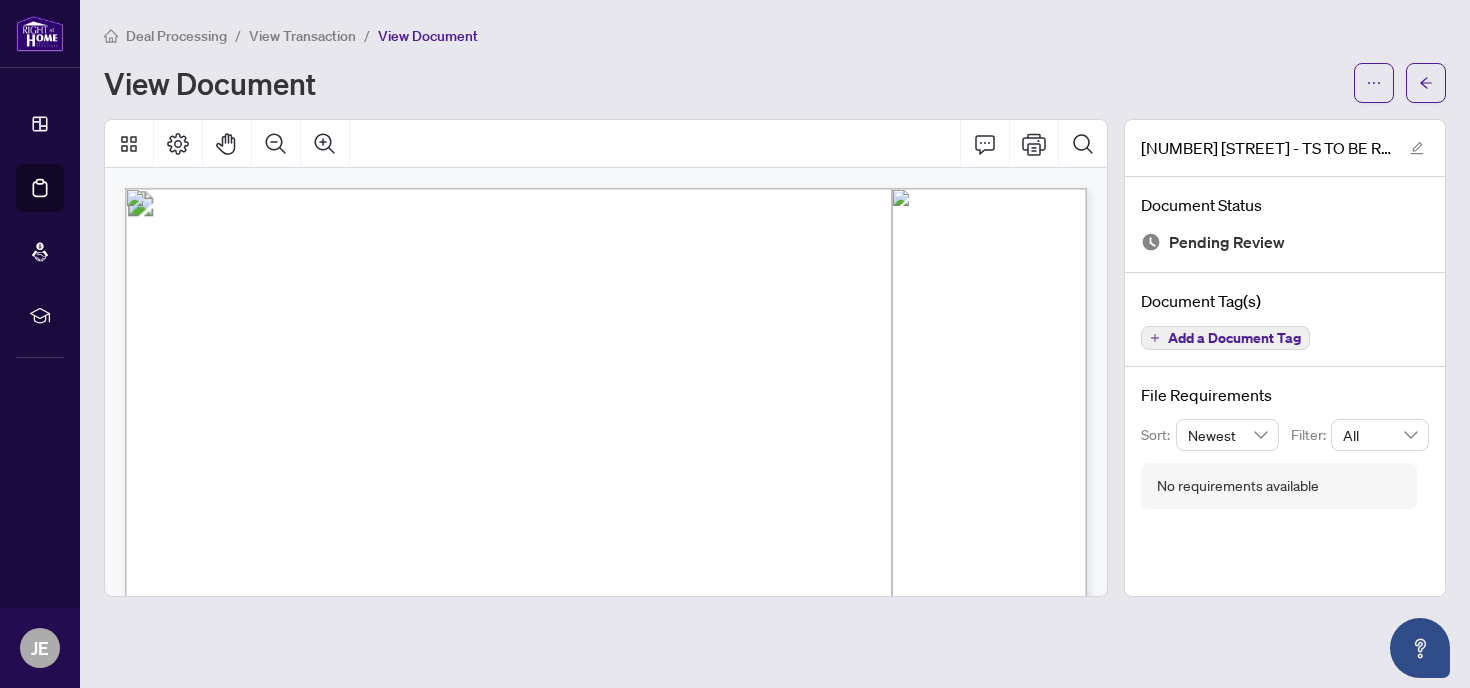 scroll, scrollTop: 0, scrollLeft: 0, axis: both 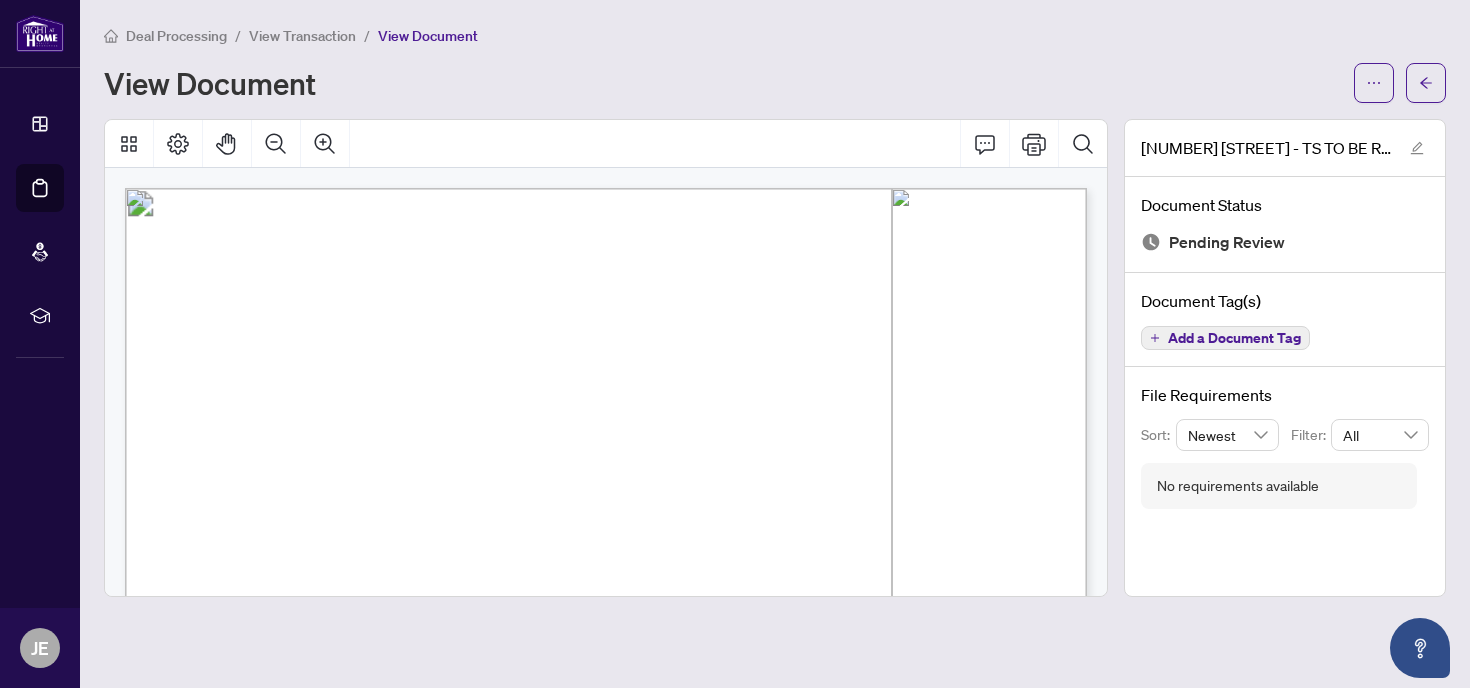 click on "Deal Processing / View Transaction / View Document View Document" at bounding box center [775, 63] 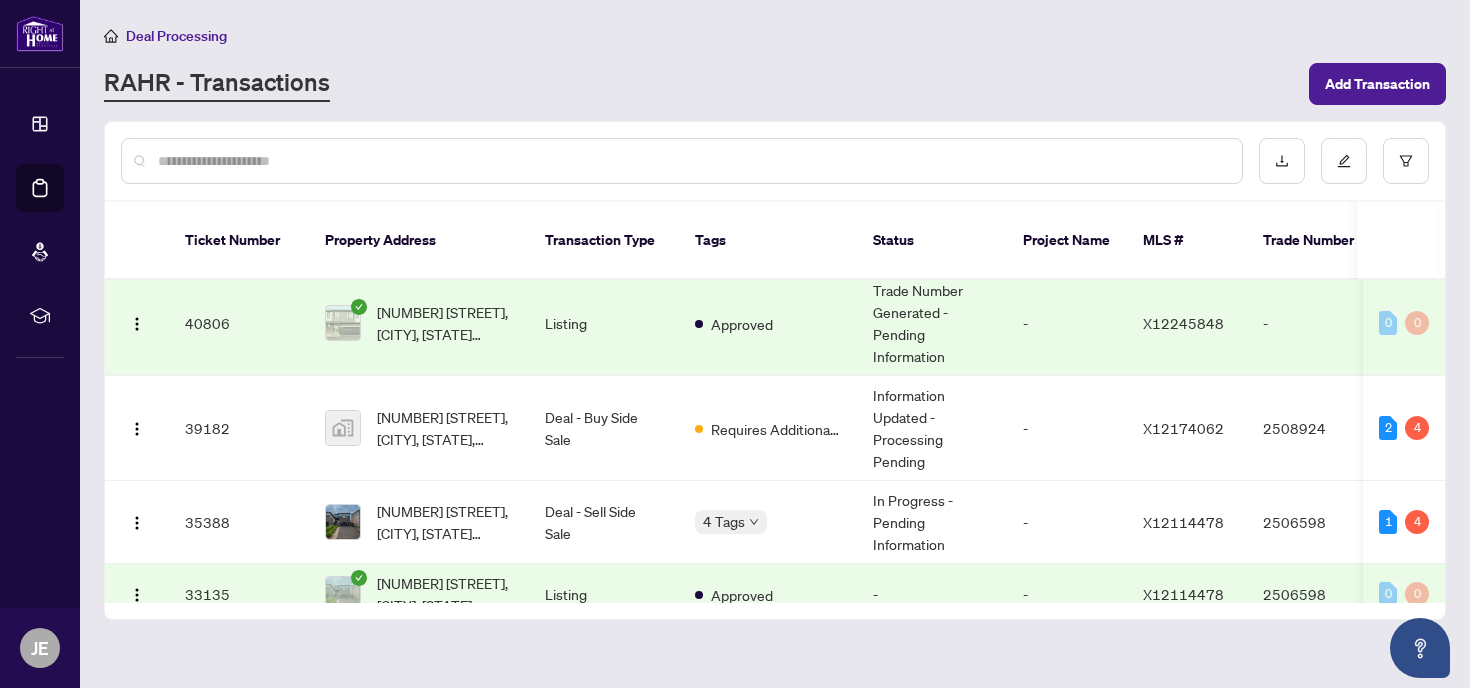 scroll, scrollTop: 330, scrollLeft: 0, axis: vertical 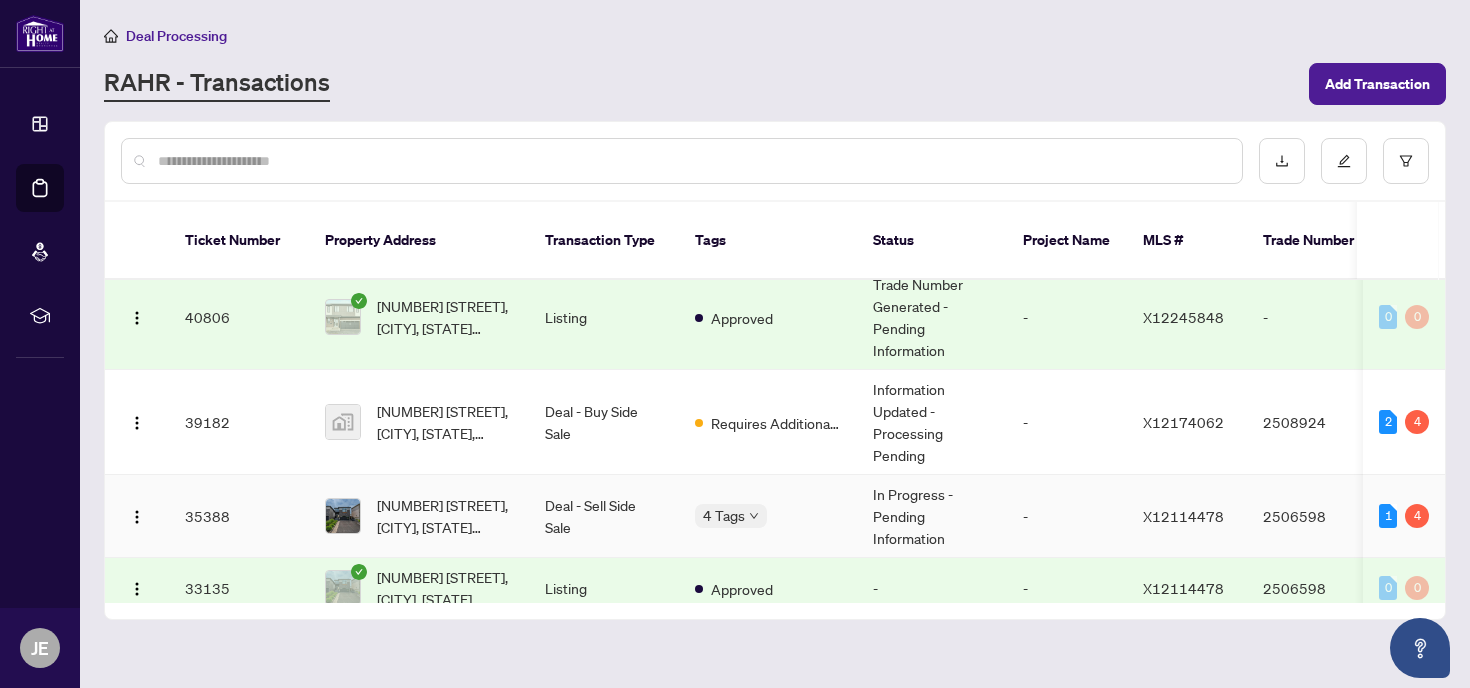 click on "[NUMBER] [STREET], [CITY], [STATE] [POSTAL_CODE], [COUNTRY]" at bounding box center (445, 516) 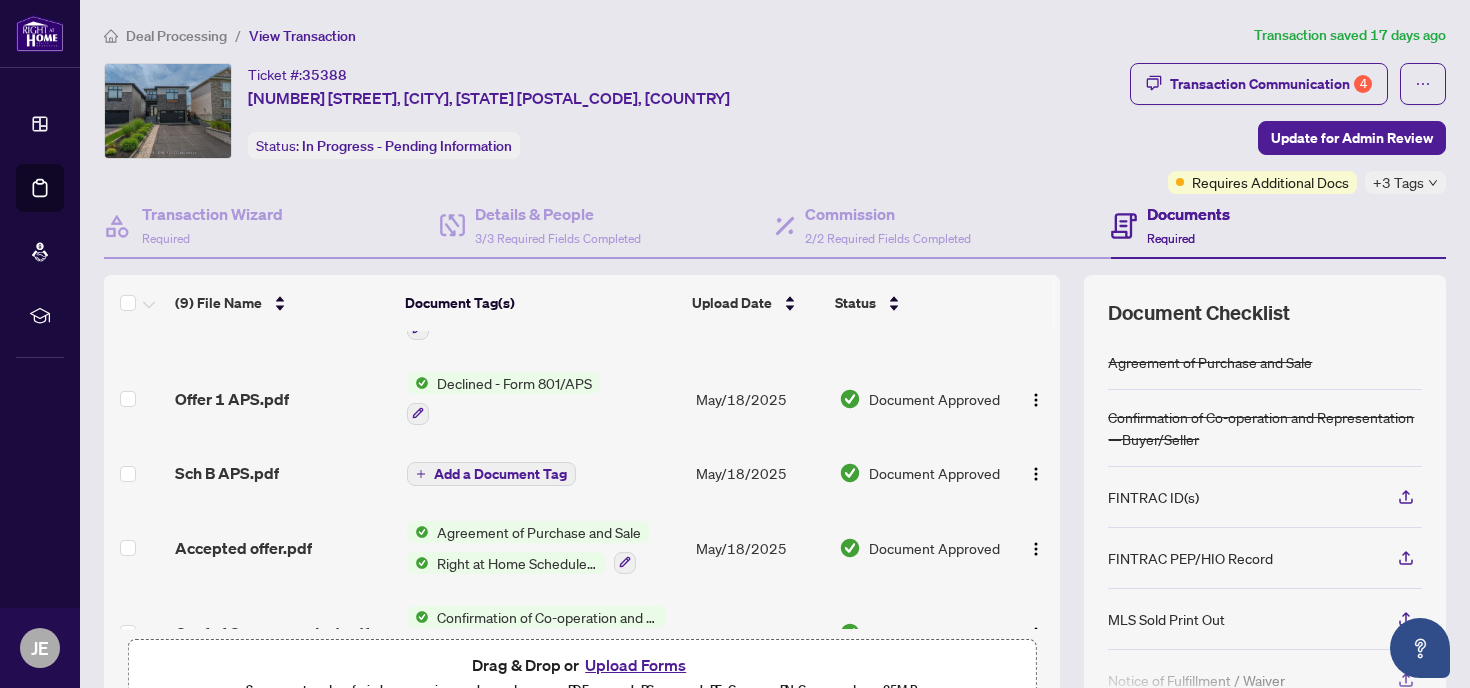 scroll, scrollTop: 305, scrollLeft: 0, axis: vertical 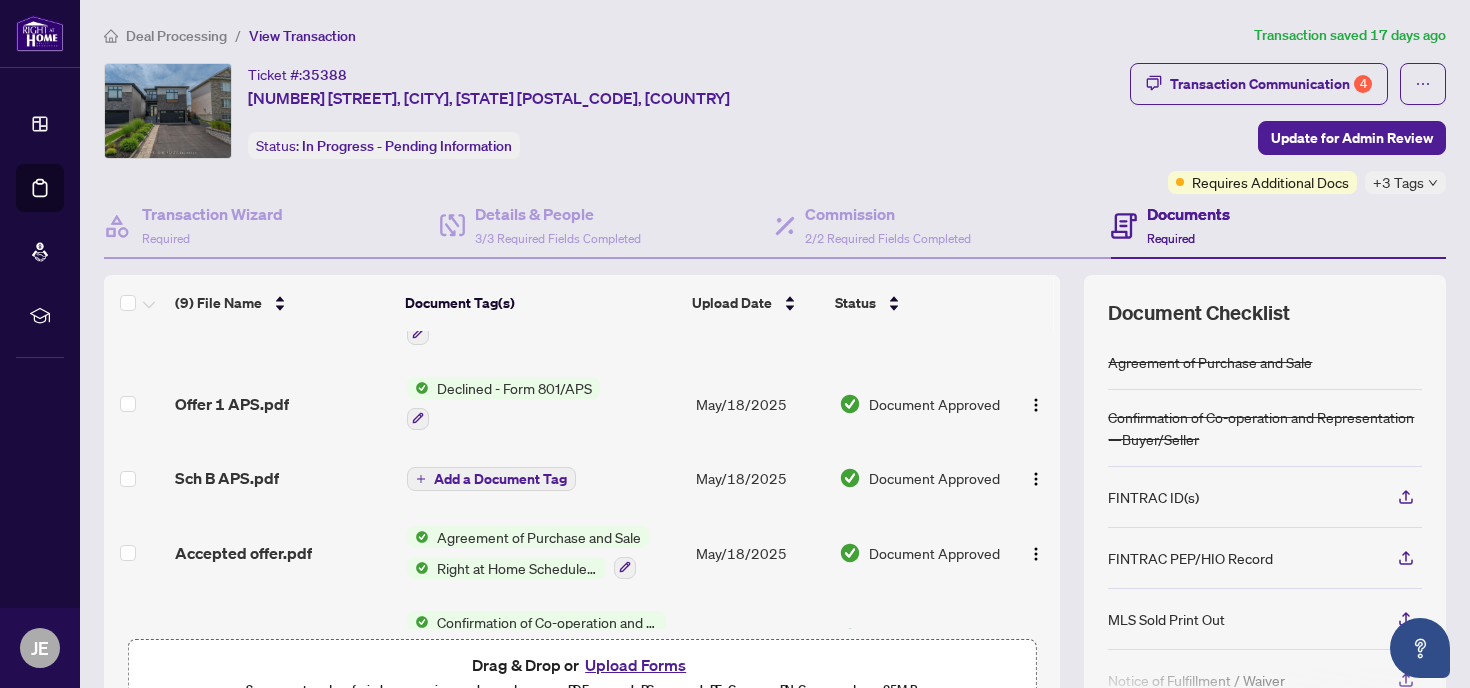 click on "Add a Document Tag" at bounding box center (500, 479) 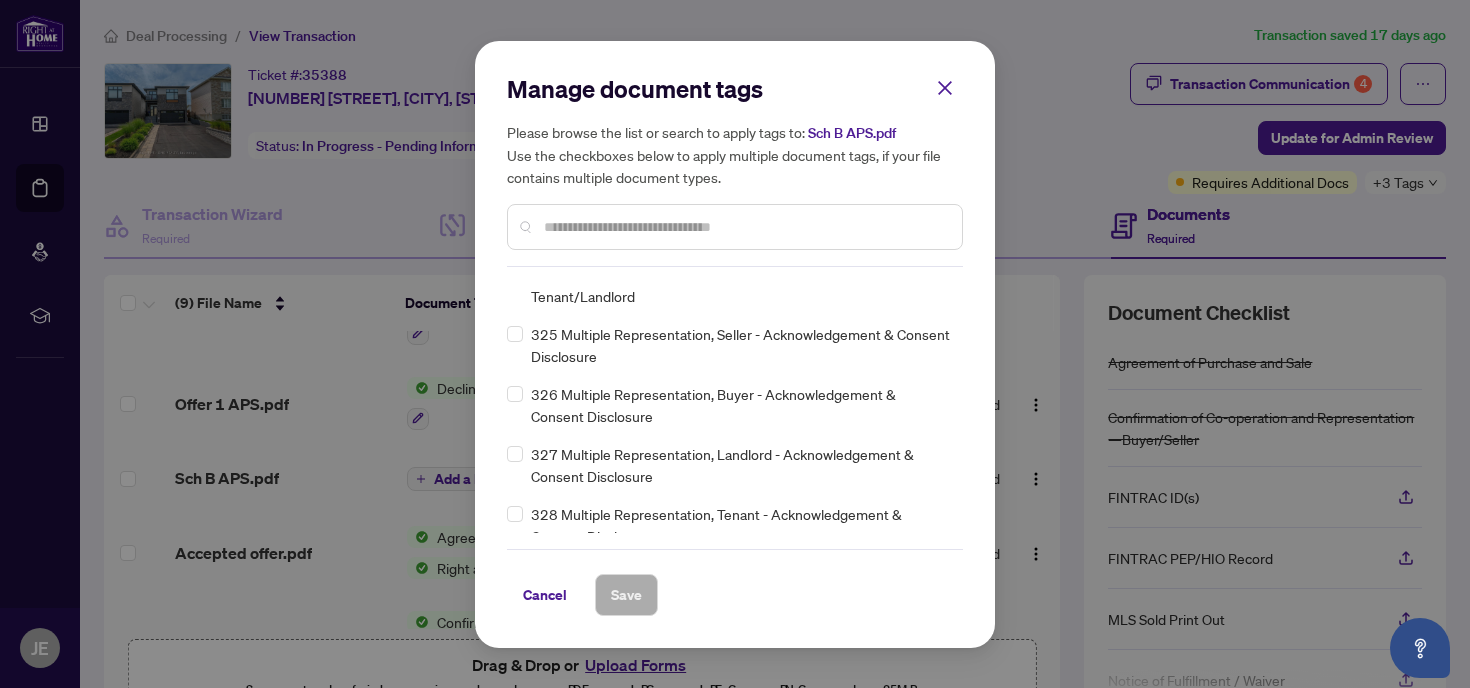 scroll, scrollTop: 8743, scrollLeft: 0, axis: vertical 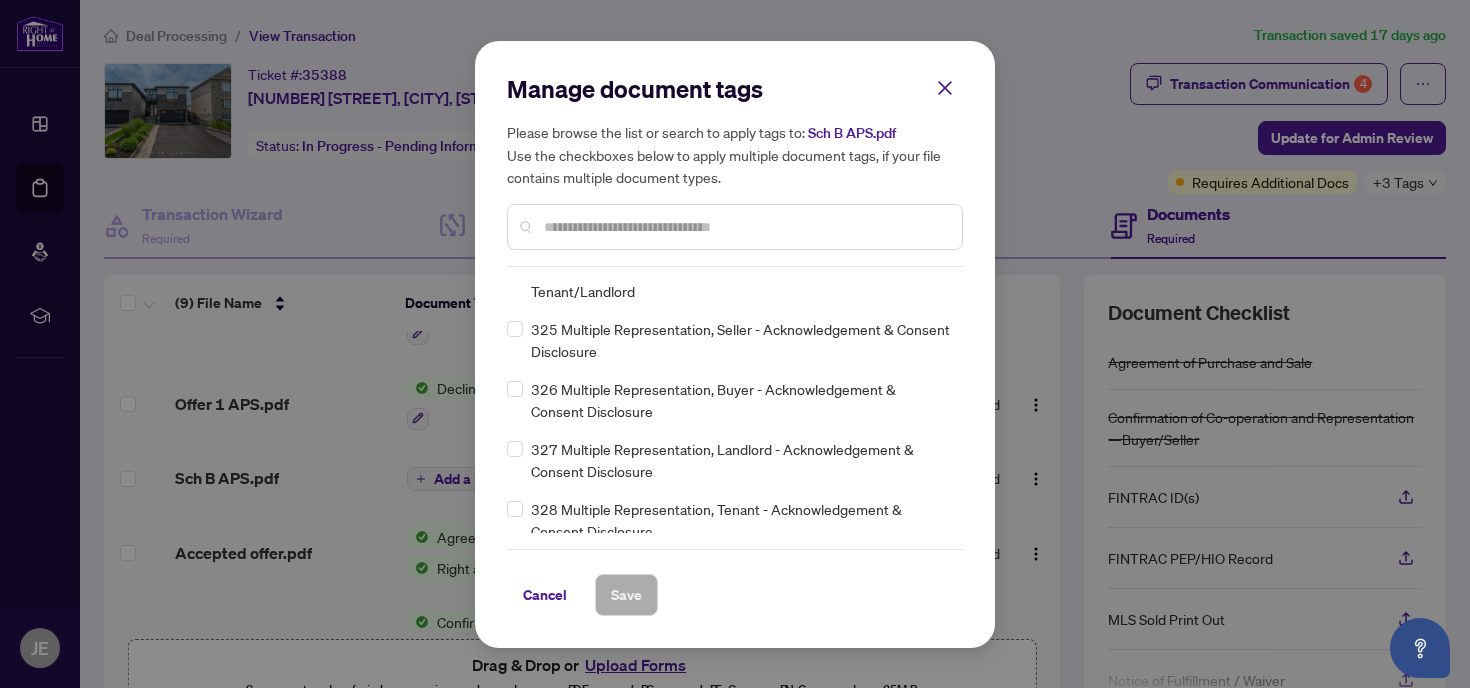 click at bounding box center (745, 227) 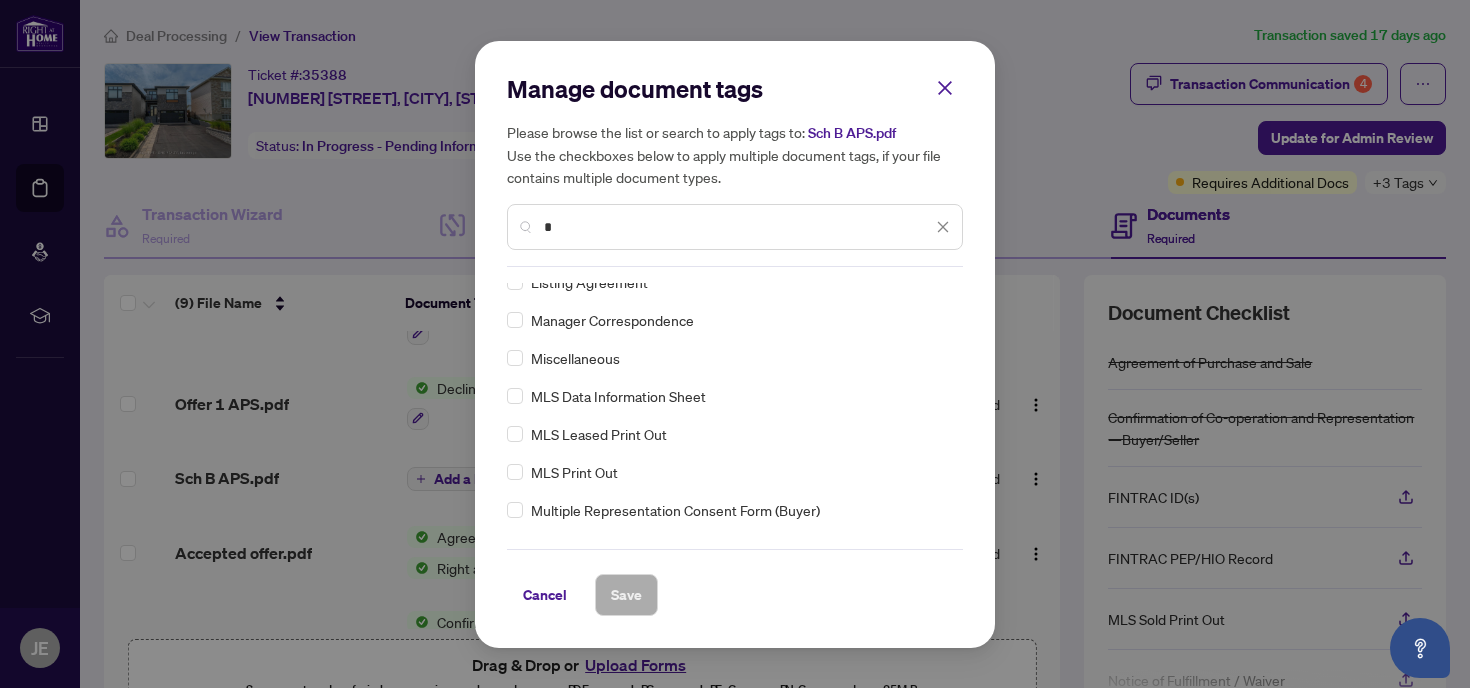 scroll, scrollTop: 0, scrollLeft: 0, axis: both 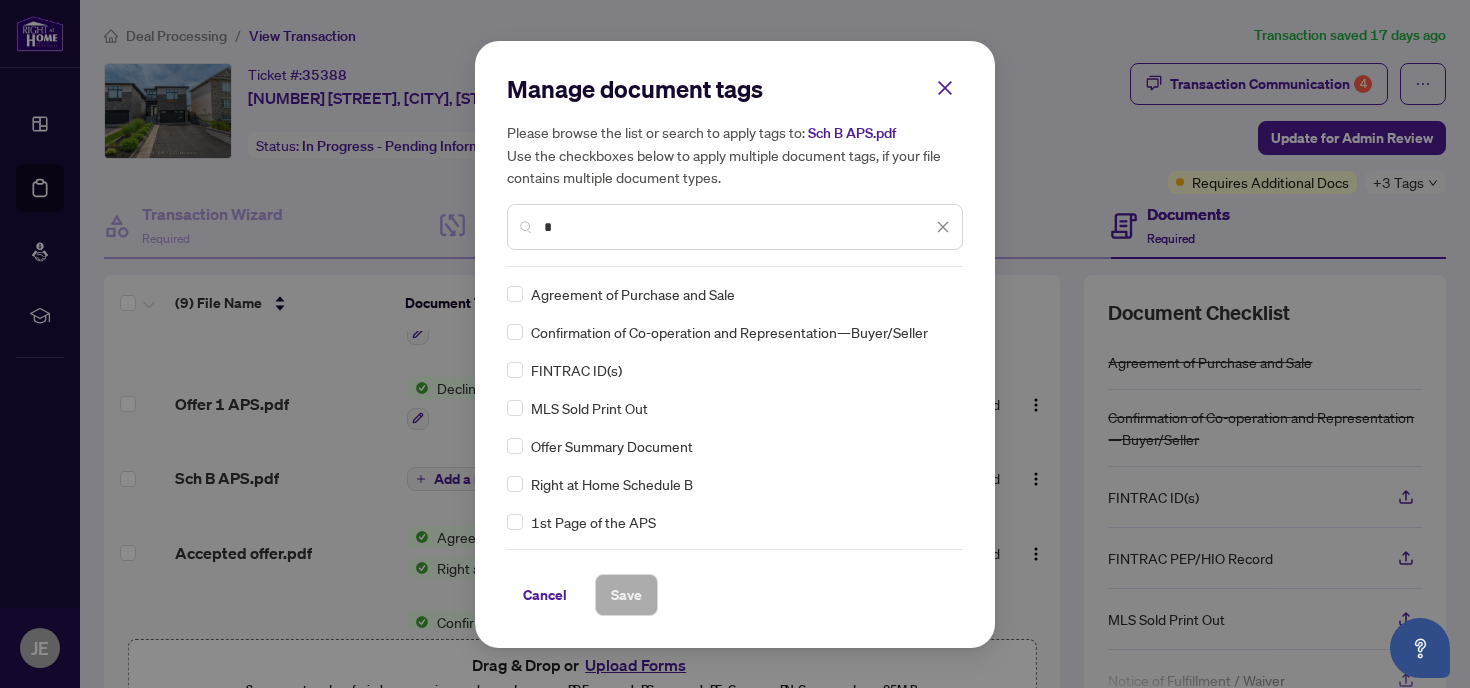 type on "*" 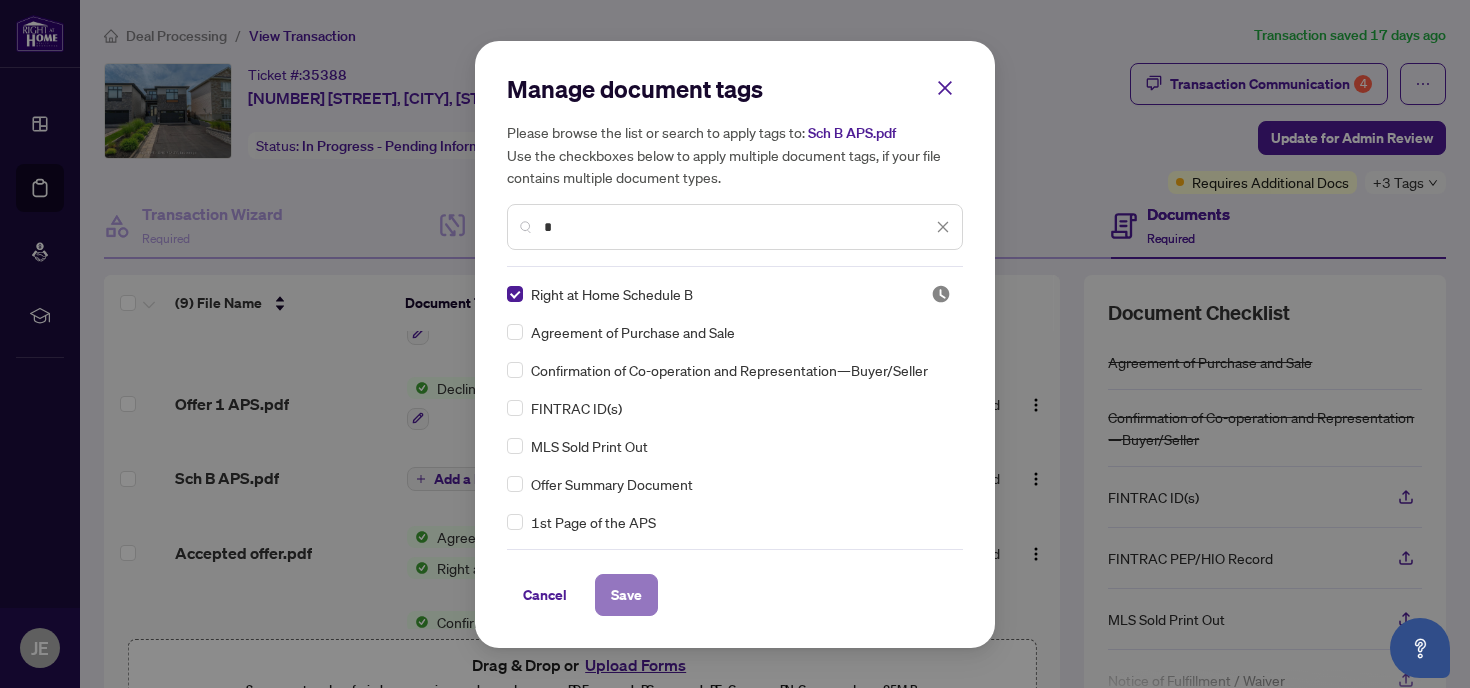 click on "Save" at bounding box center [626, 595] 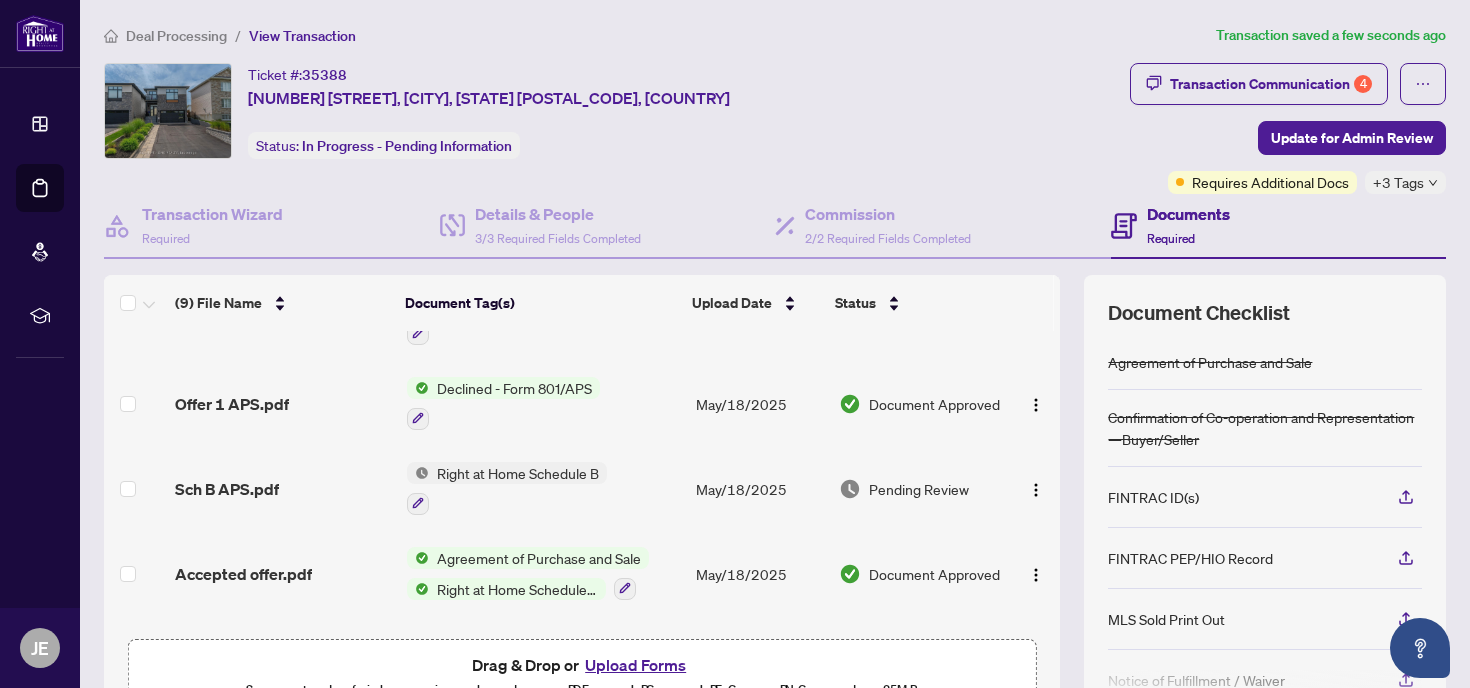 scroll, scrollTop: 442, scrollLeft: 0, axis: vertical 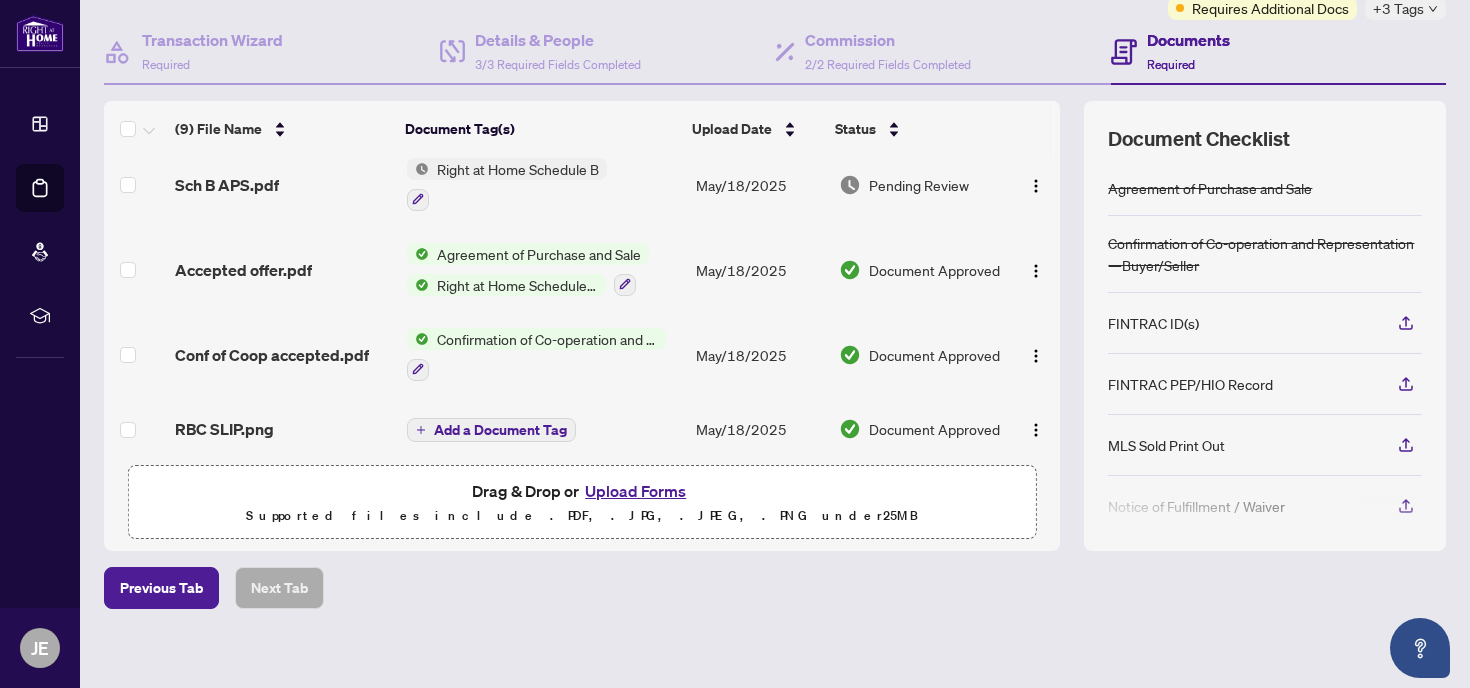 click on "Add a Document Tag" at bounding box center [543, 429] 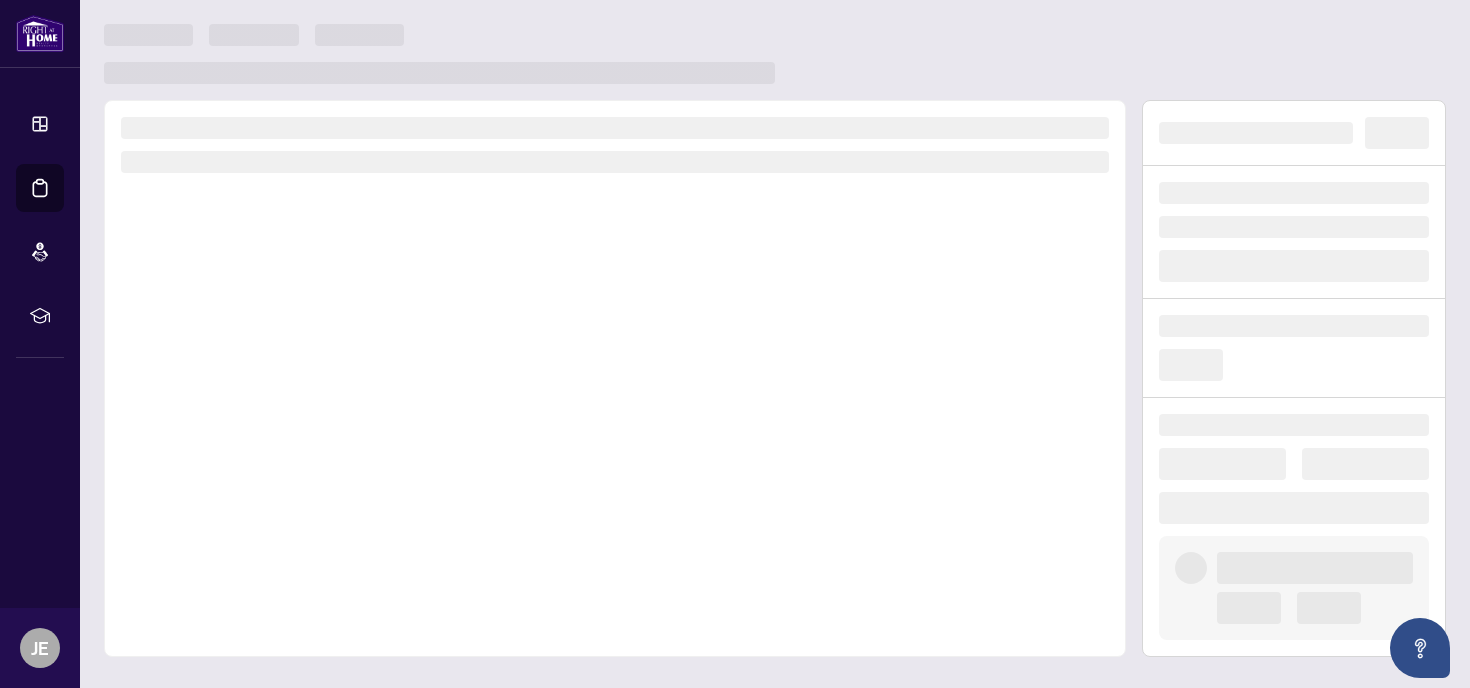 scroll, scrollTop: 0, scrollLeft: 0, axis: both 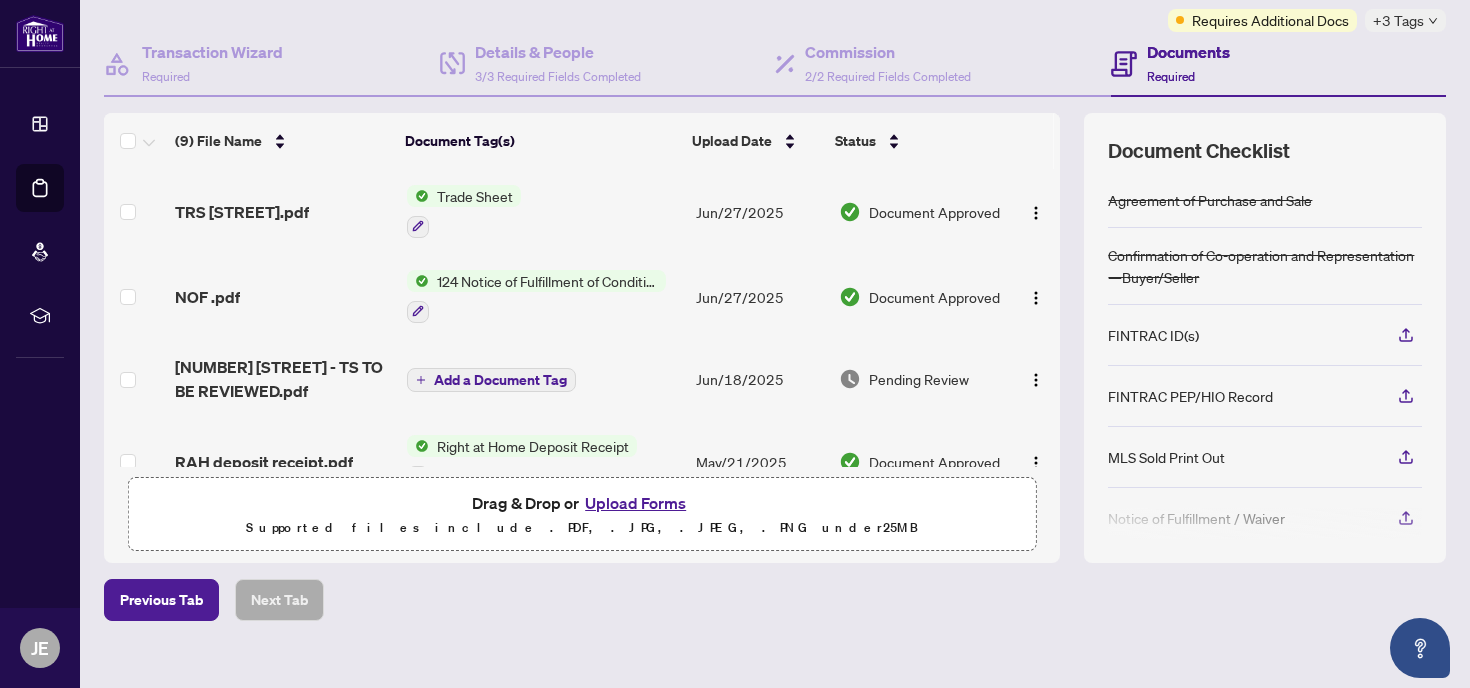 click on "Add a Document Tag" at bounding box center (500, 380) 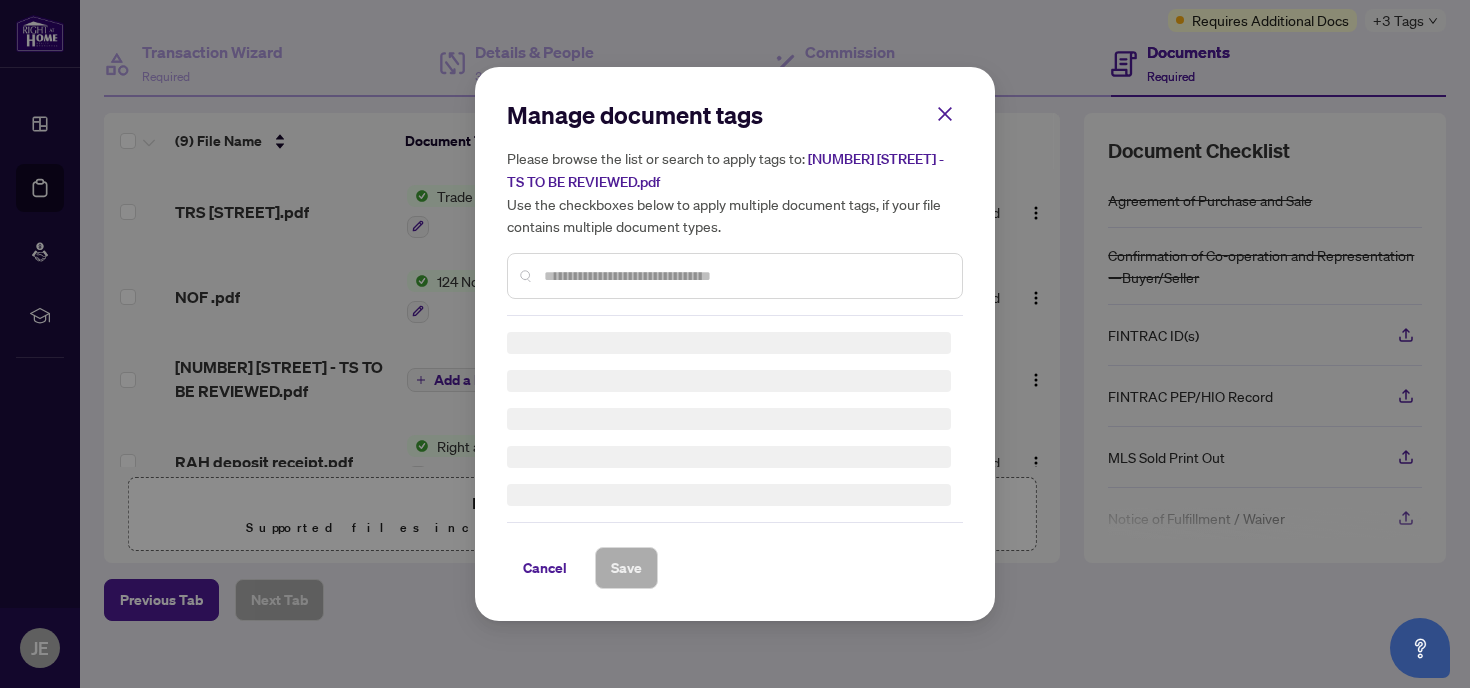 click at bounding box center [735, 276] 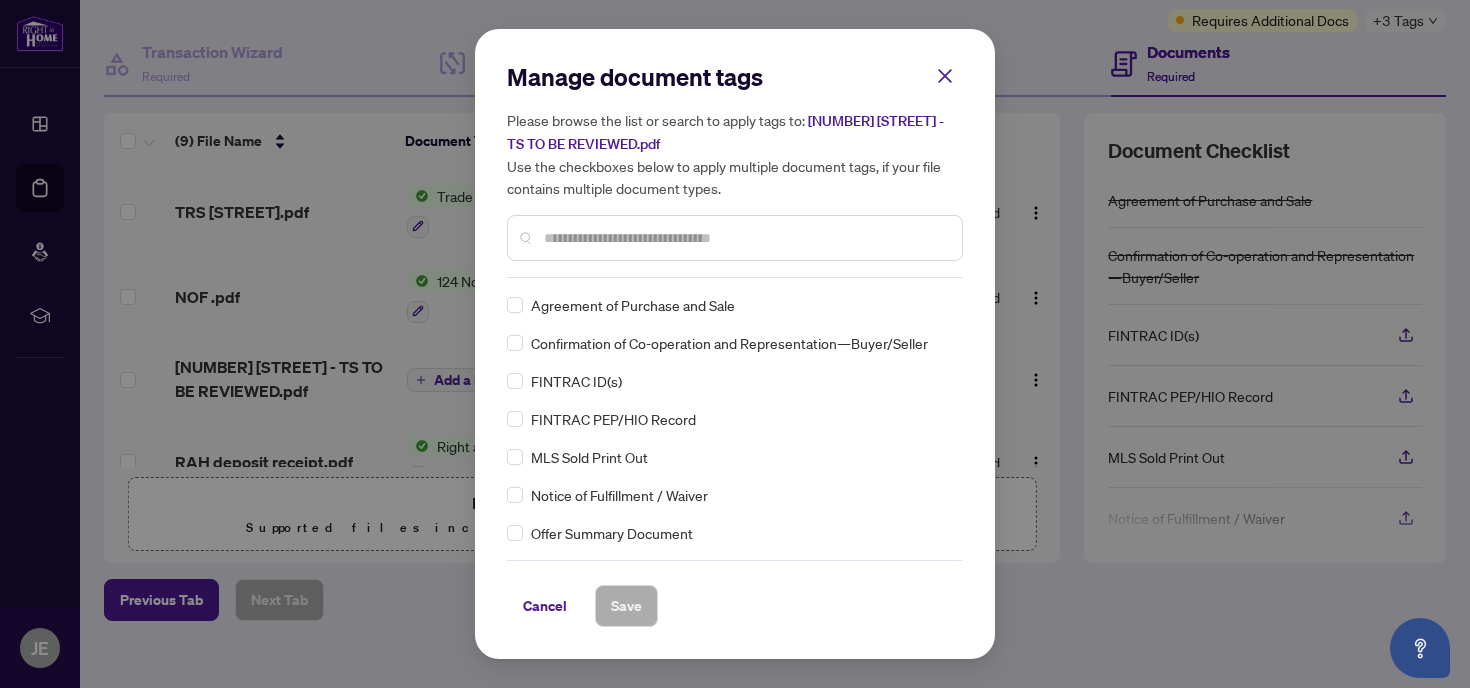 click at bounding box center (745, 238) 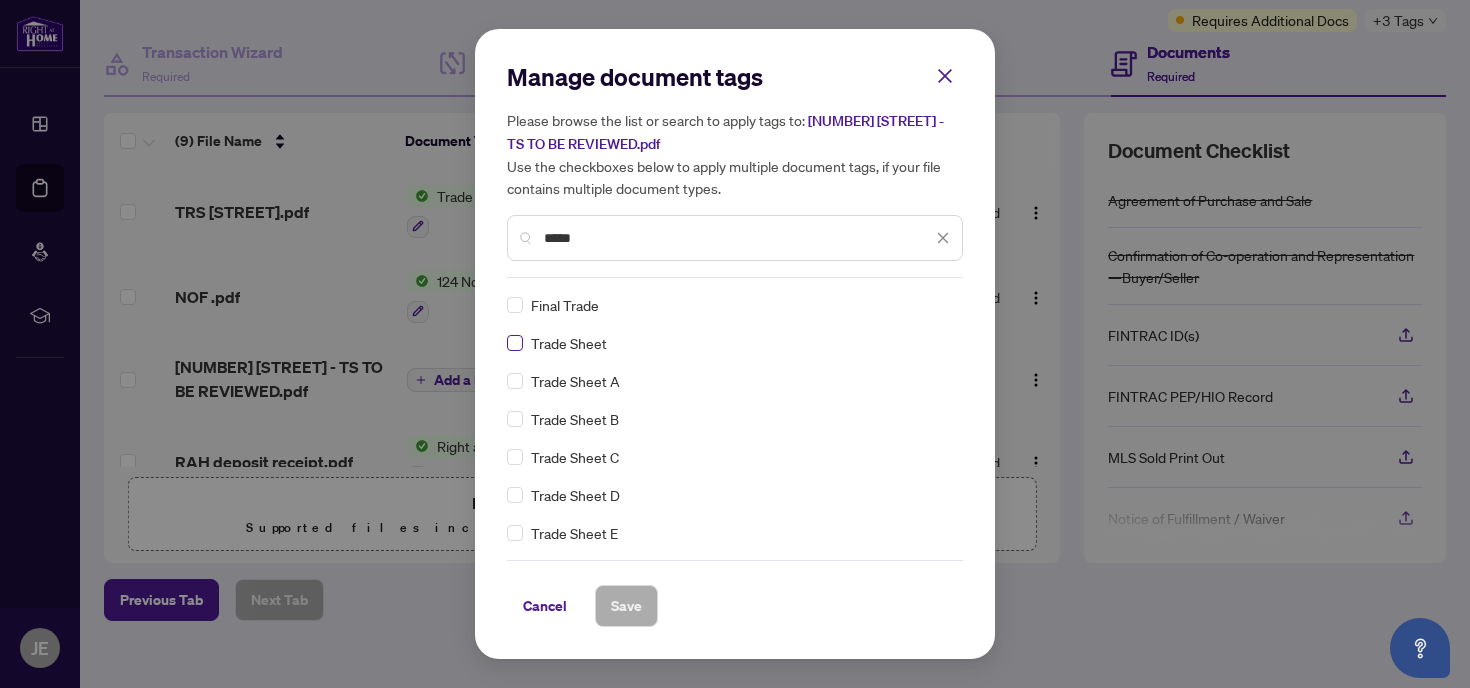 type on "*****" 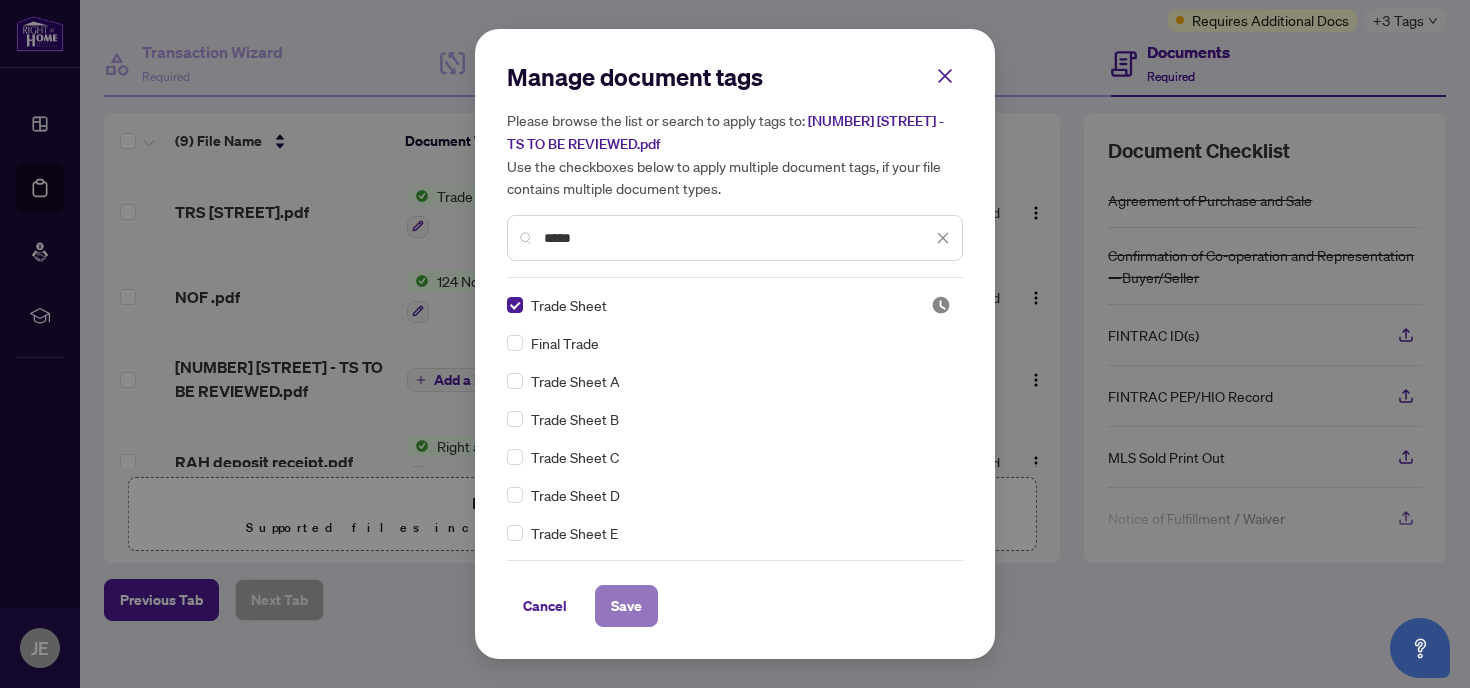 click on "Save" at bounding box center [626, 606] 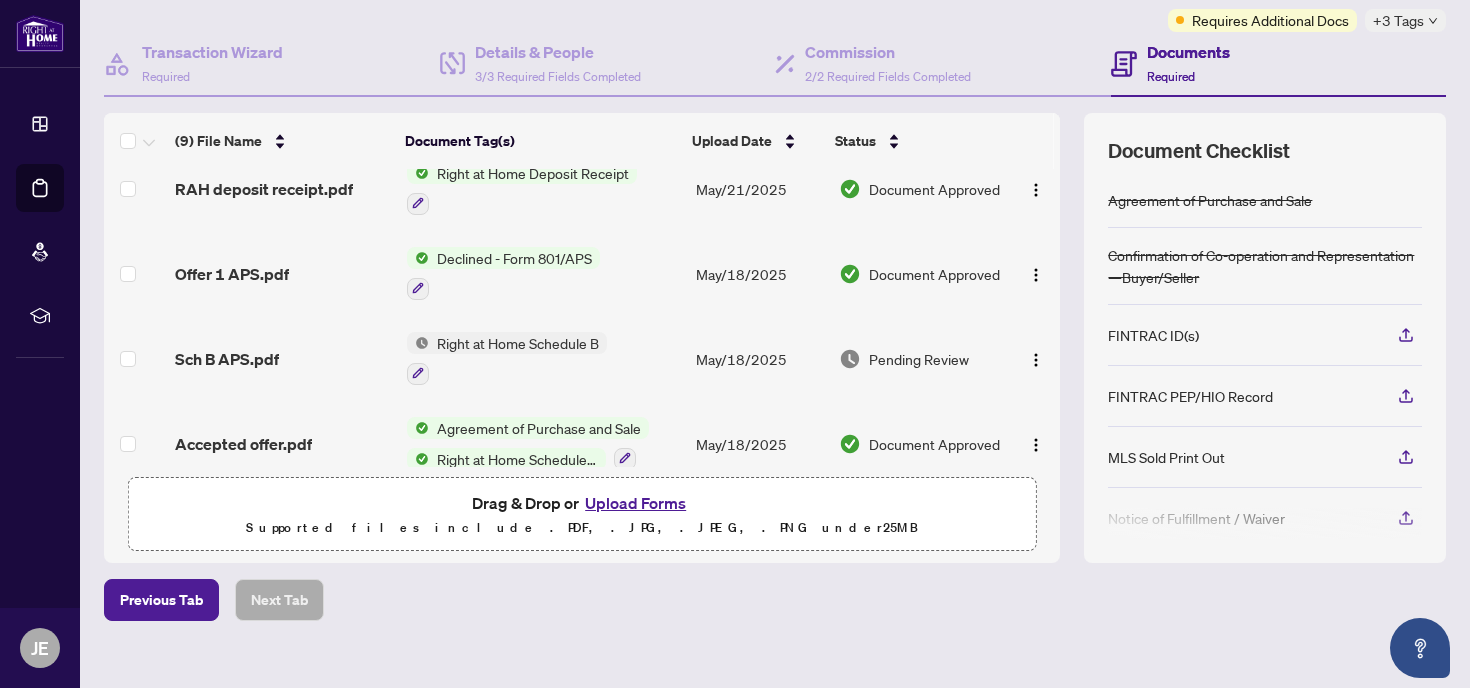scroll, scrollTop: 447, scrollLeft: 0, axis: vertical 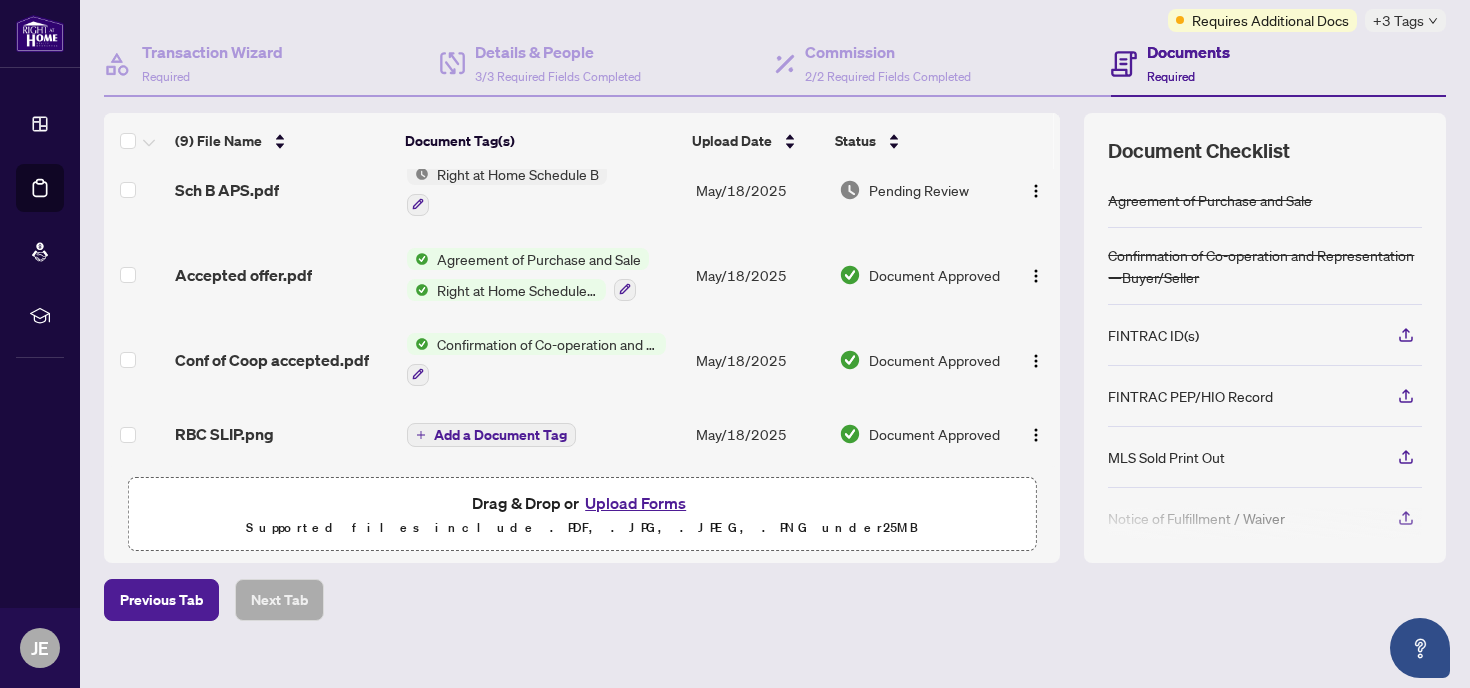 click on "Add a Document Tag" at bounding box center [500, 435] 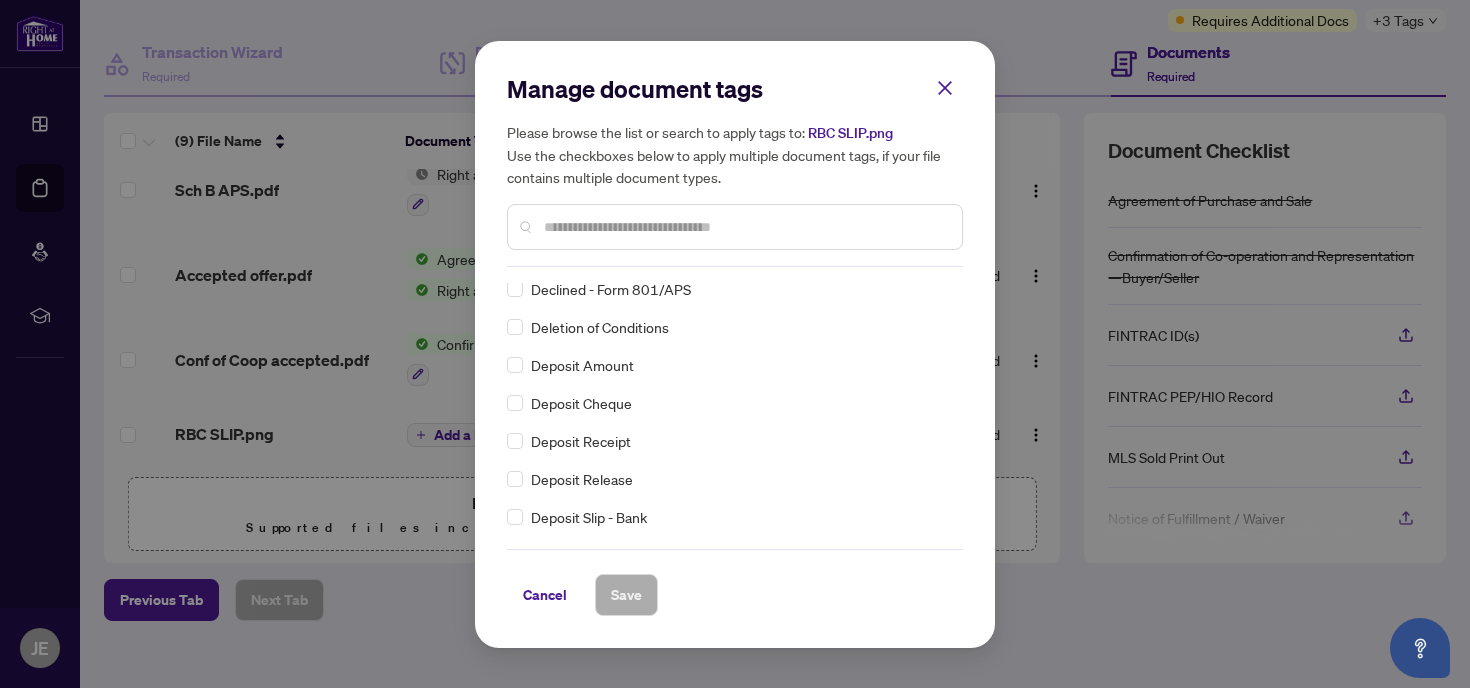 scroll, scrollTop: 1640, scrollLeft: 0, axis: vertical 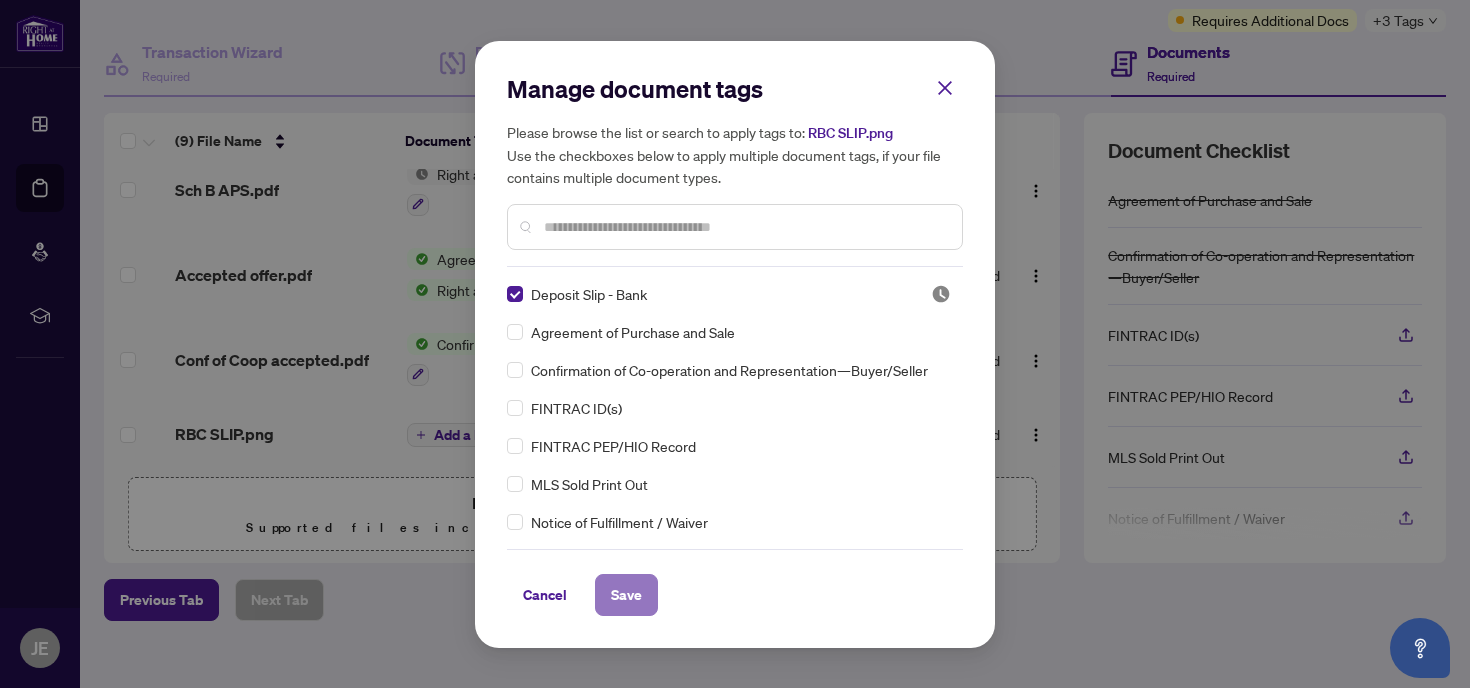 click on "Save" at bounding box center (626, 595) 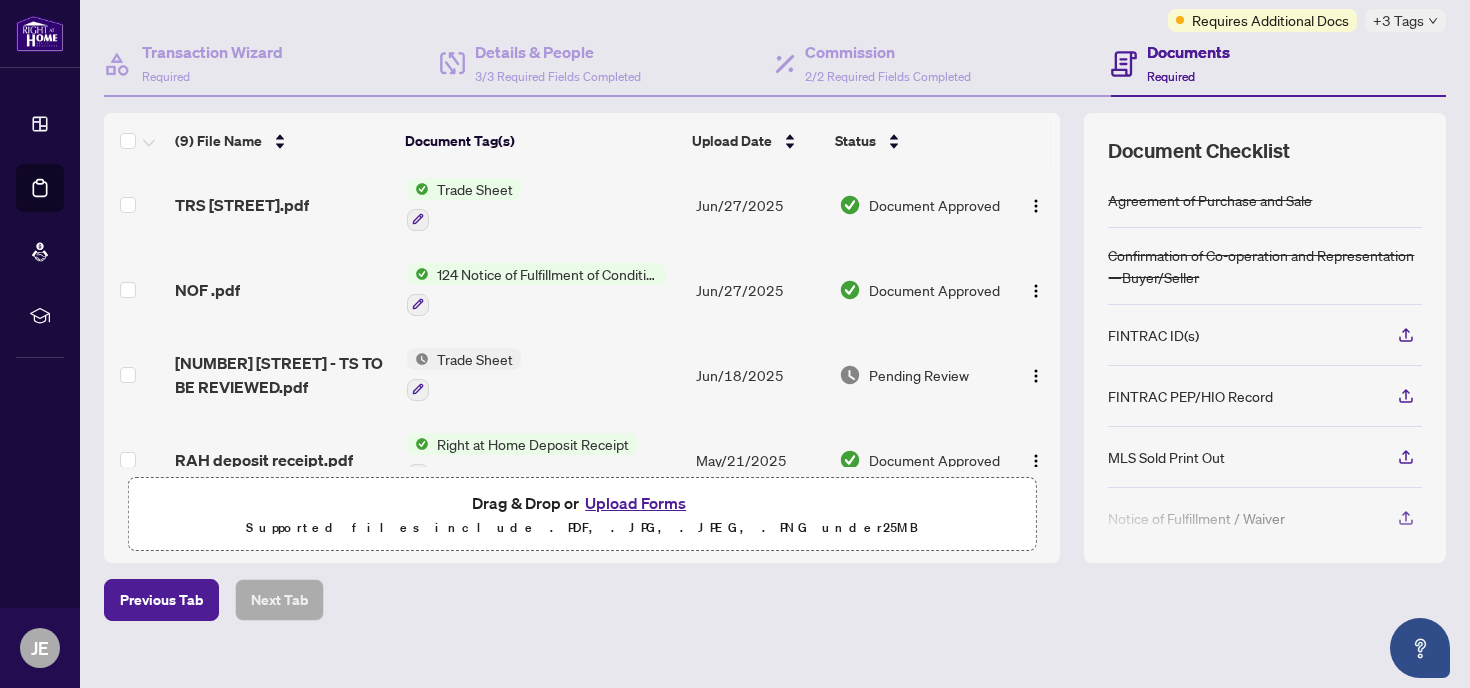 scroll, scrollTop: 0, scrollLeft: 0, axis: both 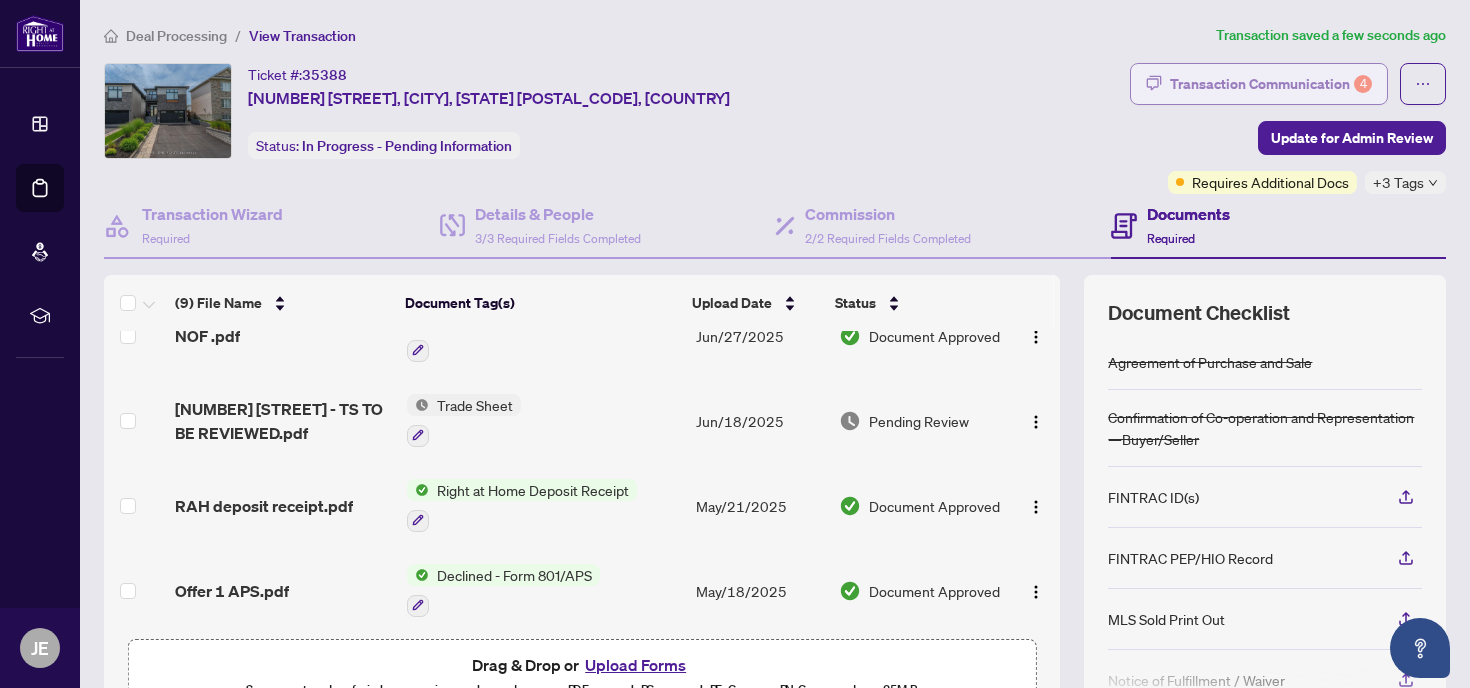 click on "Transaction Communication 4" at bounding box center [1271, 84] 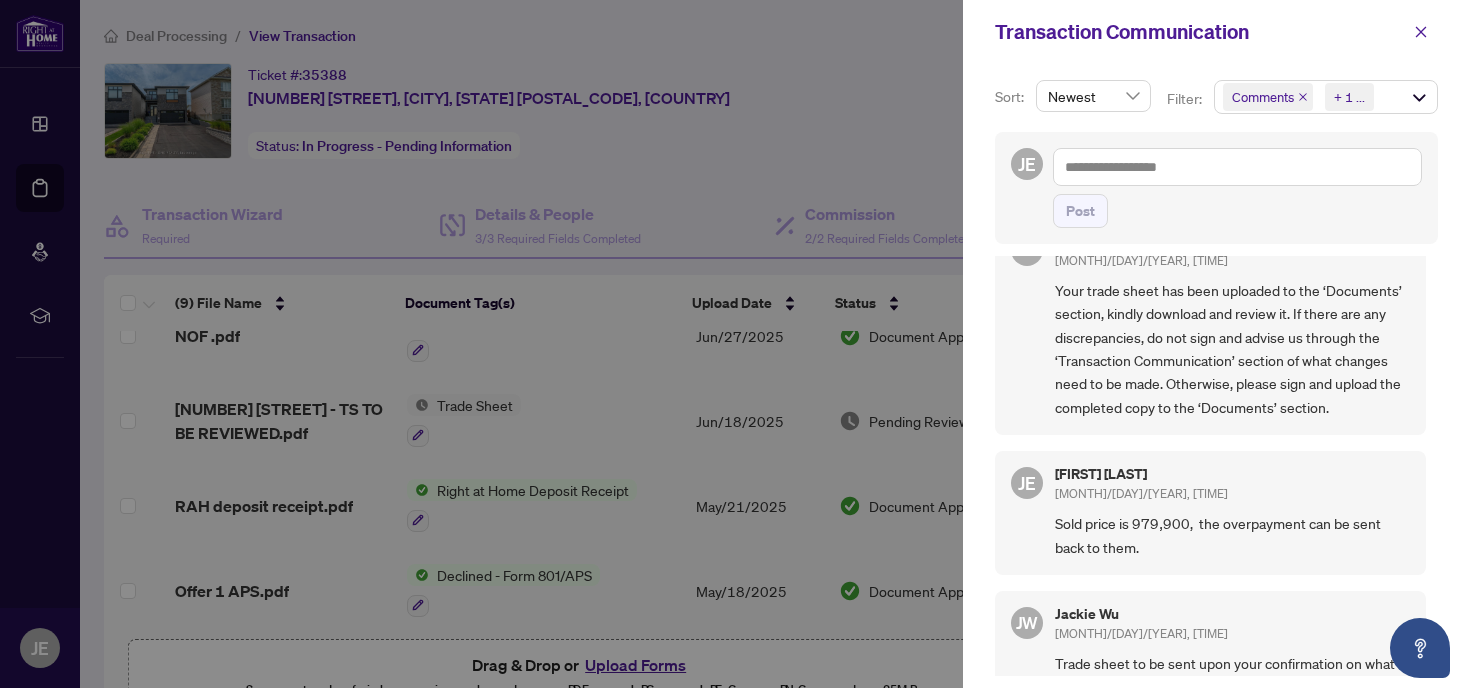 scroll, scrollTop: 256, scrollLeft: 0, axis: vertical 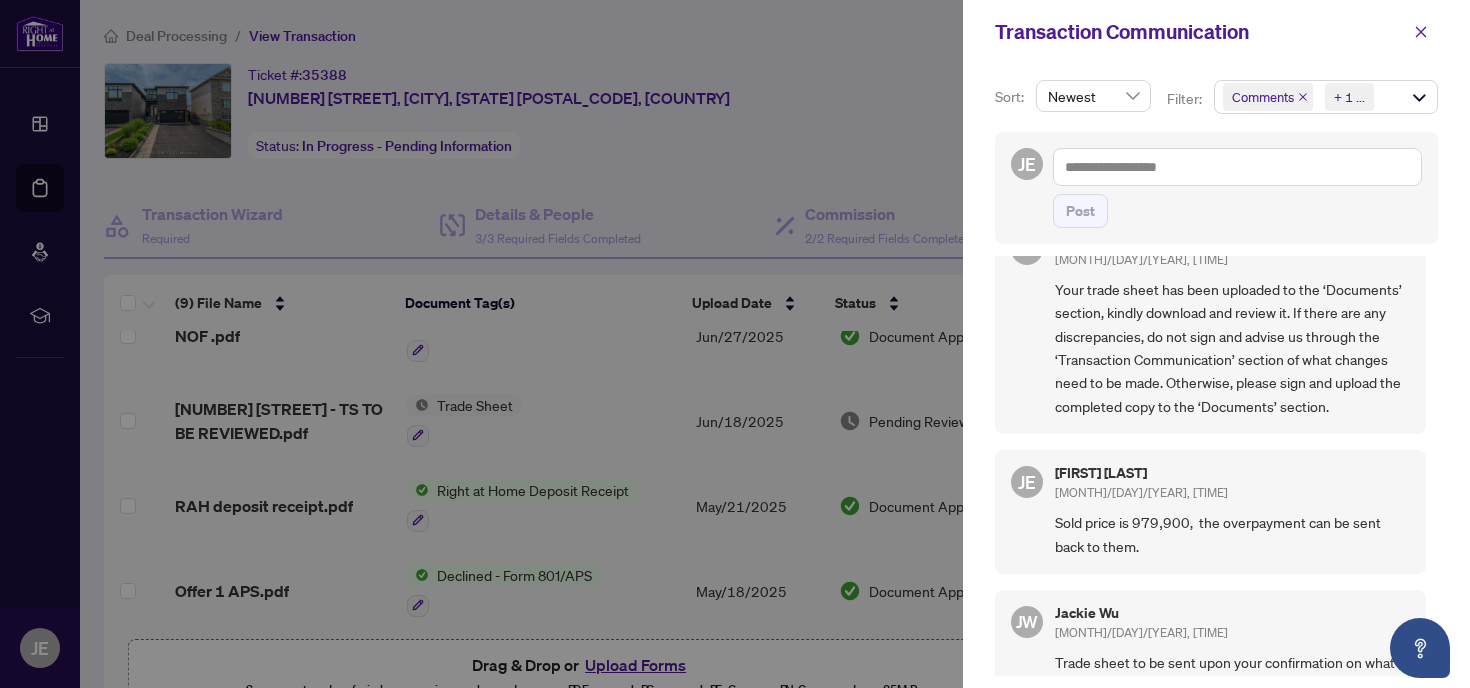 click at bounding box center [735, 344] 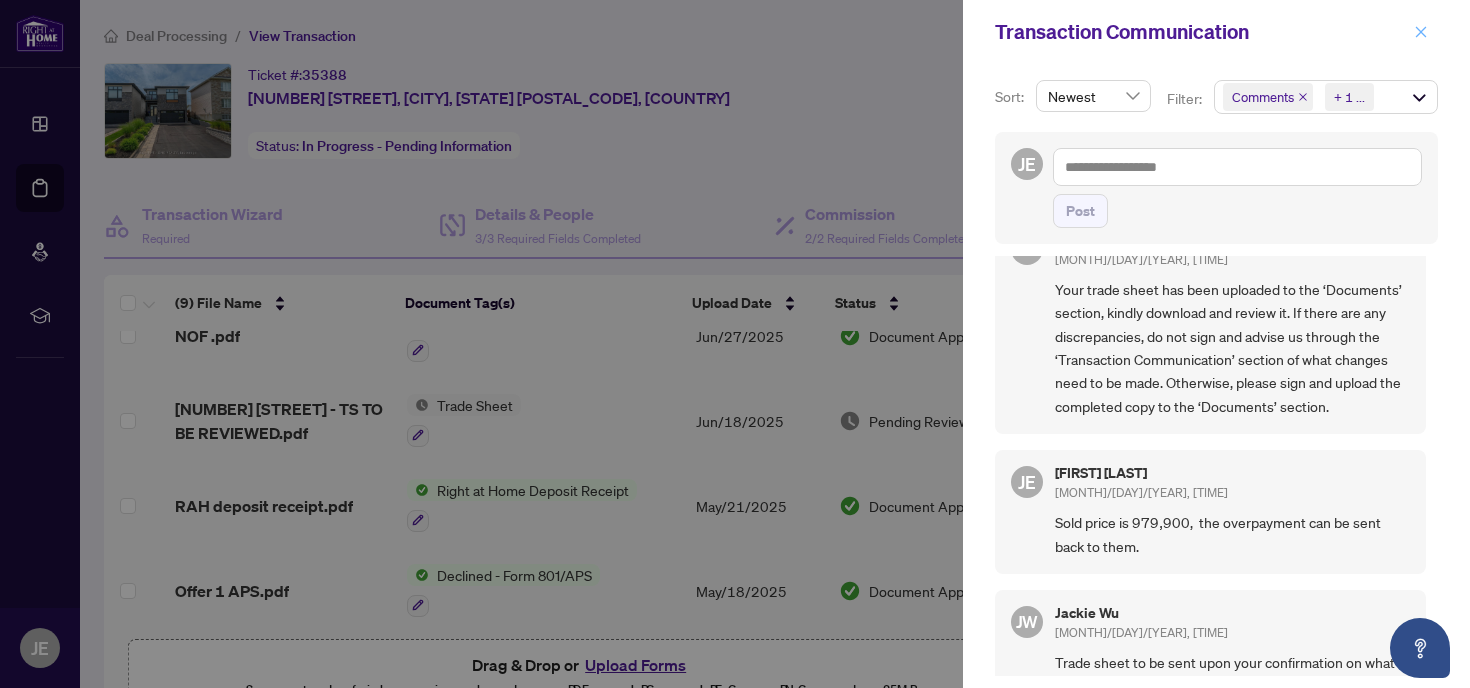 click 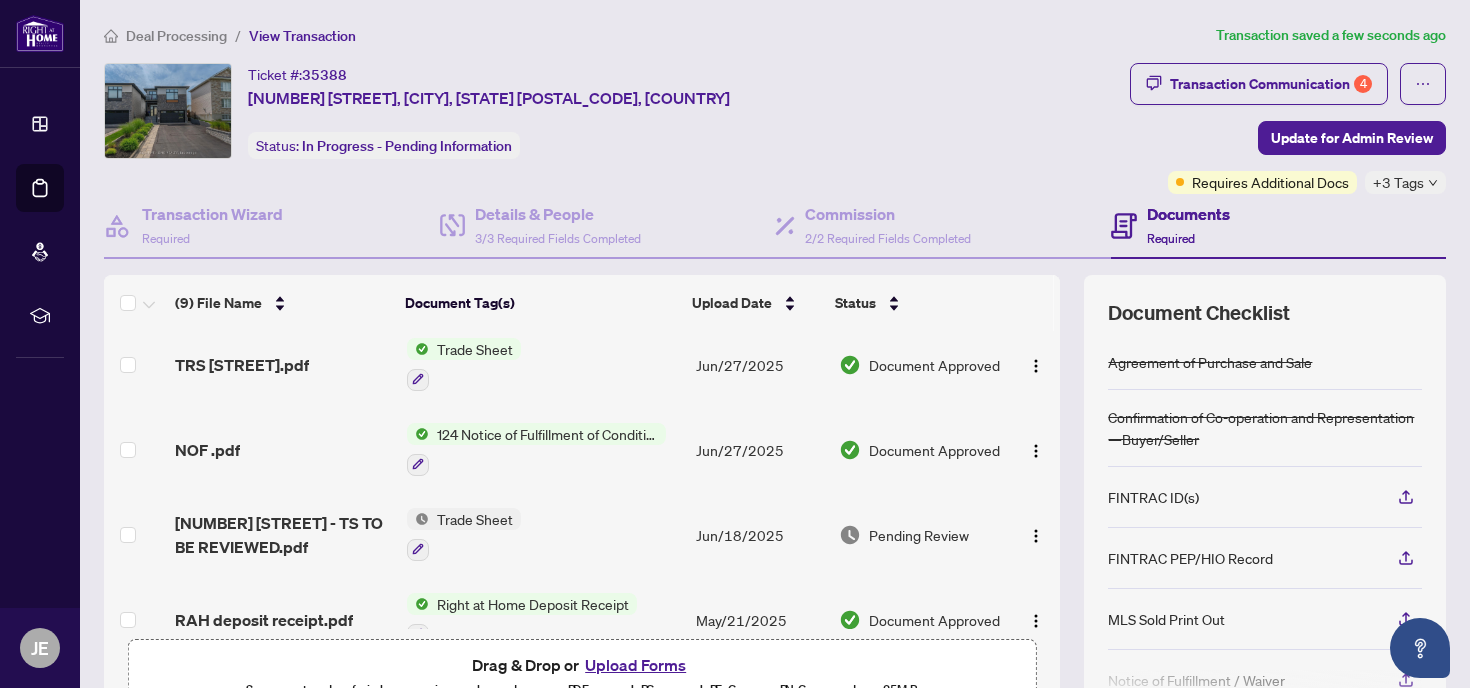 scroll, scrollTop: 0, scrollLeft: 0, axis: both 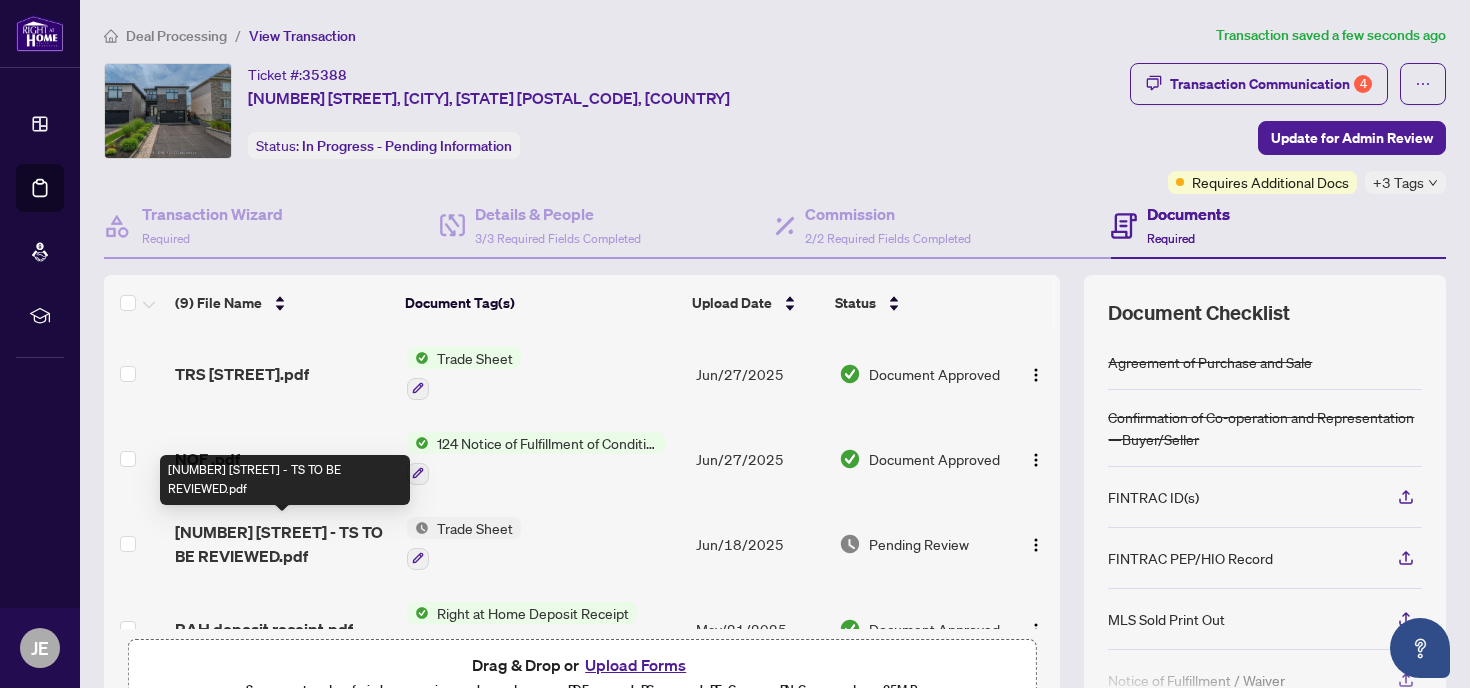 click on "[NUMBER] [STREET] - TS TO BE REVIEWED.pdf" at bounding box center (282, 544) 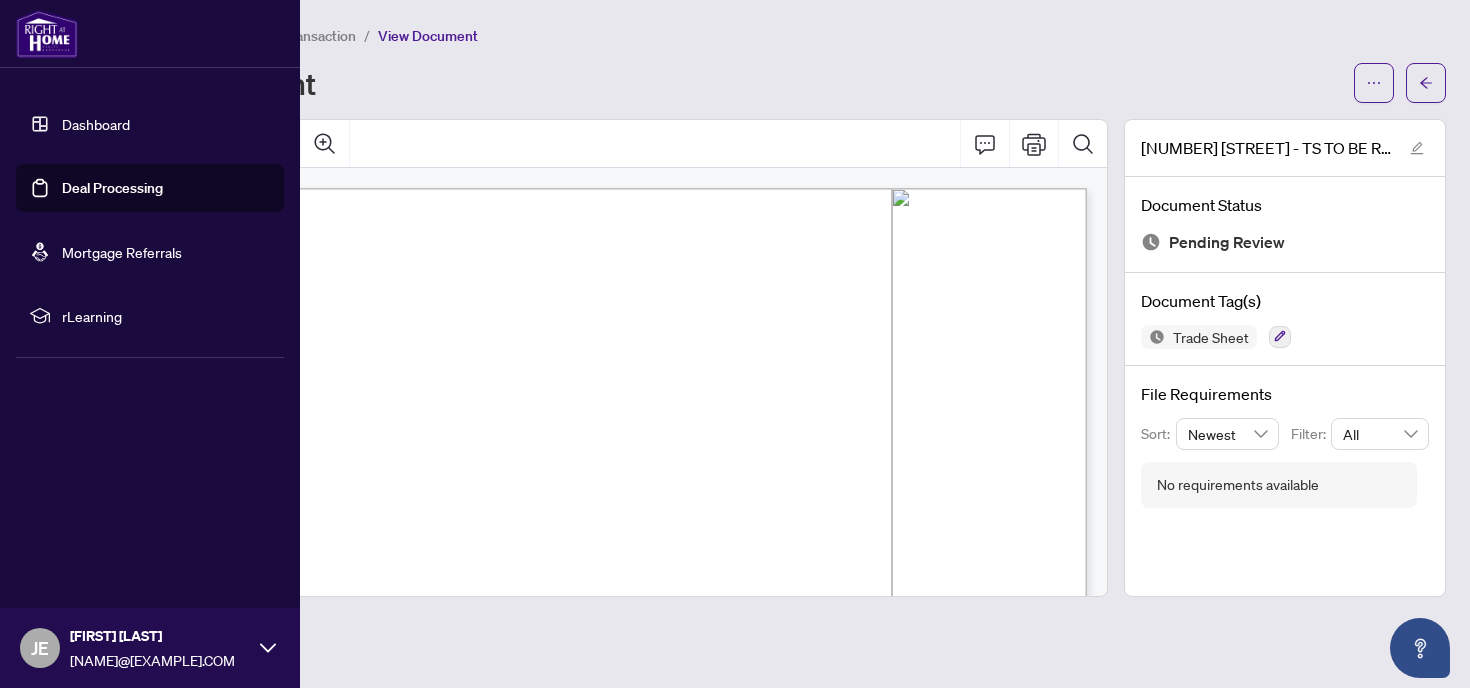 click at bounding box center (47, 34) 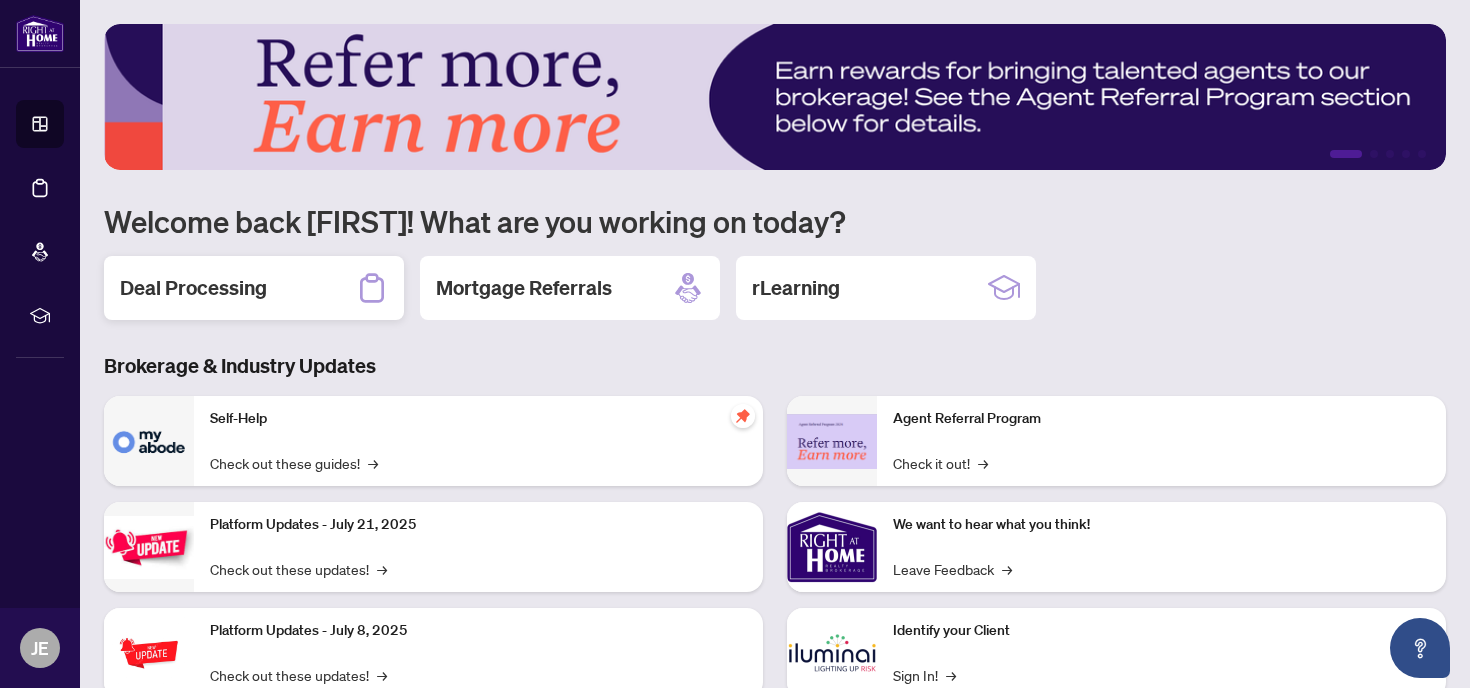 click on "Deal Processing" at bounding box center [254, 288] 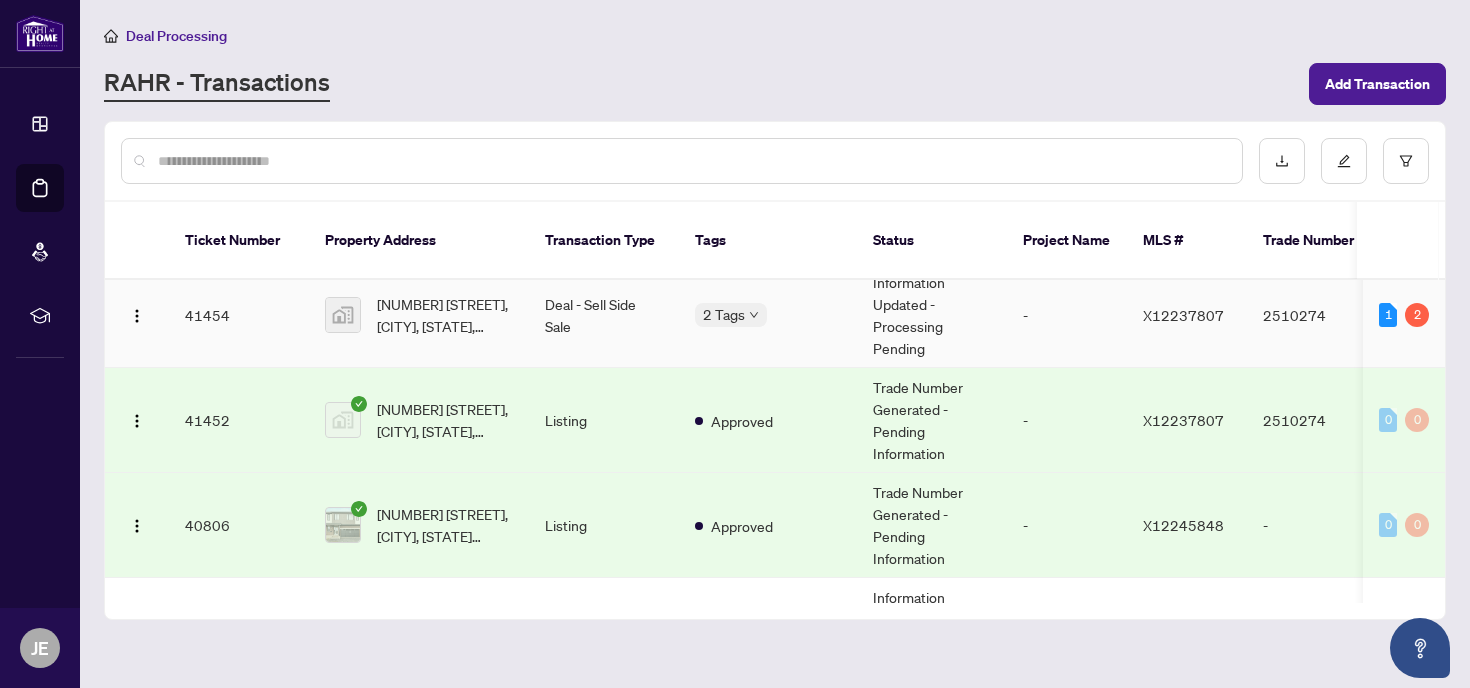 scroll, scrollTop: 121, scrollLeft: 0, axis: vertical 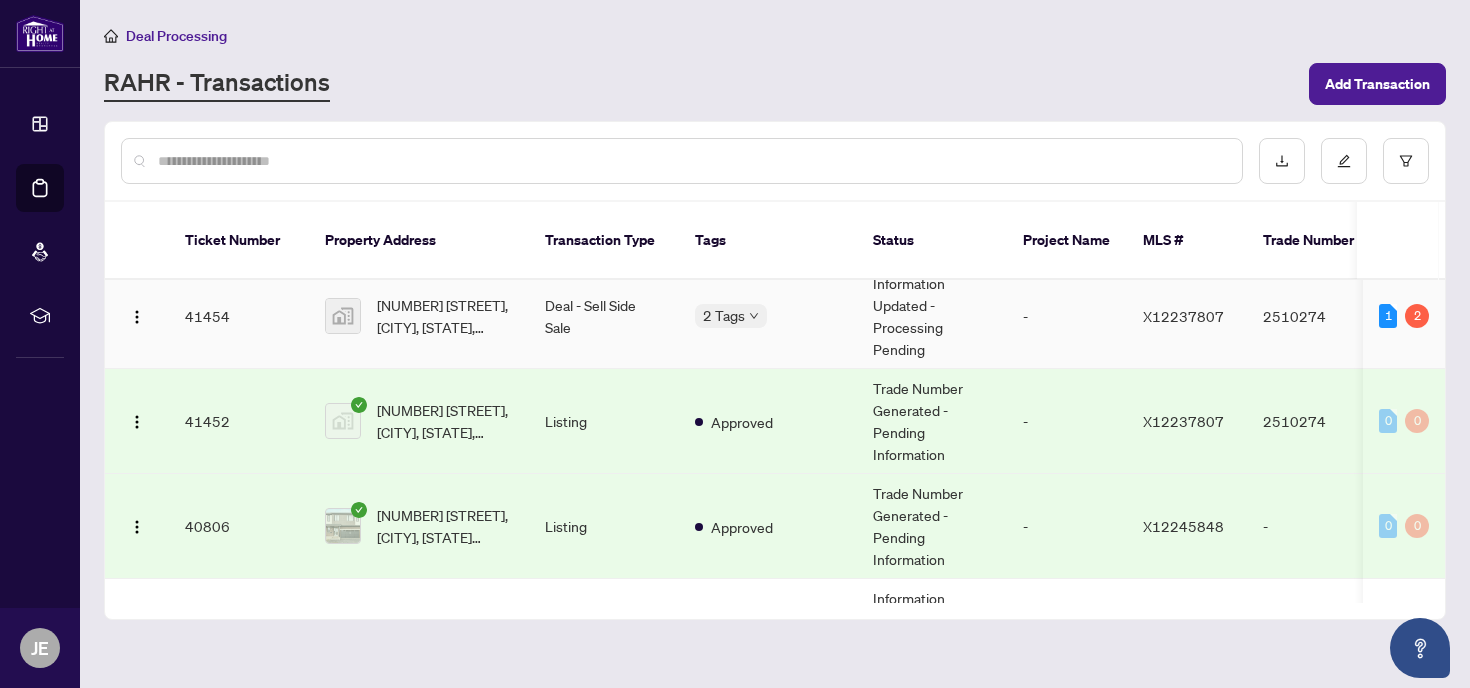 click on "41454" at bounding box center [239, 316] 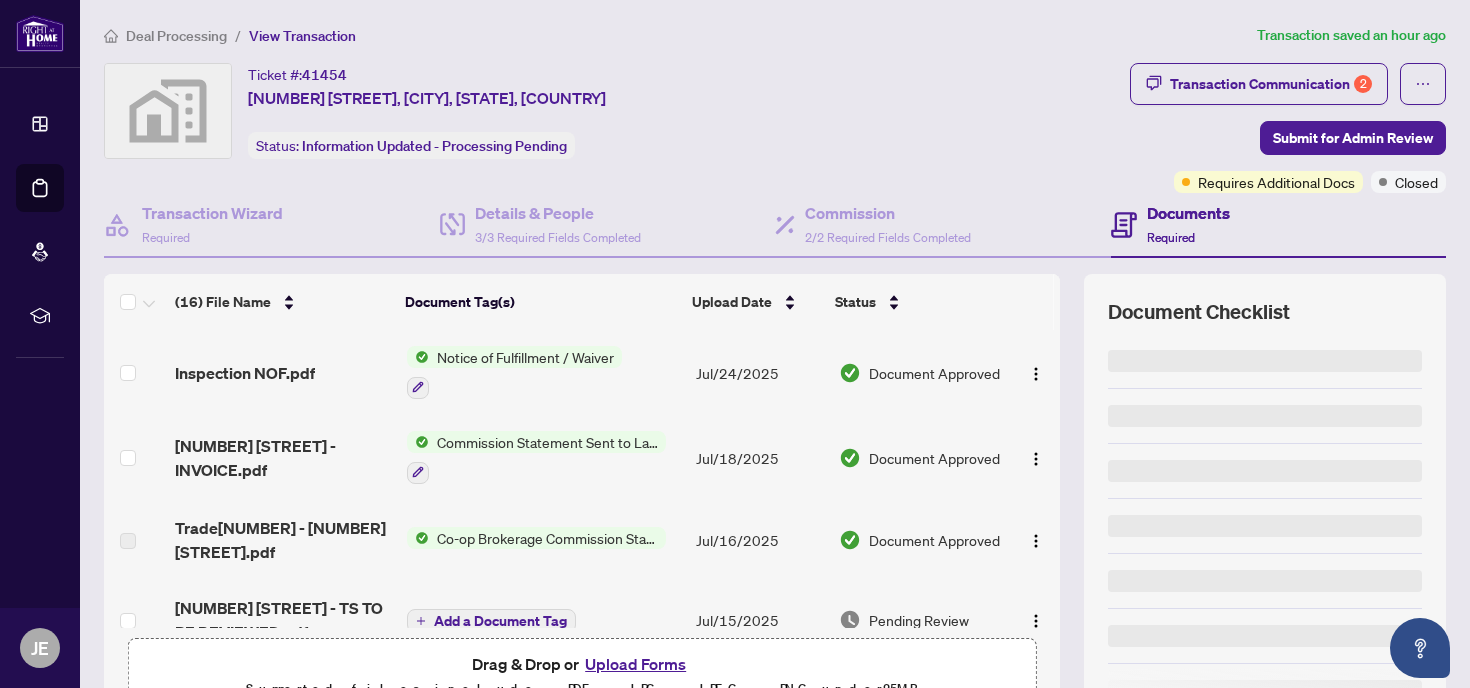 scroll, scrollTop: 186, scrollLeft: 0, axis: vertical 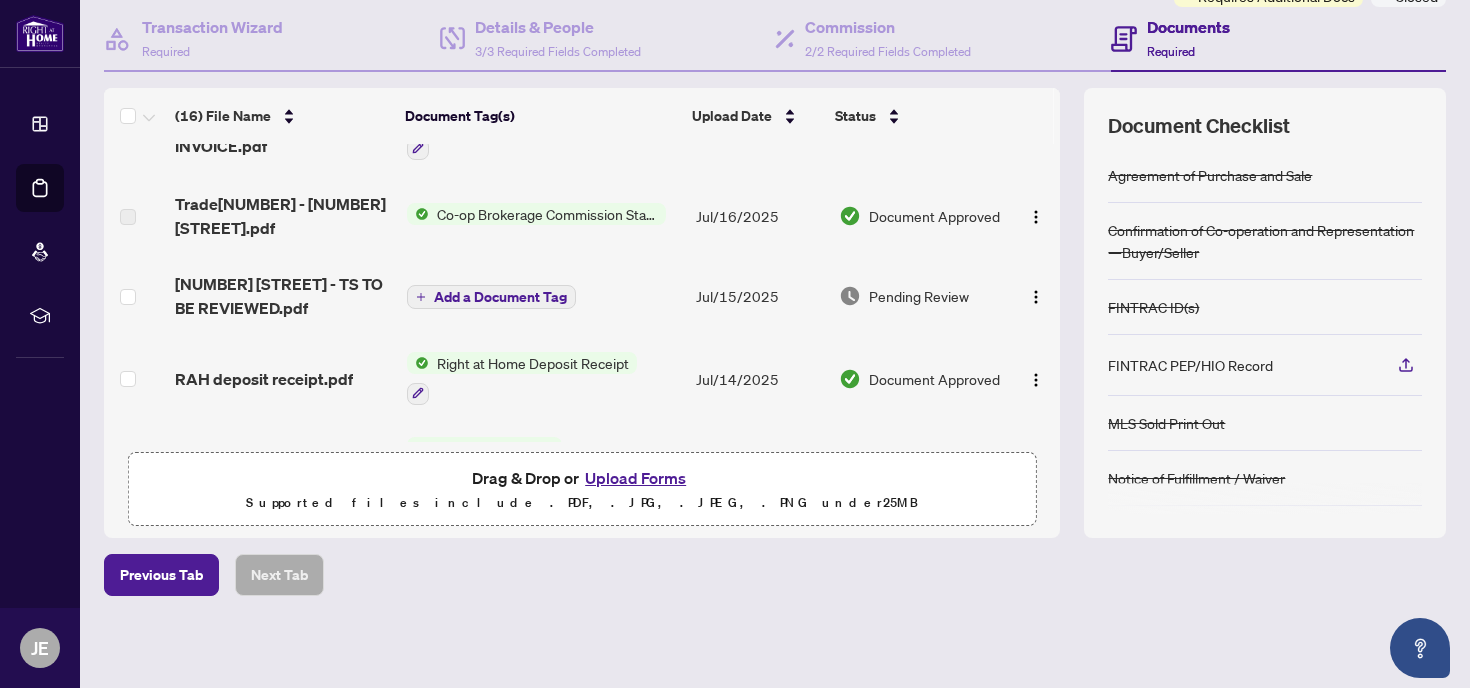 click on "Add a Document Tag" at bounding box center [500, 297] 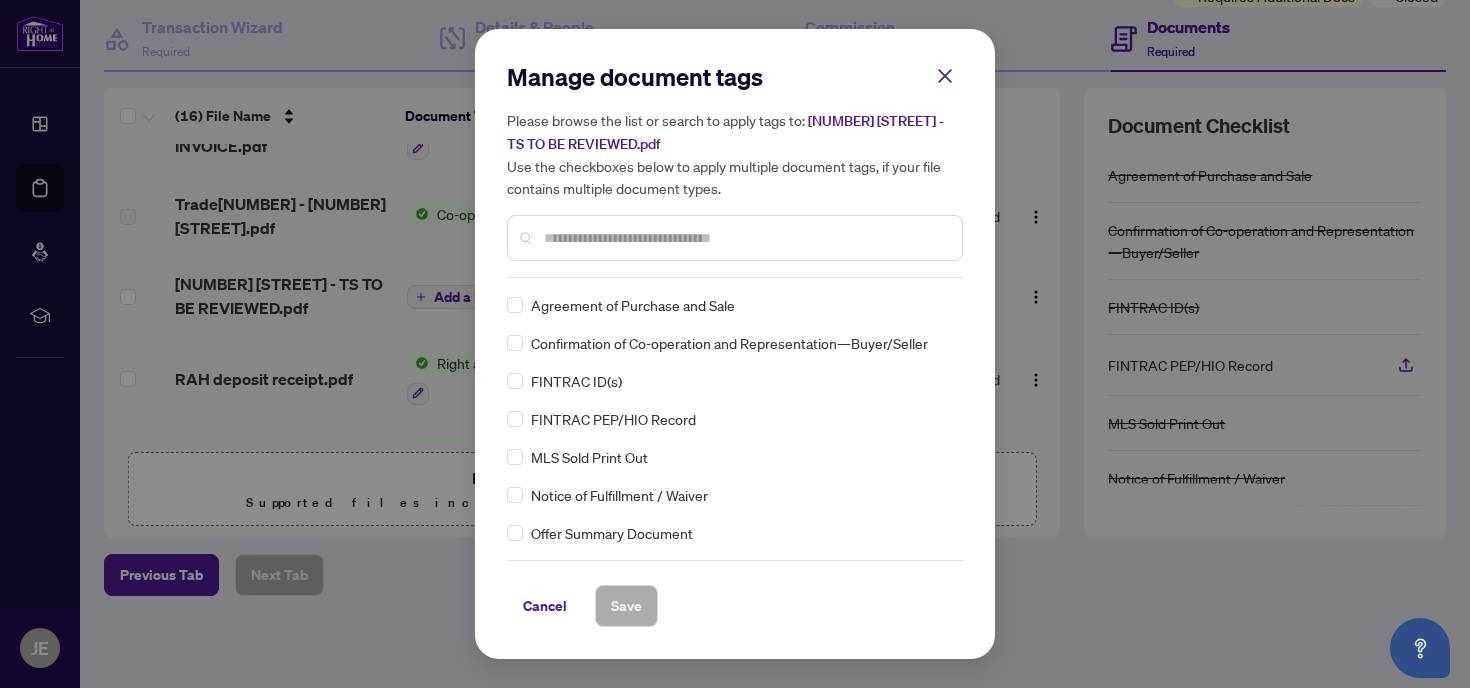 click at bounding box center [745, 238] 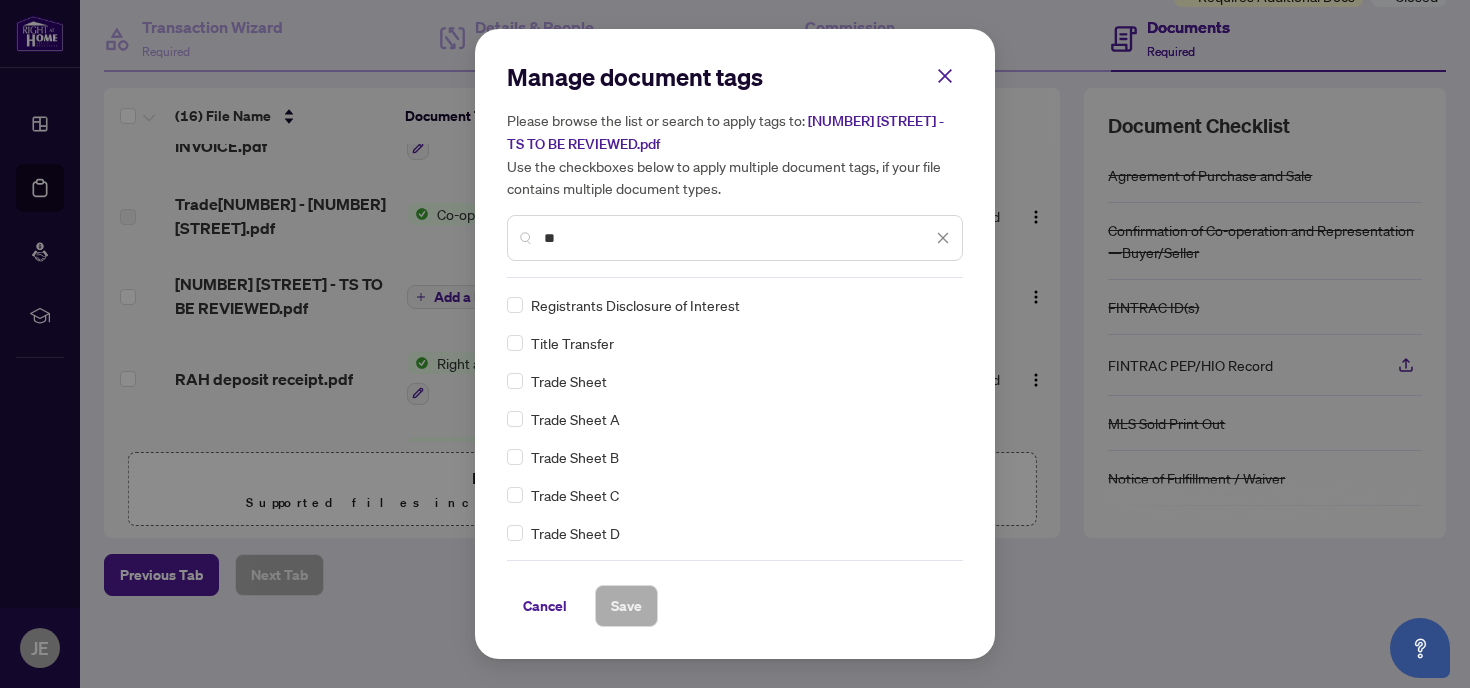 scroll, scrollTop: 439, scrollLeft: 0, axis: vertical 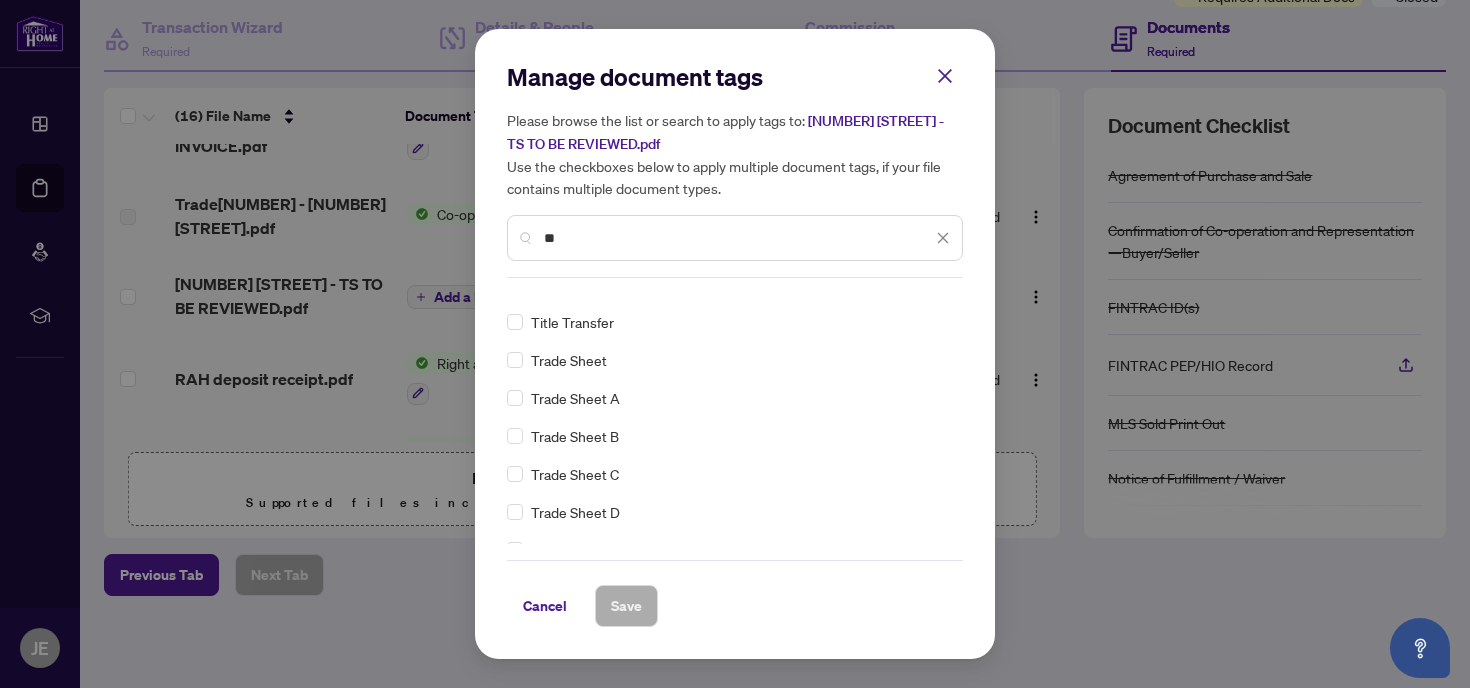 type on "**" 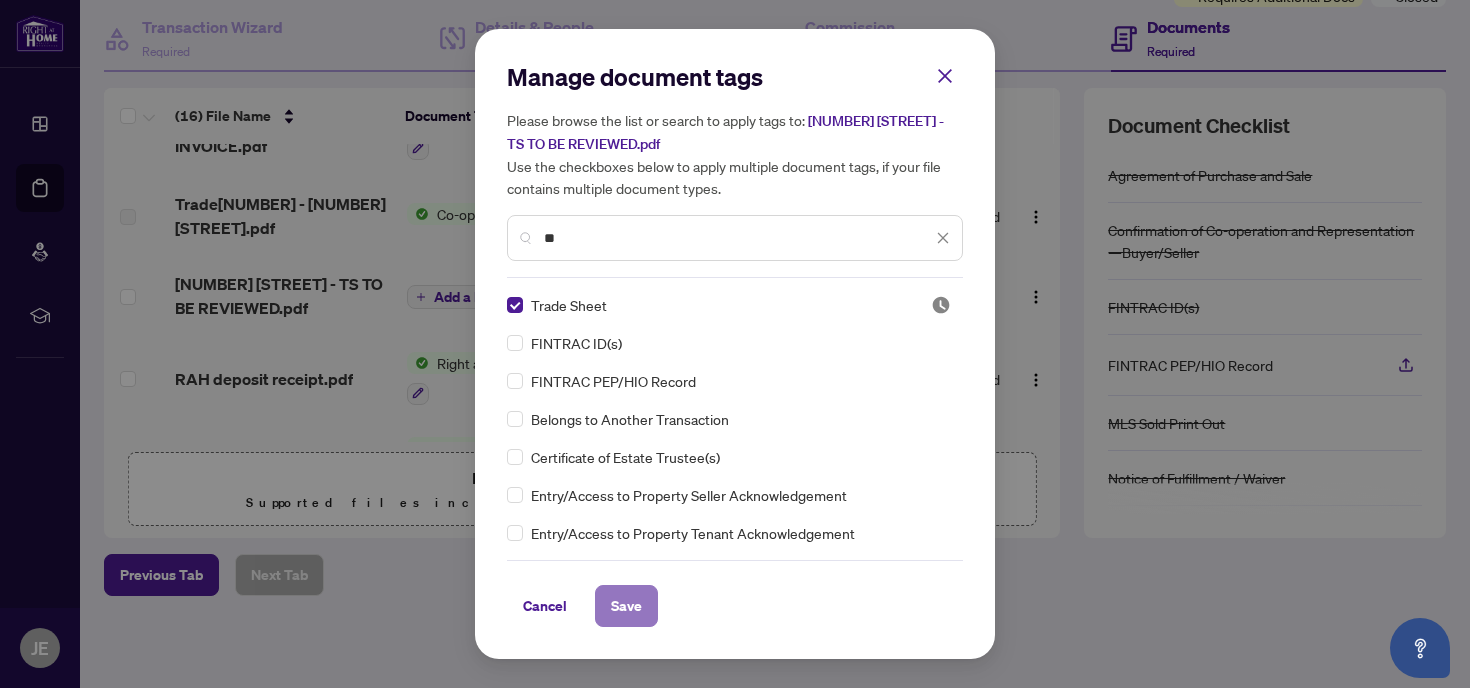 click on "Save" at bounding box center (626, 606) 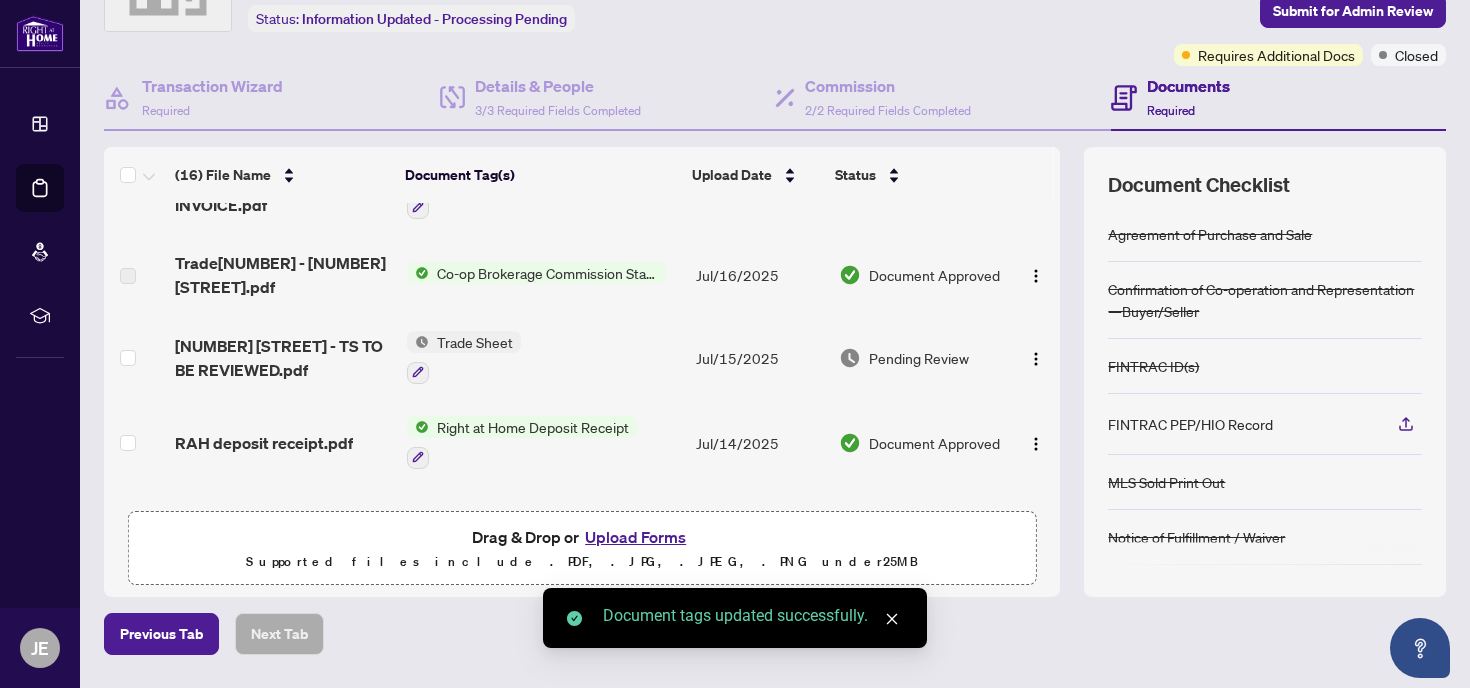 scroll, scrollTop: 186, scrollLeft: 0, axis: vertical 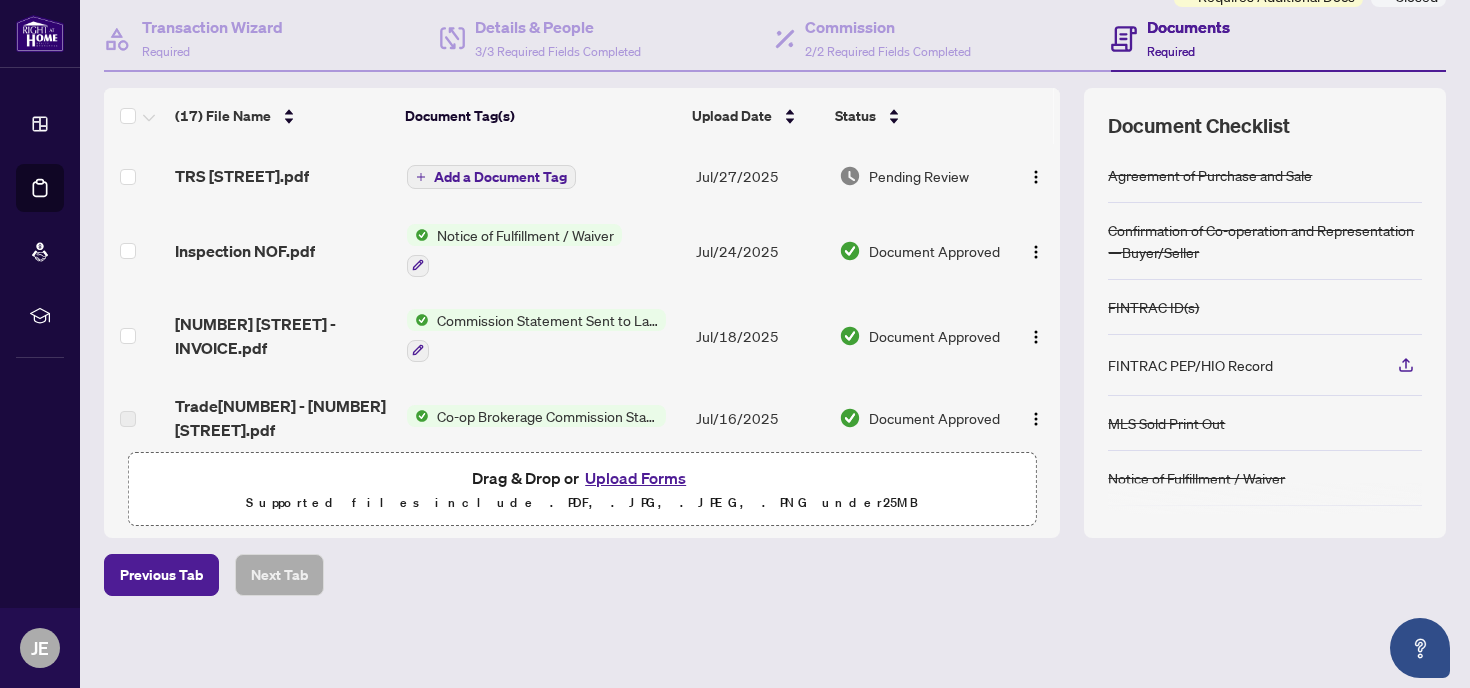 click on "Add a Document Tag" at bounding box center [500, 177] 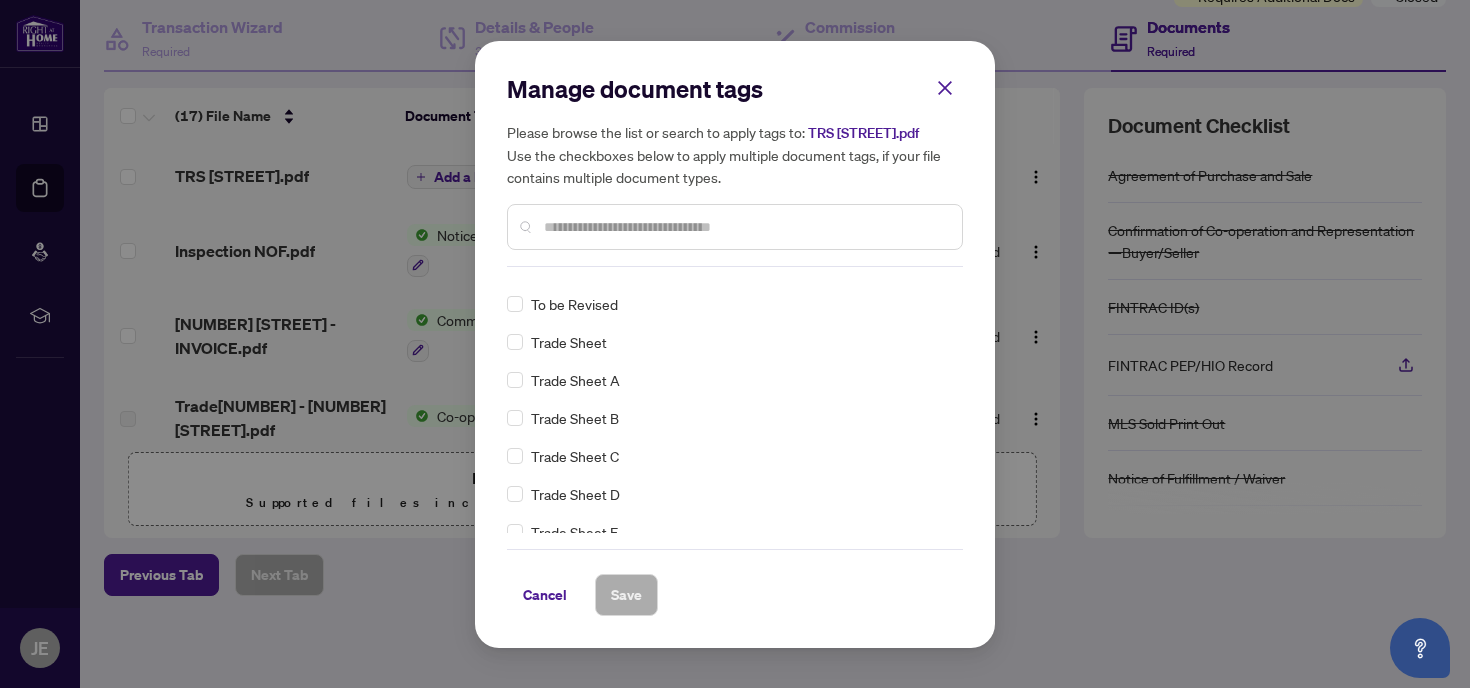 scroll, scrollTop: 4468, scrollLeft: 0, axis: vertical 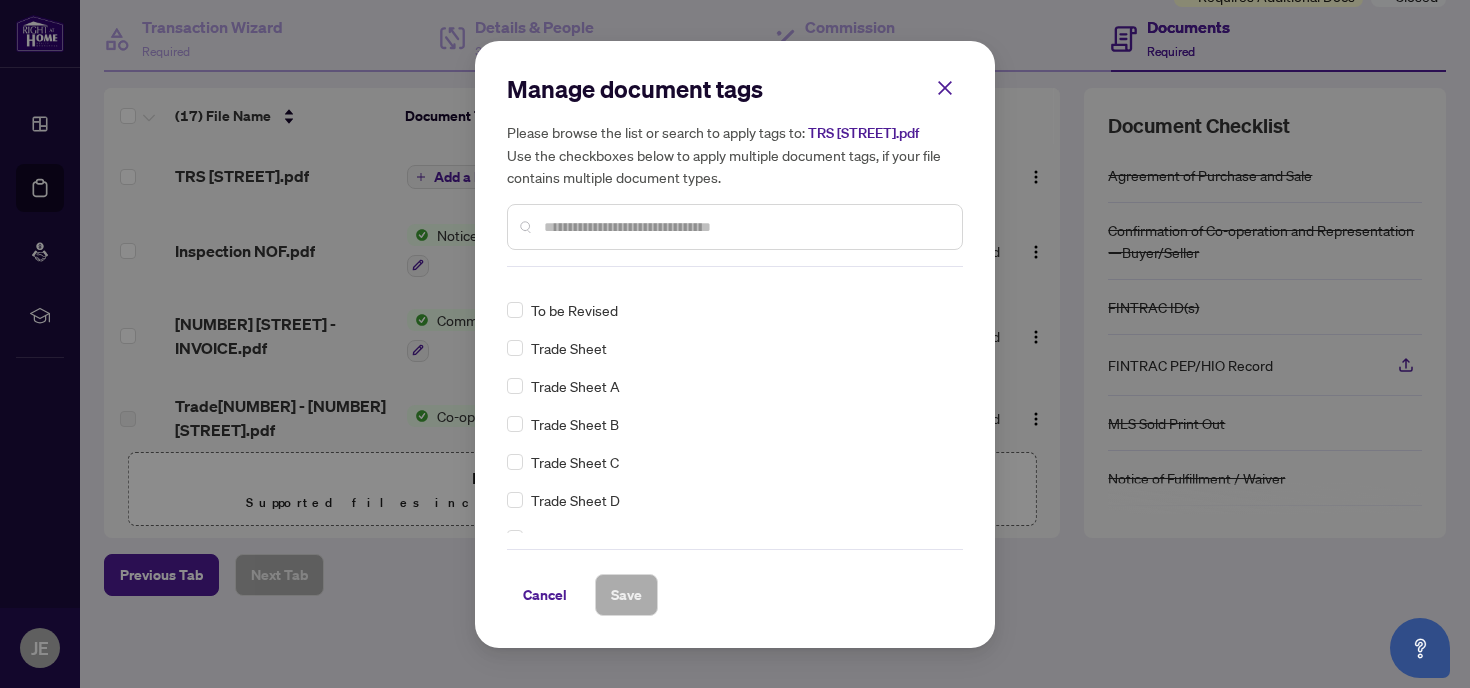 click on "Trade Sheet" at bounding box center (569, 348) 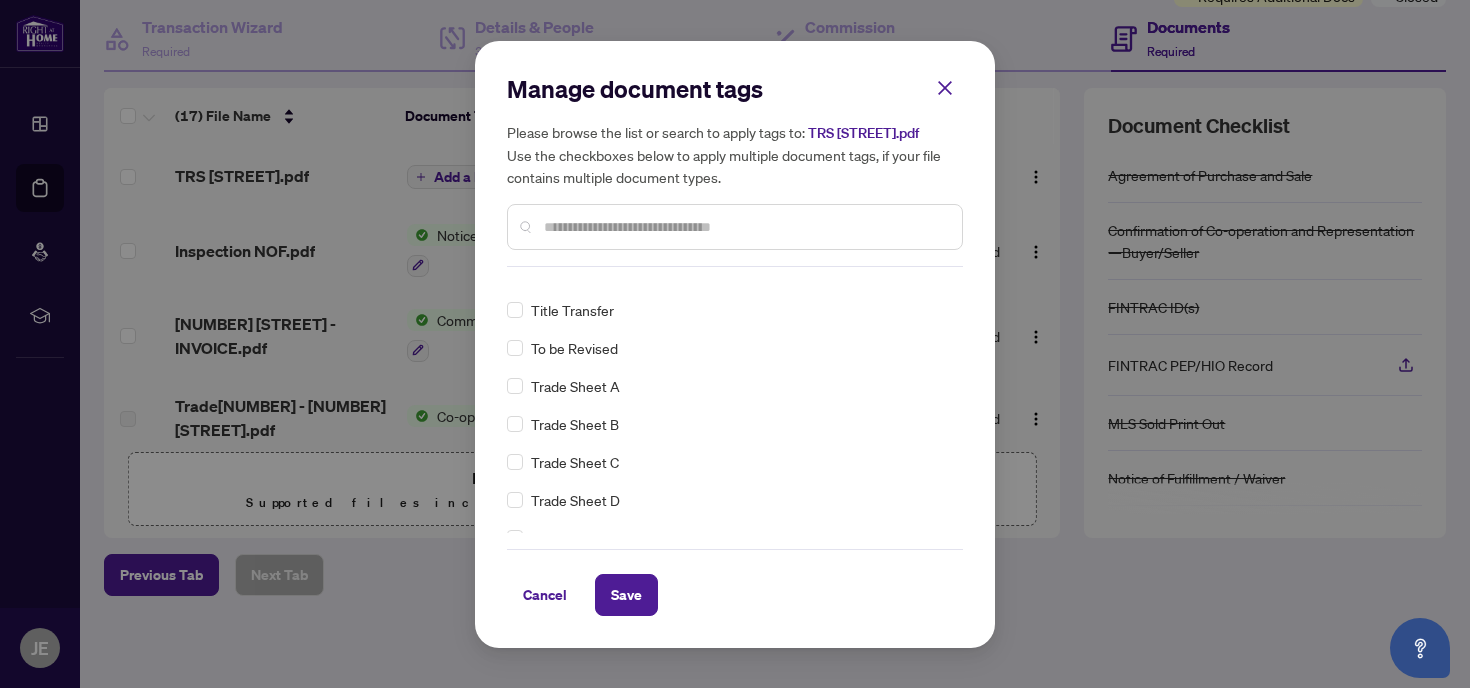 scroll, scrollTop: 0, scrollLeft: 0, axis: both 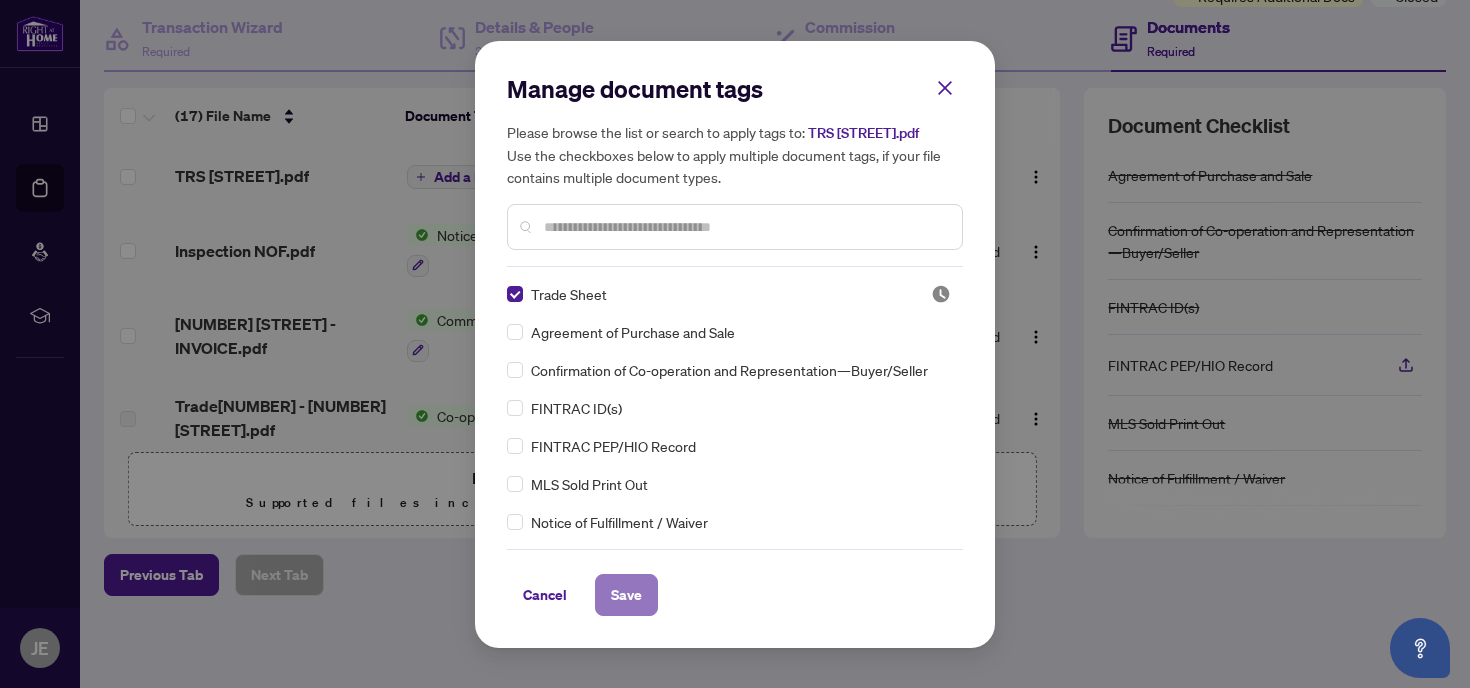 click on "Save" at bounding box center (626, 595) 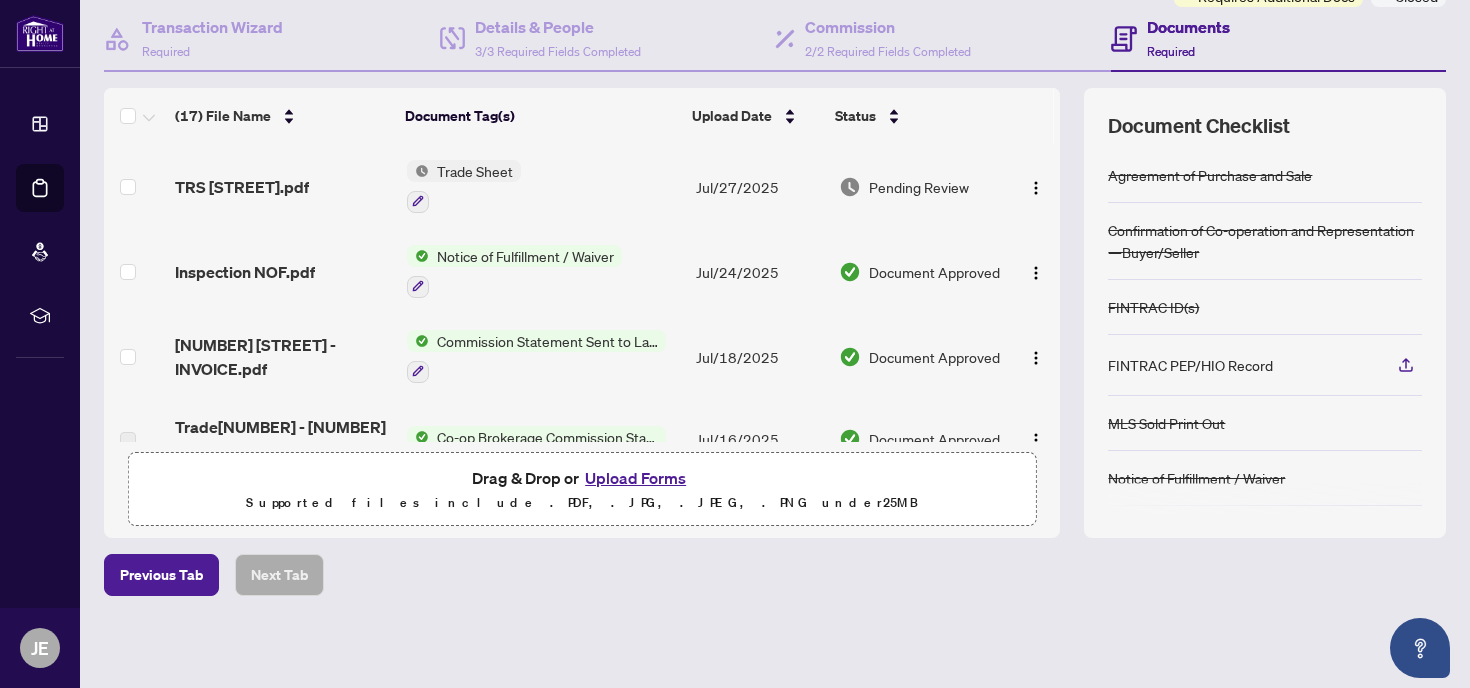 scroll, scrollTop: 0, scrollLeft: 0, axis: both 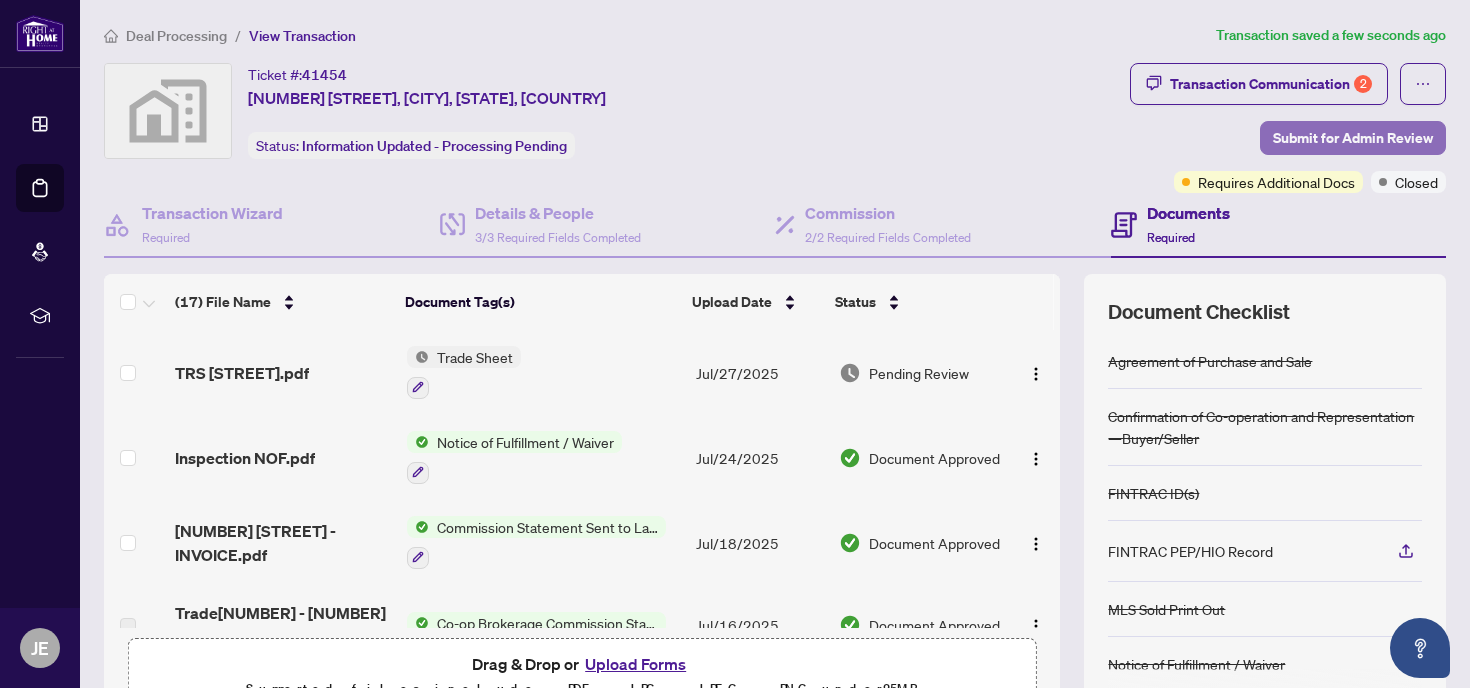 click on "Submit for Admin Review" at bounding box center [1353, 138] 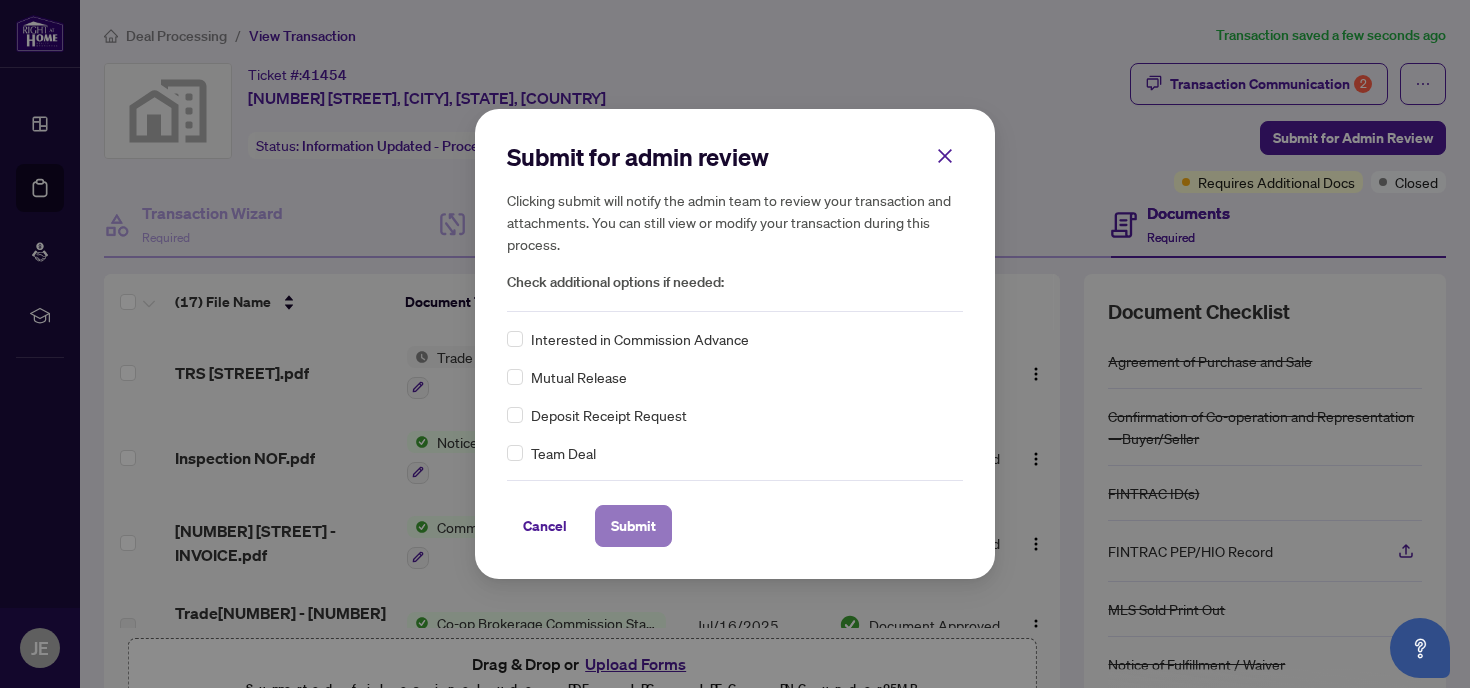 click on "Submit" at bounding box center [633, 526] 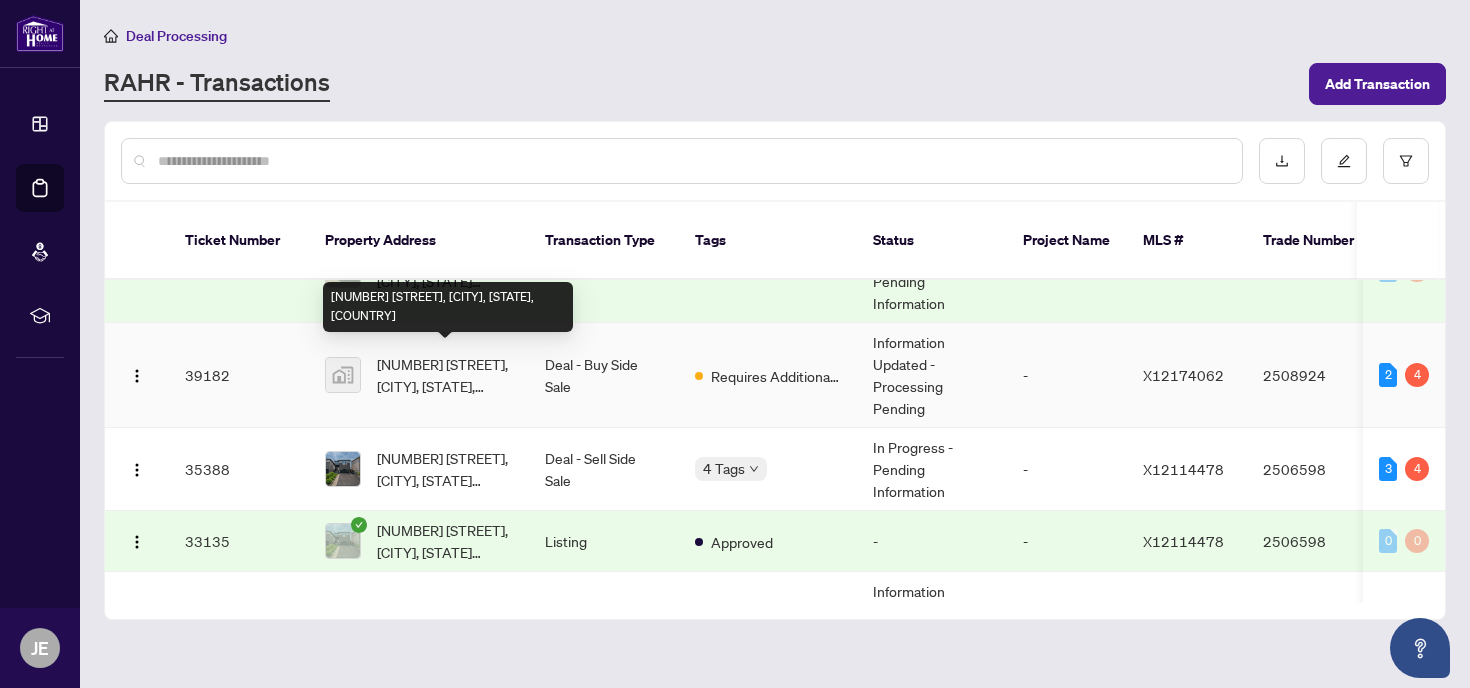 scroll, scrollTop: 419, scrollLeft: 0, axis: vertical 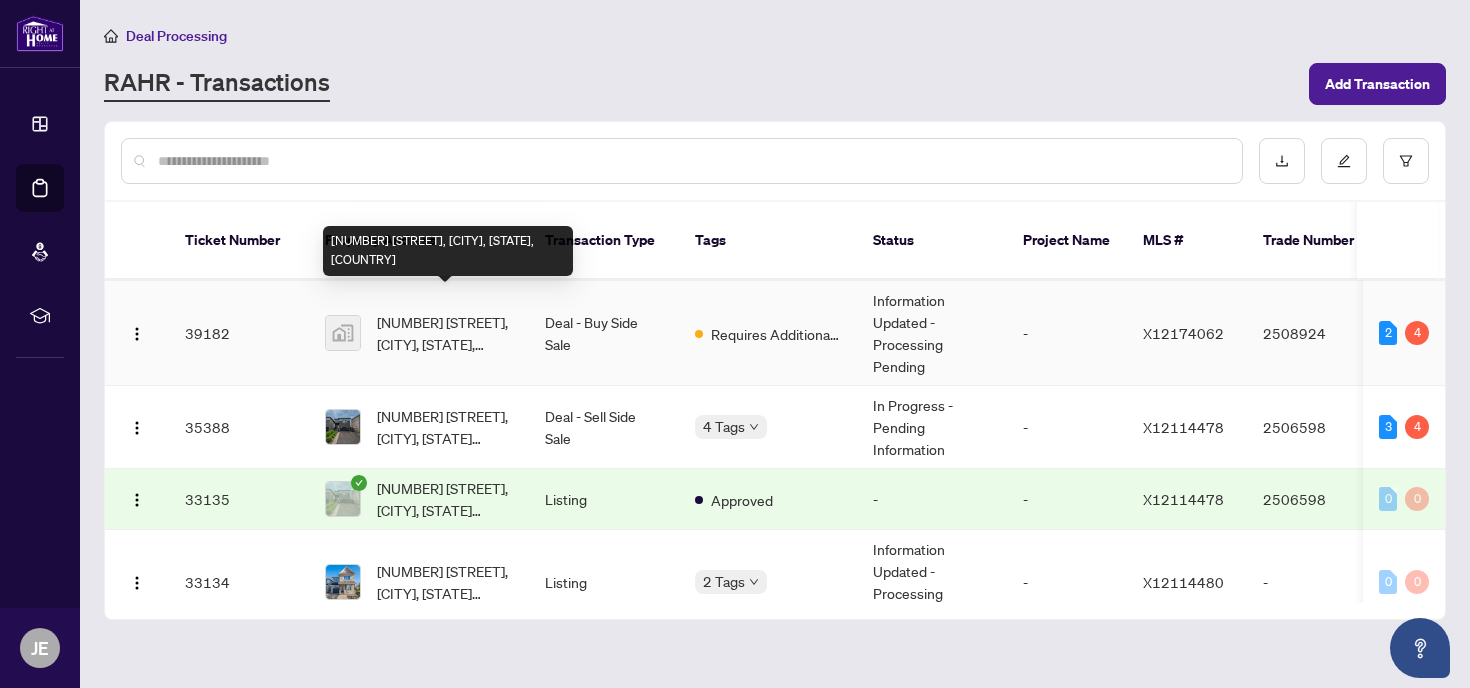 click on "[NUMBER] [STREET], [CITY], [STATE], [COUNTRY]" at bounding box center (445, 333) 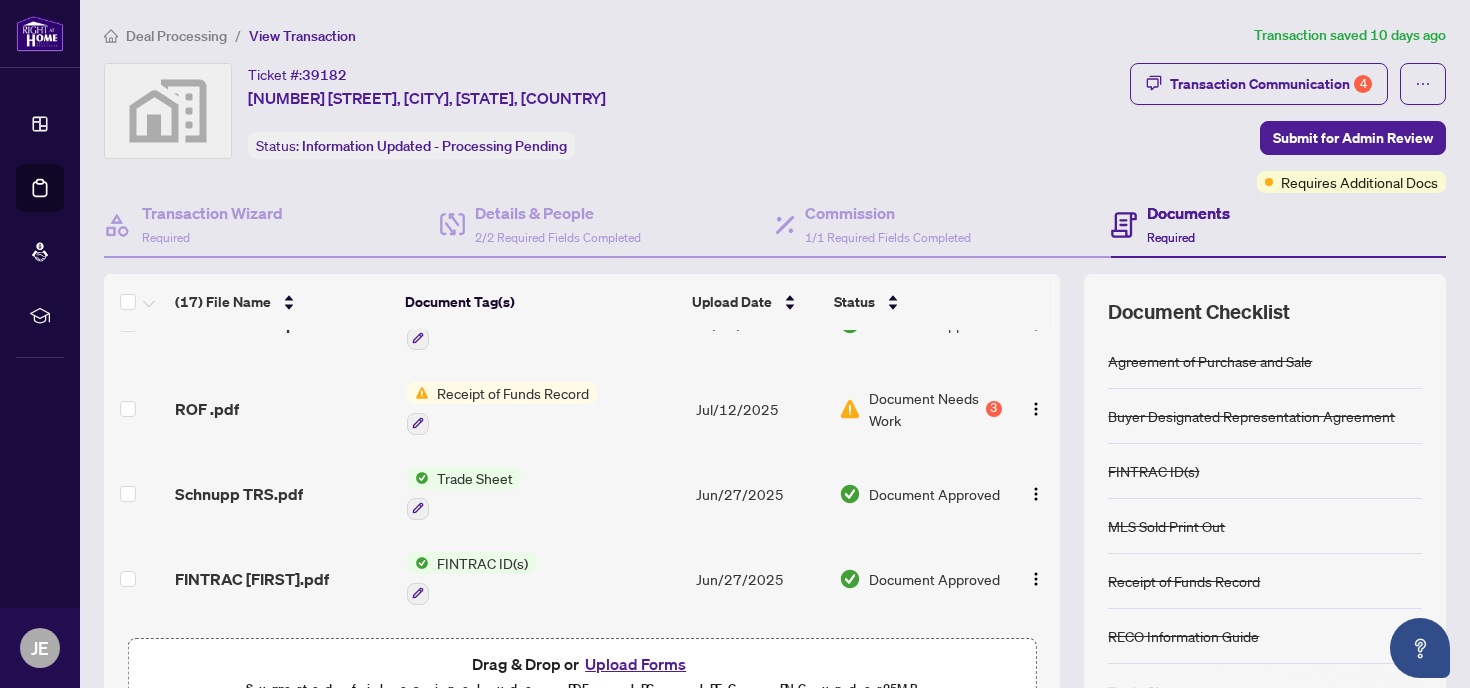scroll, scrollTop: 150, scrollLeft: 0, axis: vertical 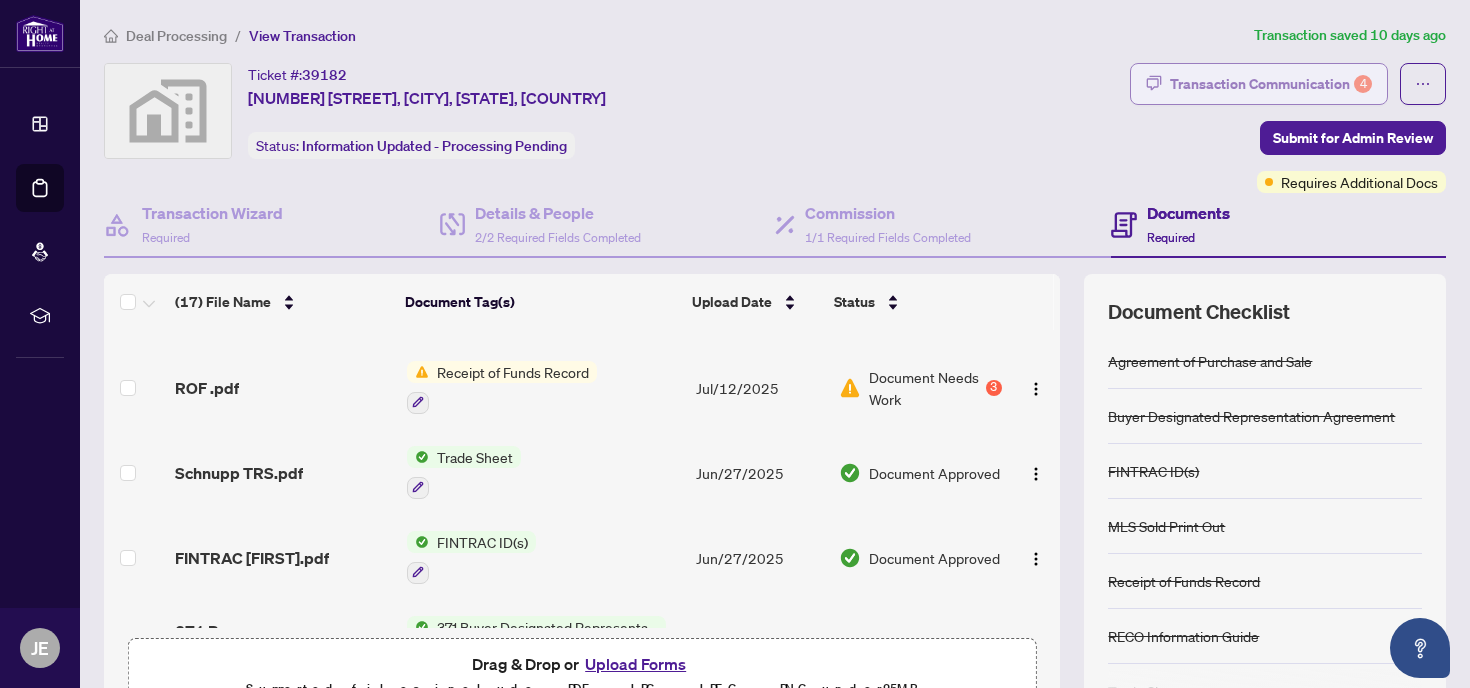 click on "Transaction Communication 4" at bounding box center [1271, 84] 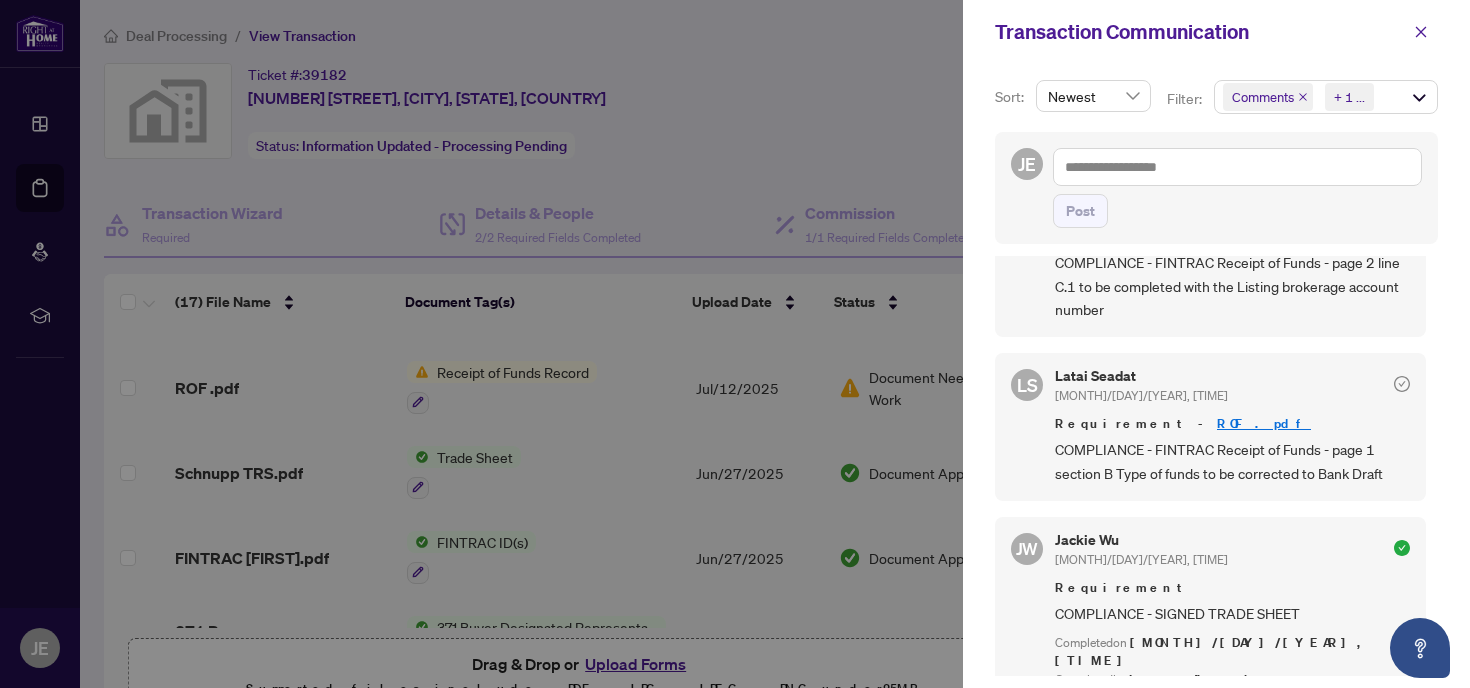 scroll, scrollTop: 273, scrollLeft: 0, axis: vertical 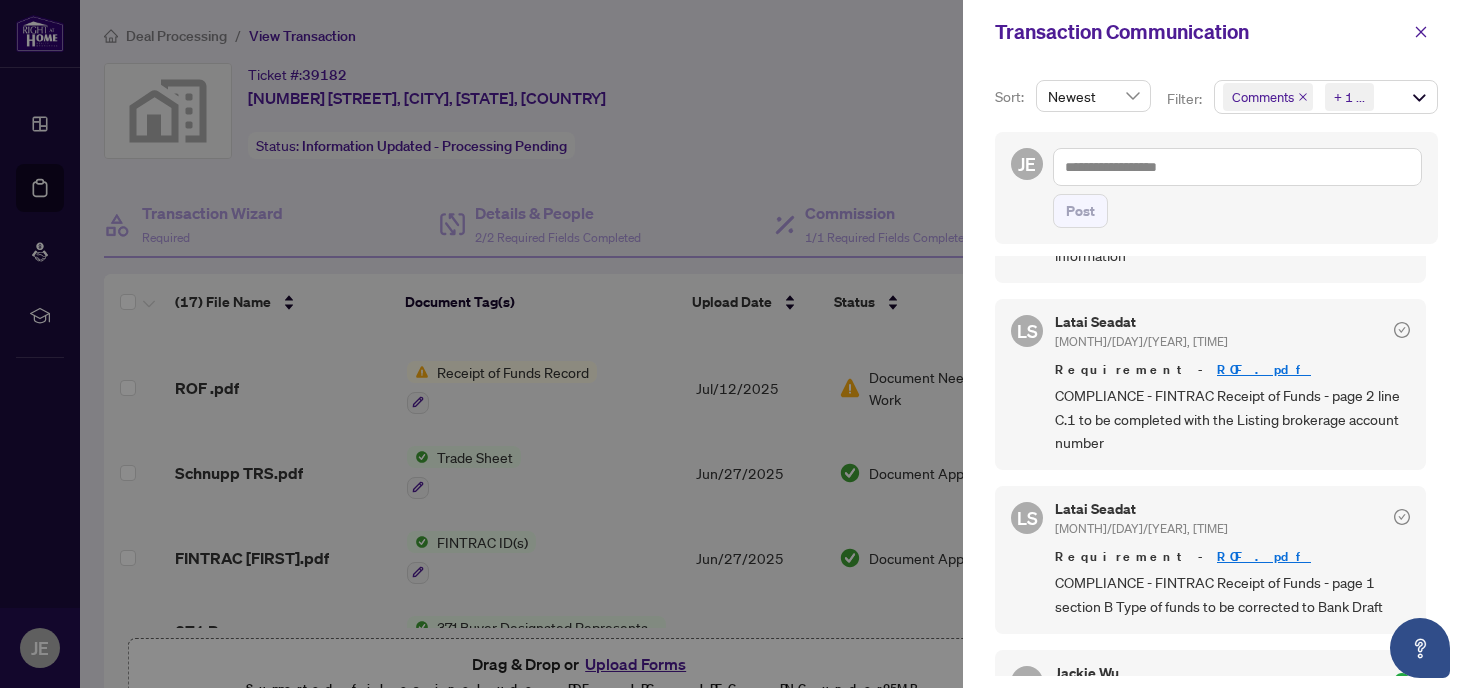 click at bounding box center [735, 344] 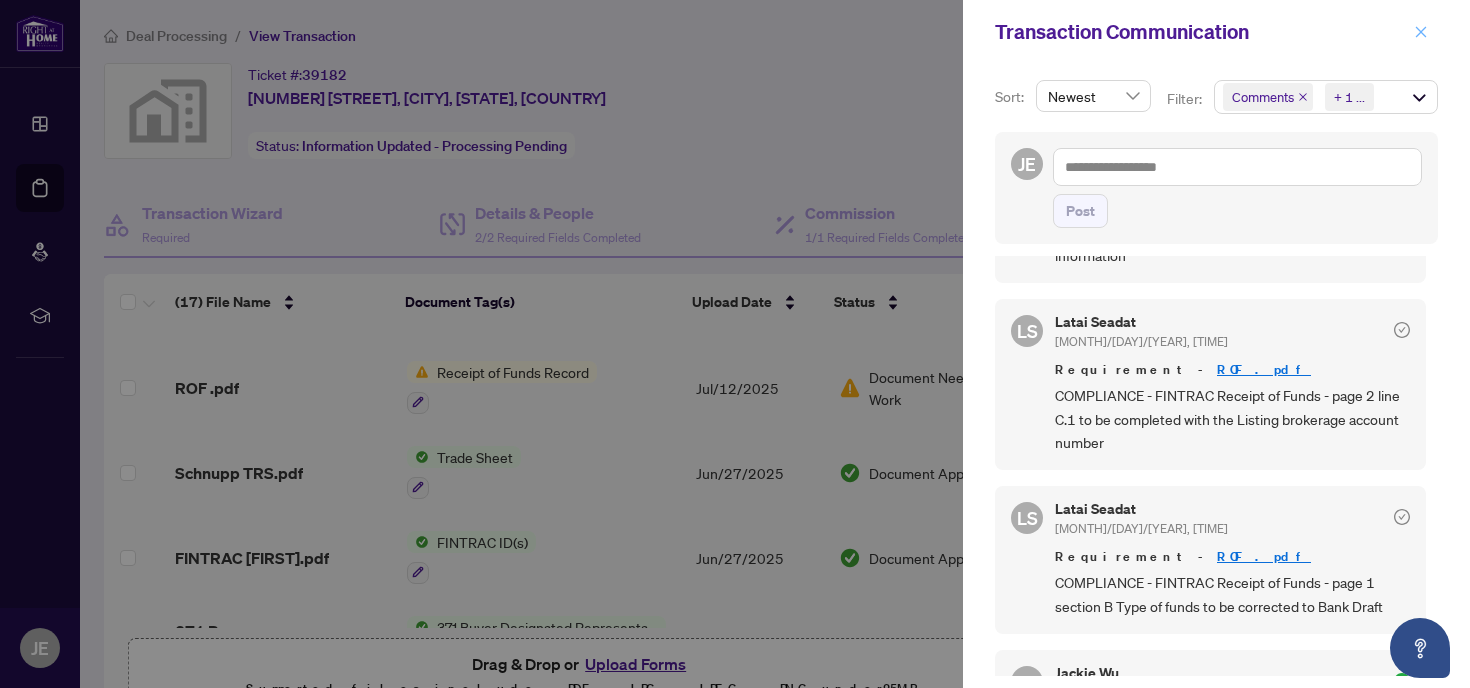 click 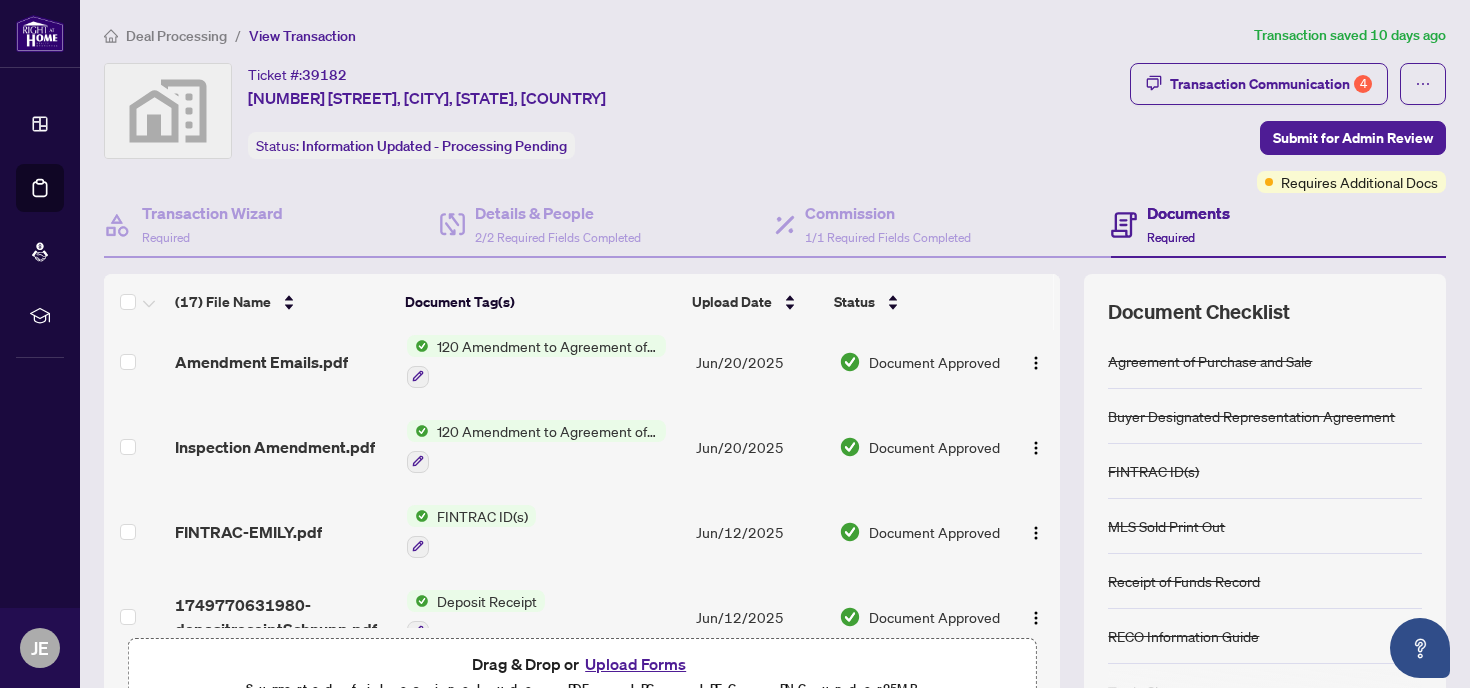 scroll, scrollTop: 1137, scrollLeft: 0, axis: vertical 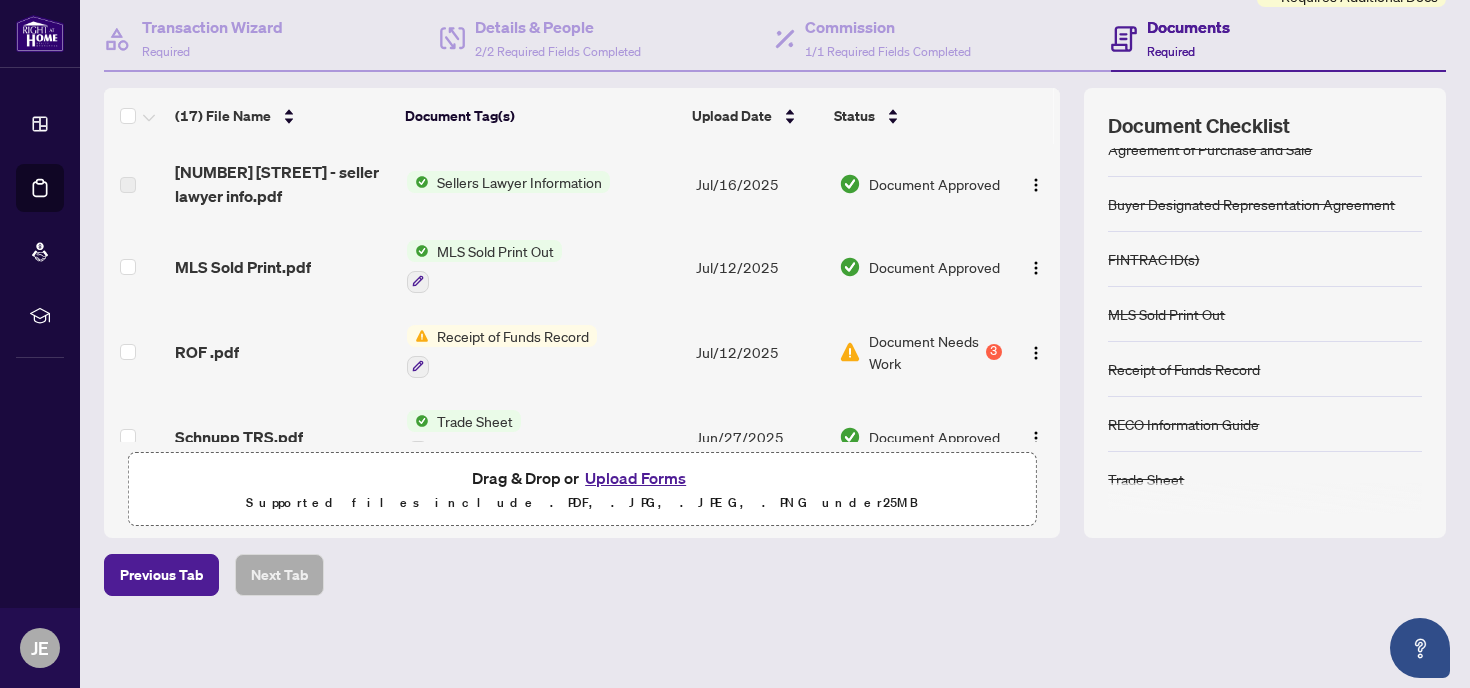 click on "Sellers Lawyer Information" at bounding box center [519, 182] 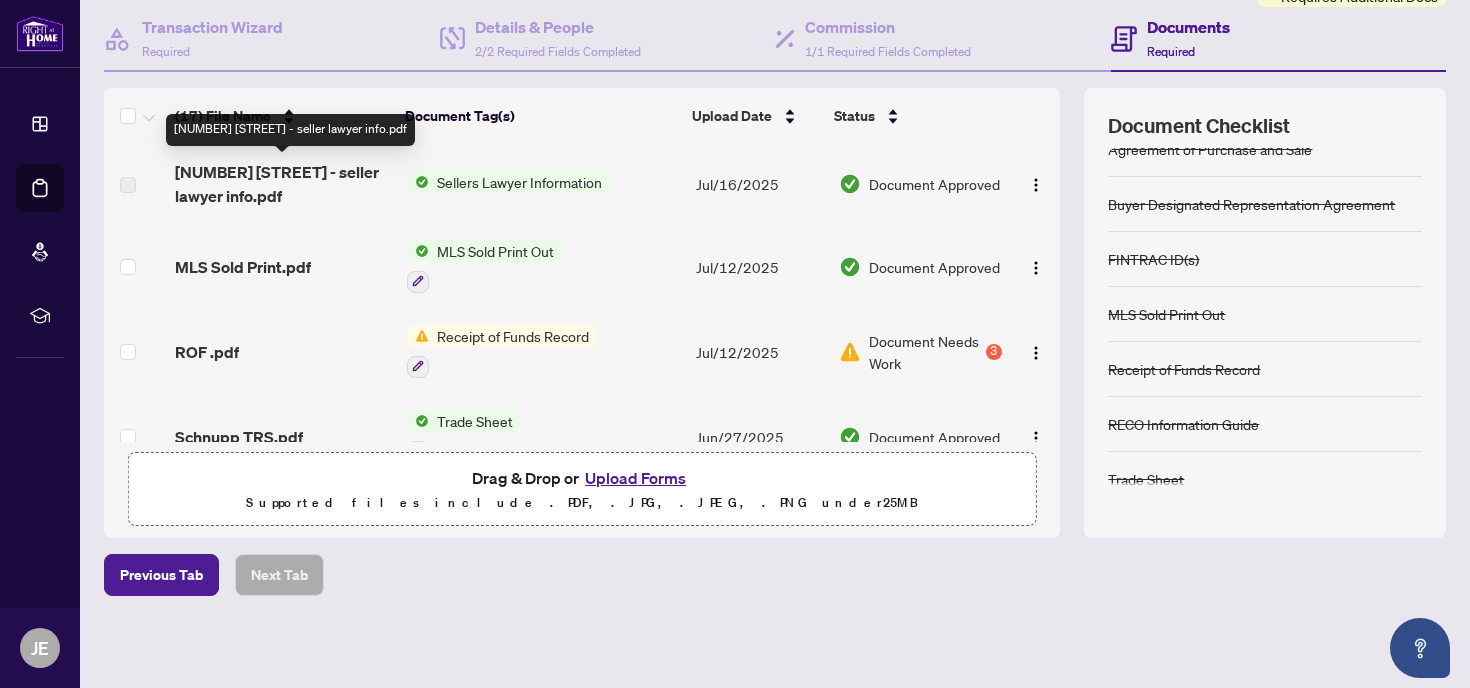 click on "[NUMBER] [STREET] - seller lawyer info.pdf" at bounding box center [282, 184] 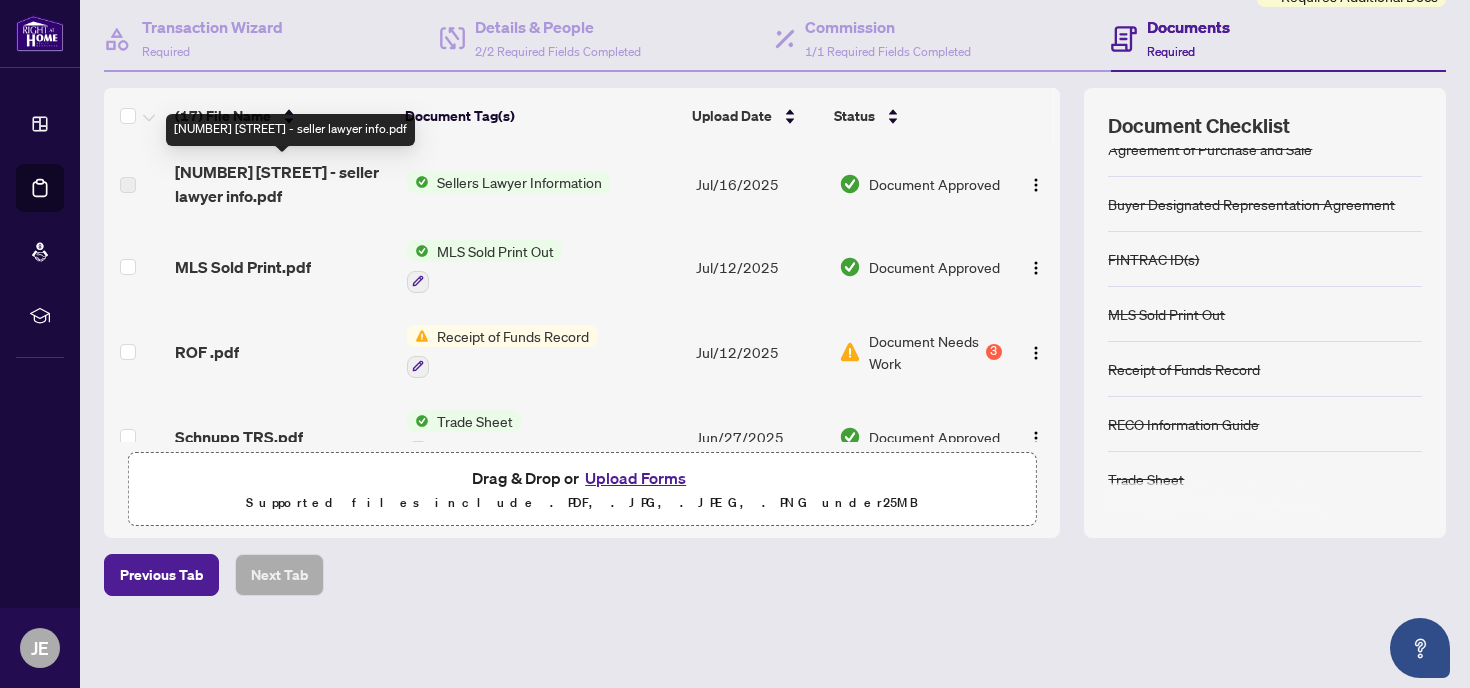 click on "[NUMBER] [STREET] - seller lawyer info.pdf" at bounding box center [282, 184] 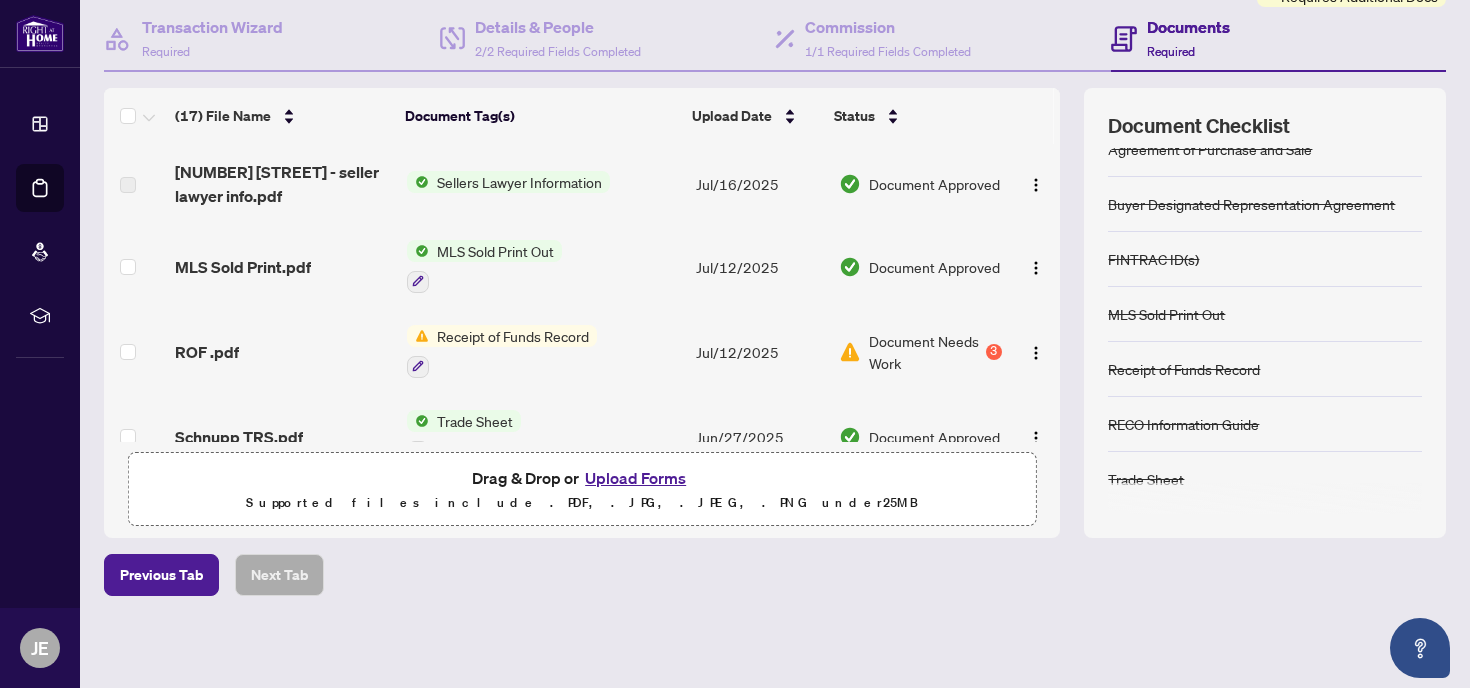click on "Receipt of Funds Record" at bounding box center (513, 336) 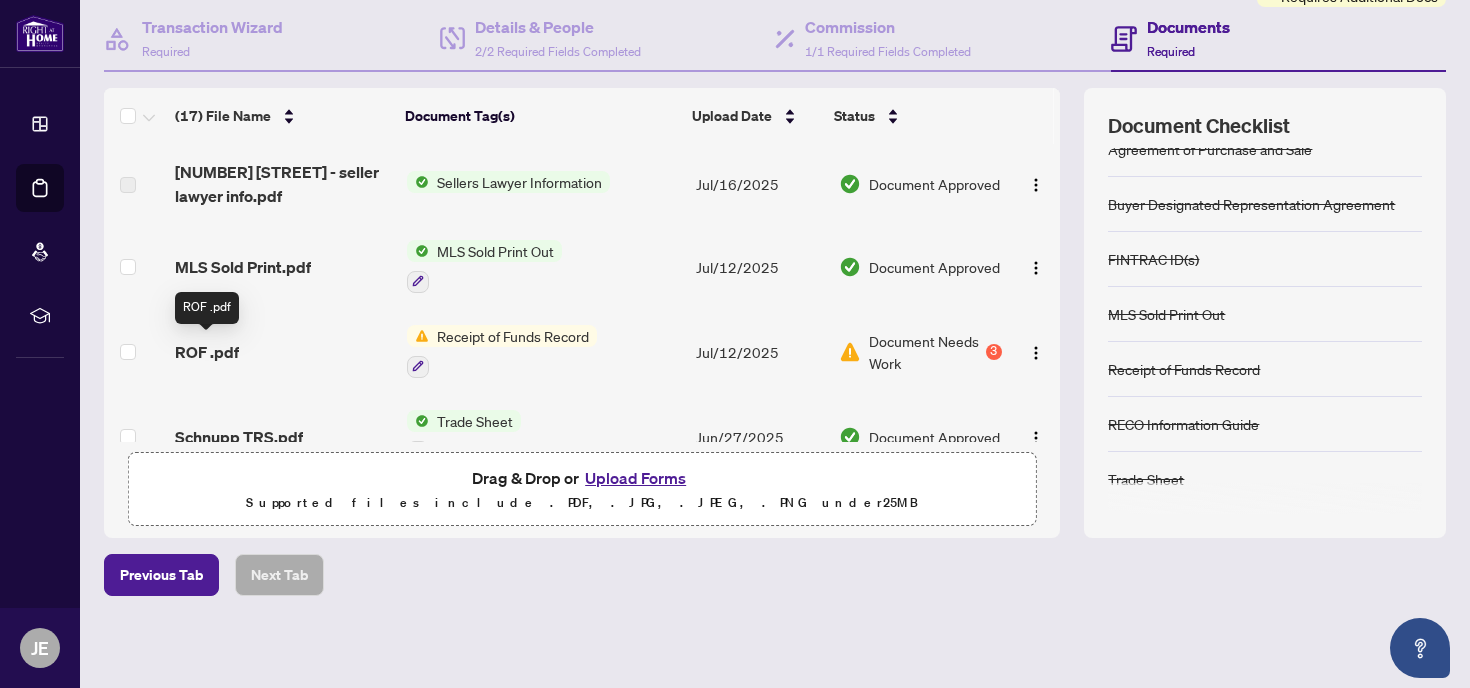 click on "ROF .pdf" at bounding box center [207, 352] 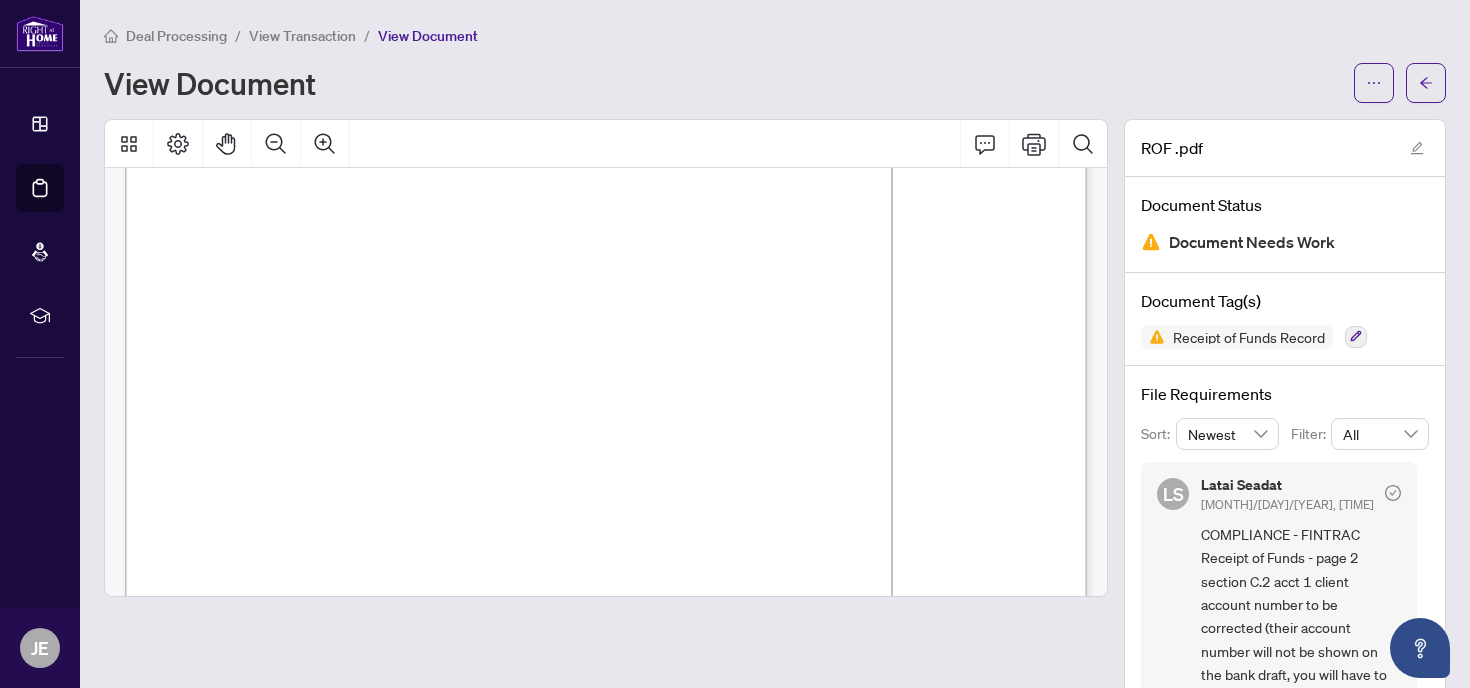 scroll, scrollTop: 397, scrollLeft: 0, axis: vertical 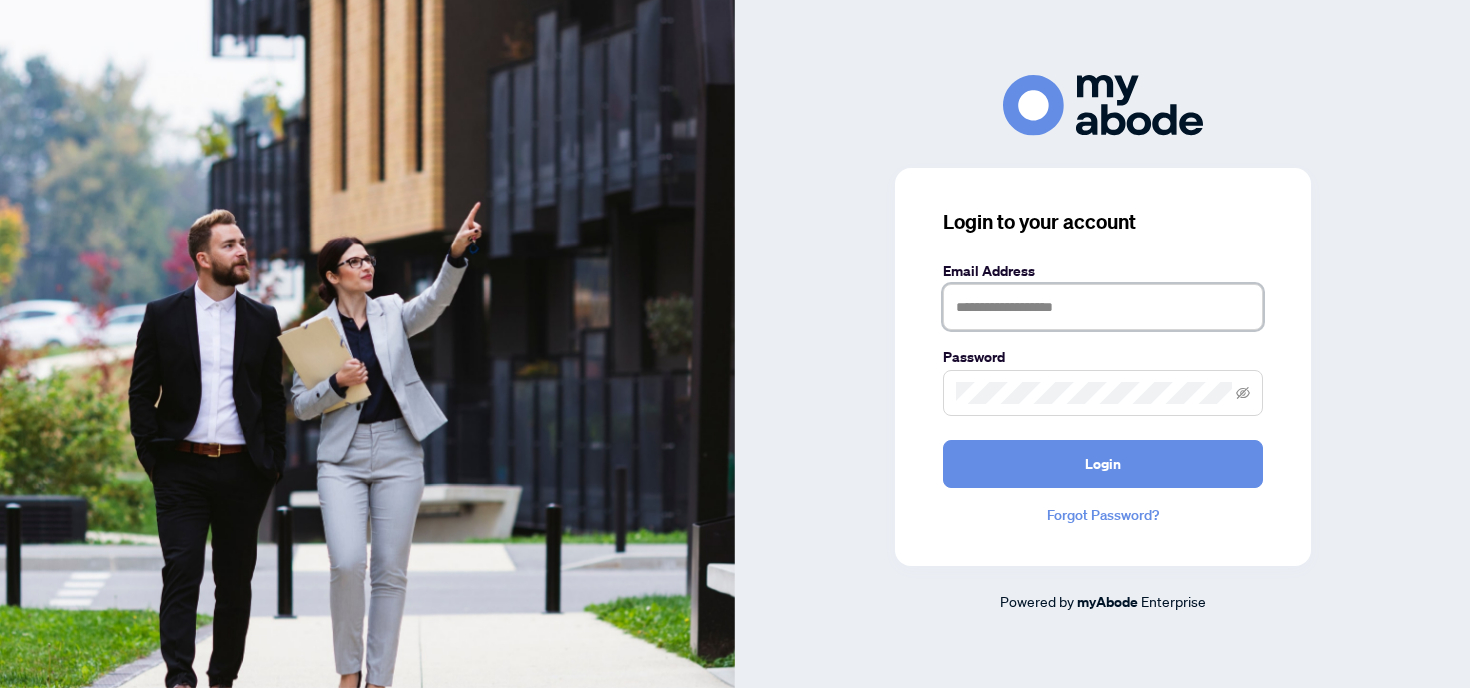 click at bounding box center [1103, 307] 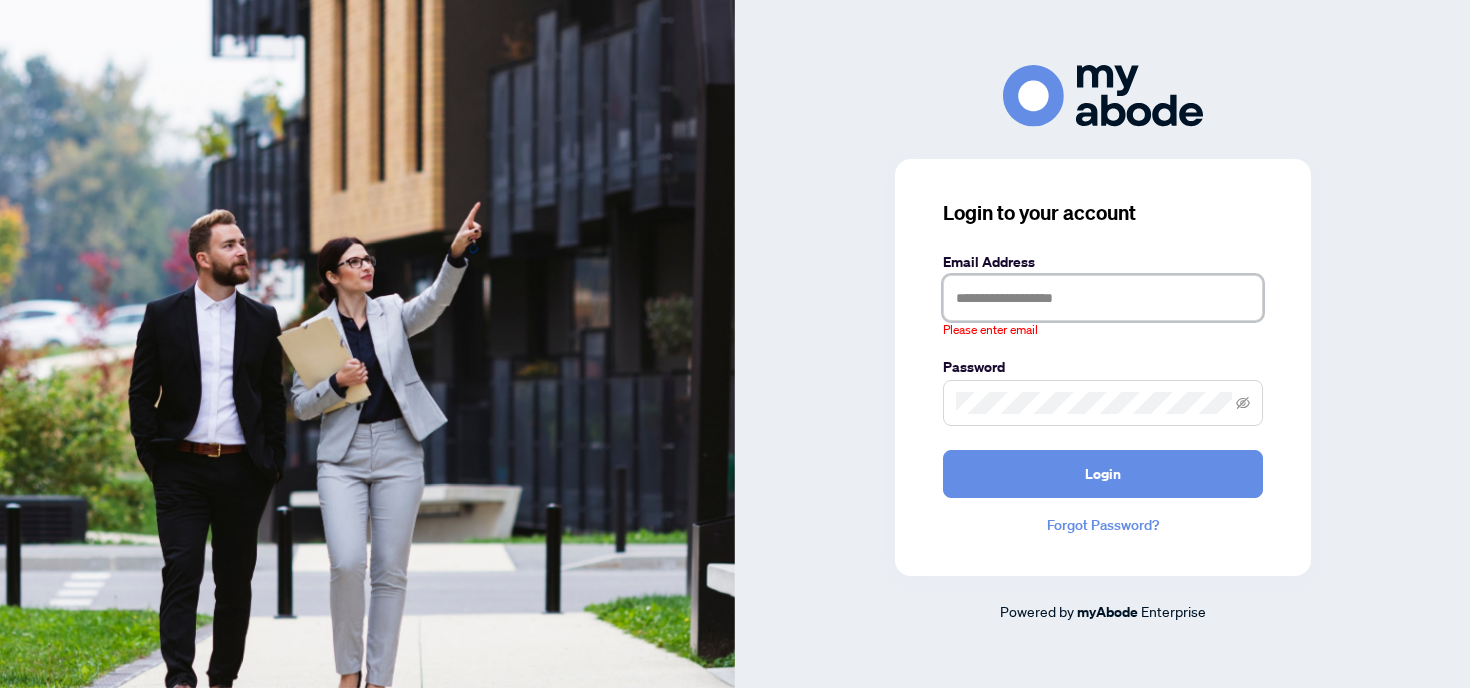 type on "**********" 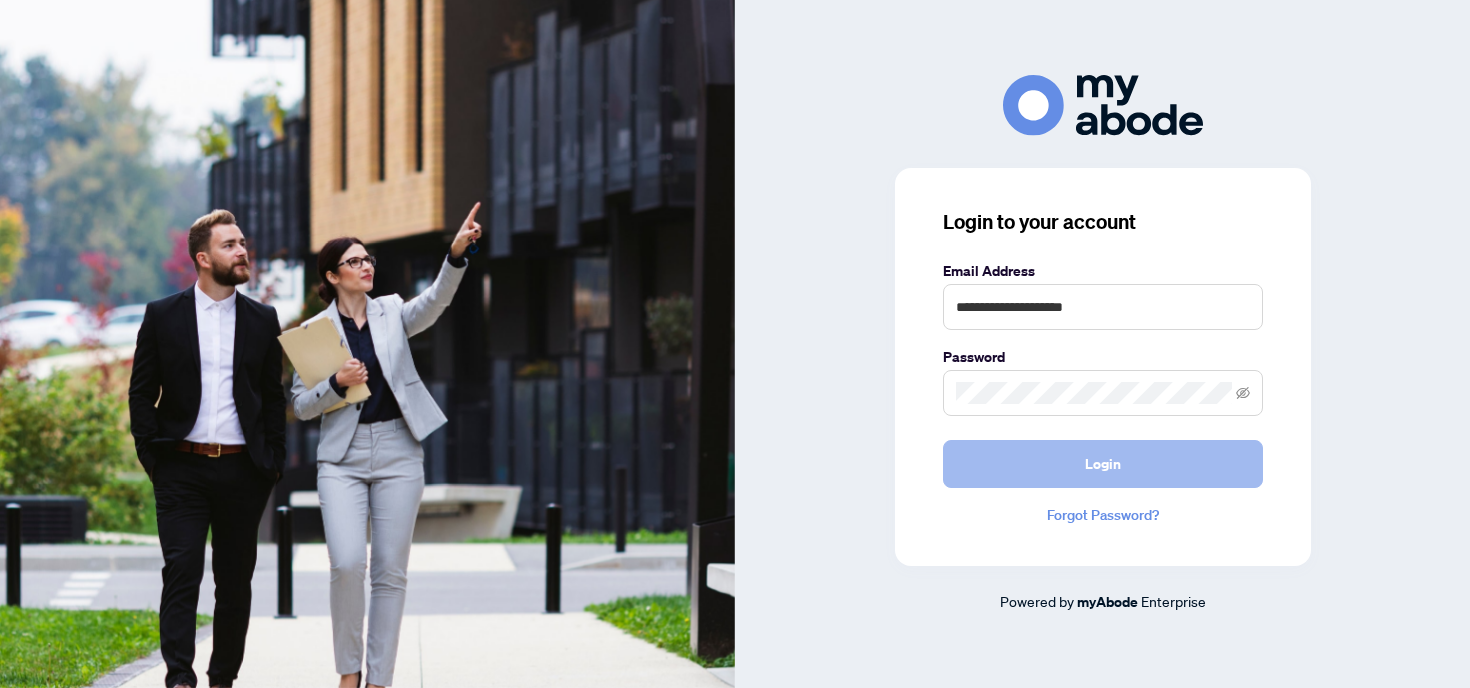 click on "Login" at bounding box center [1103, 464] 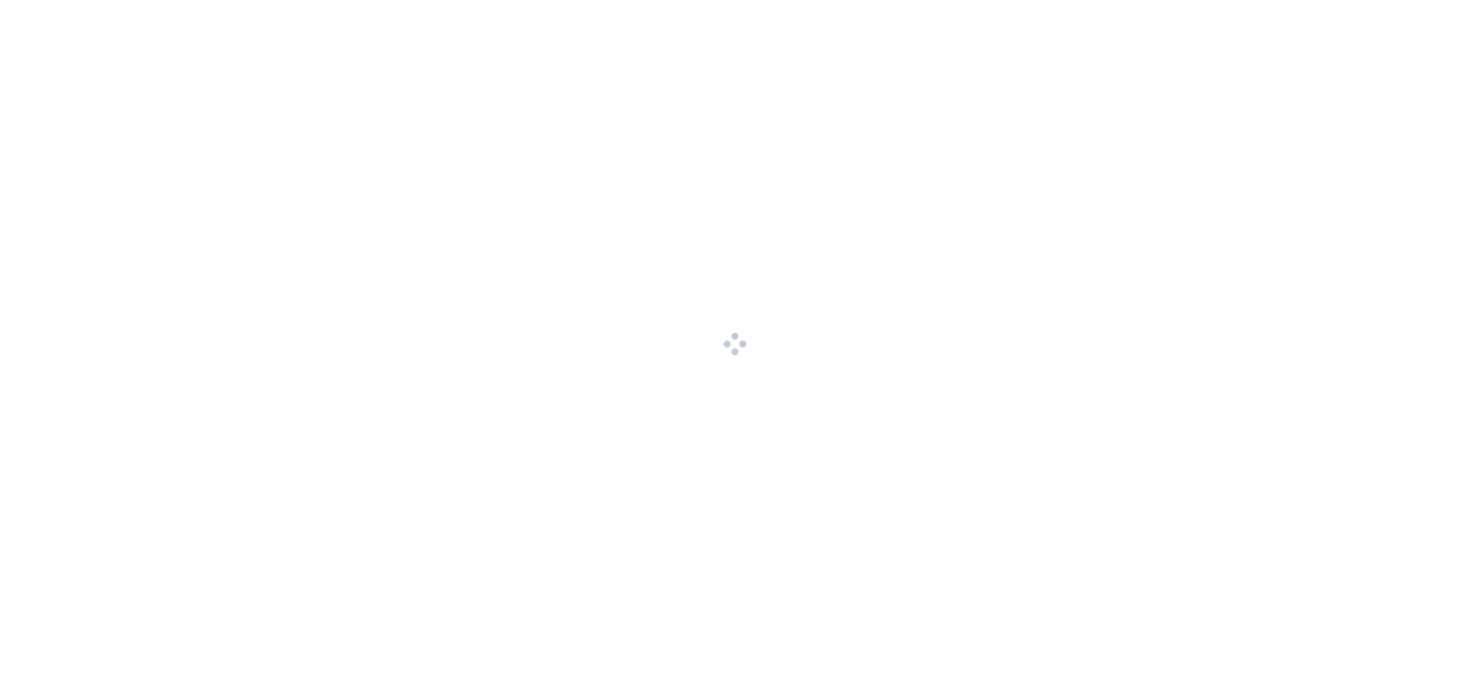 scroll, scrollTop: 0, scrollLeft: 0, axis: both 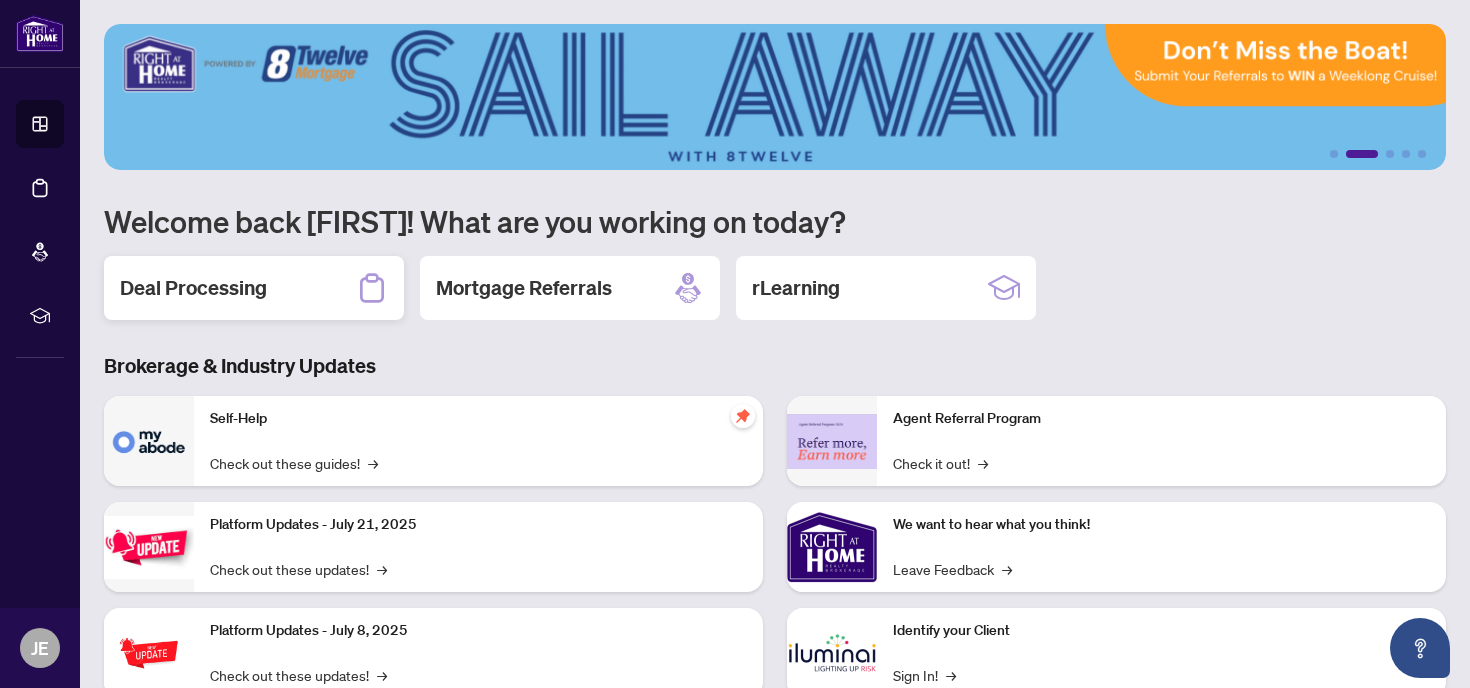 click on "Deal Processing" at bounding box center (193, 288) 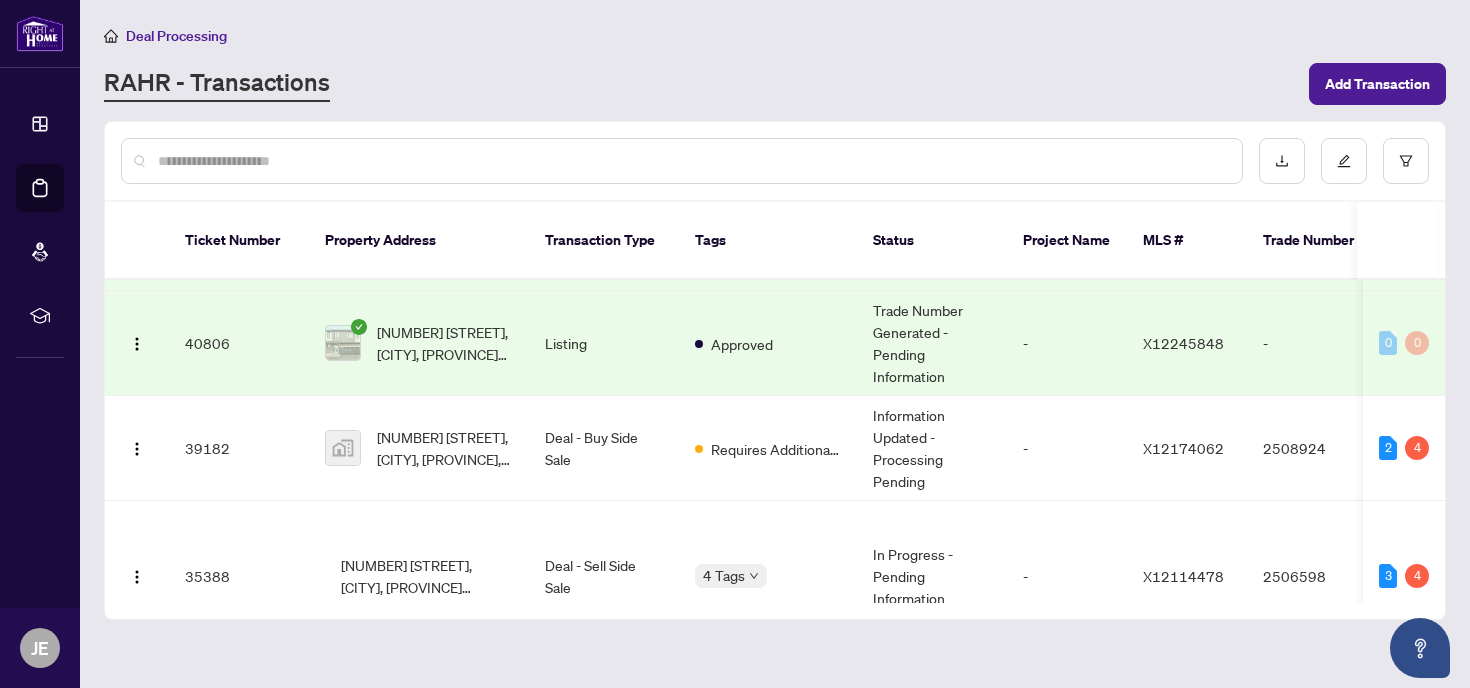 scroll, scrollTop: 371, scrollLeft: 0, axis: vertical 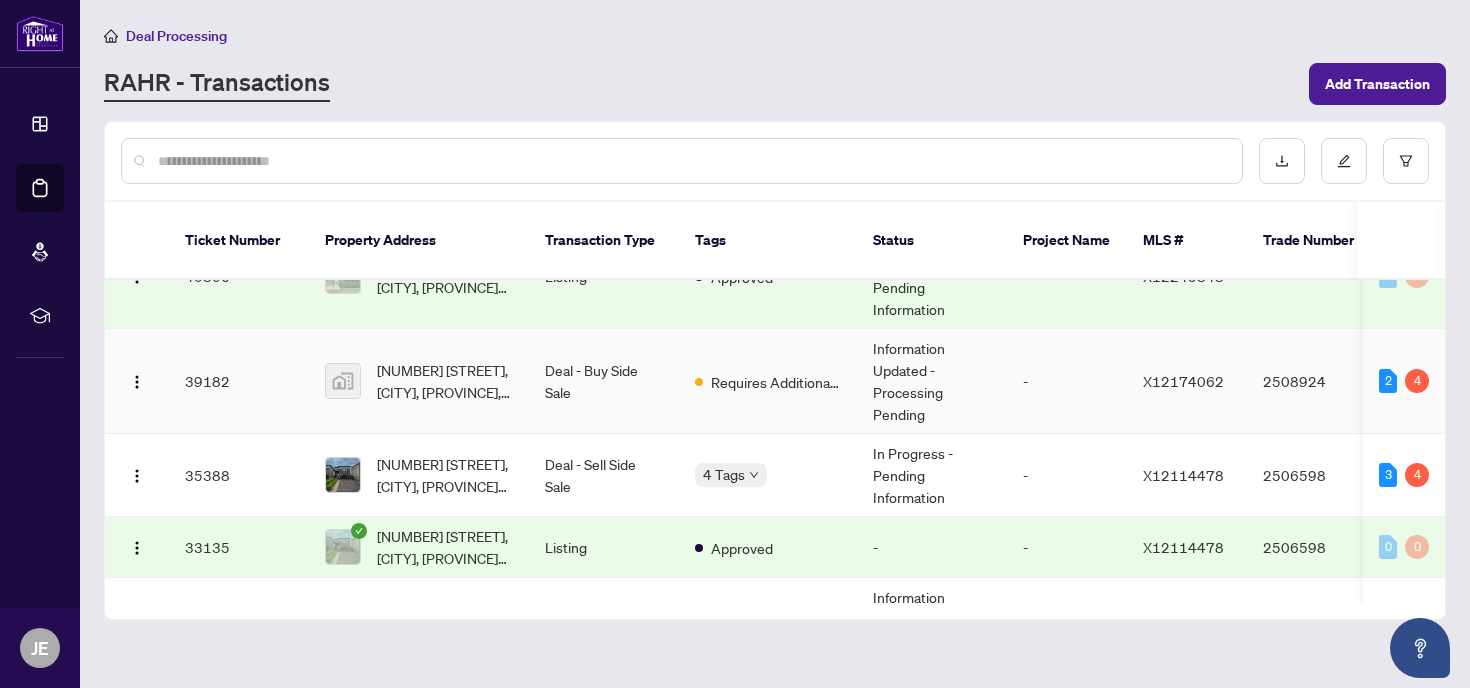 click on "Deal - Buy Side Sale" at bounding box center (604, 381) 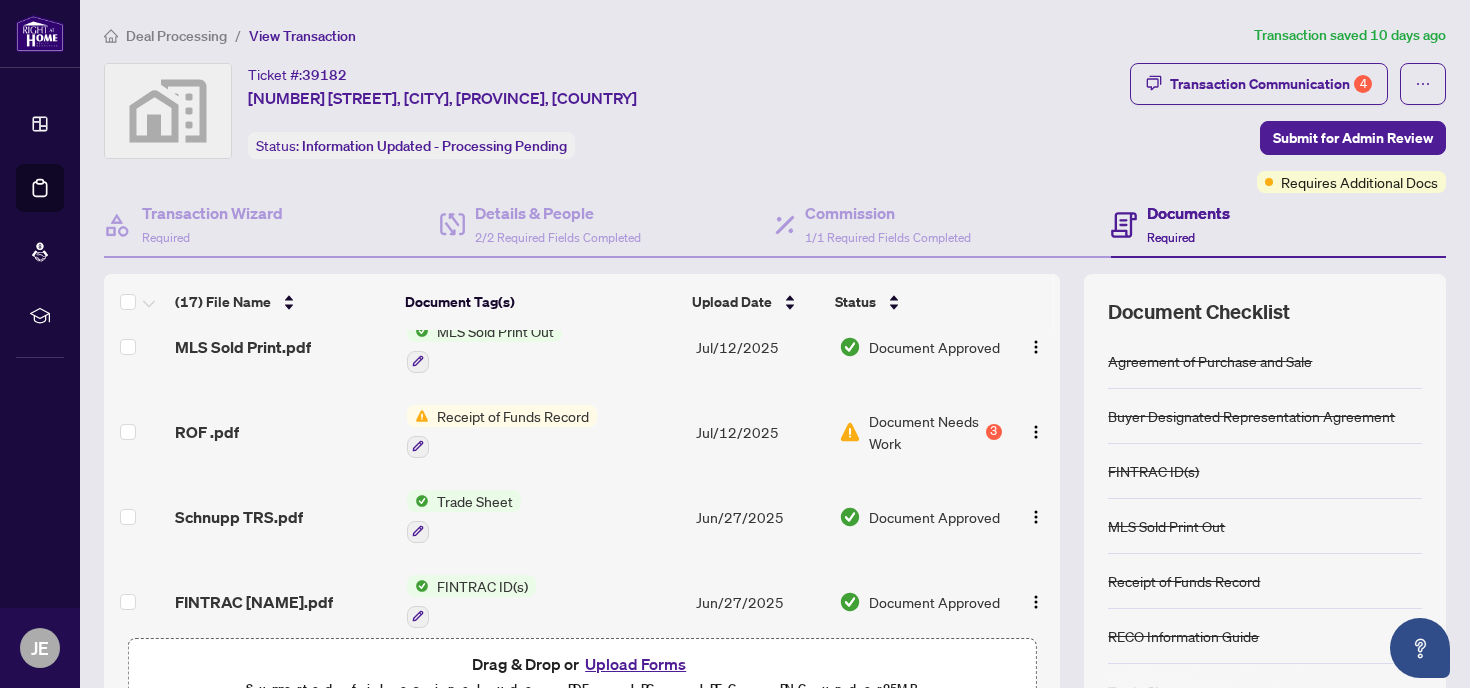 scroll, scrollTop: 110, scrollLeft: 0, axis: vertical 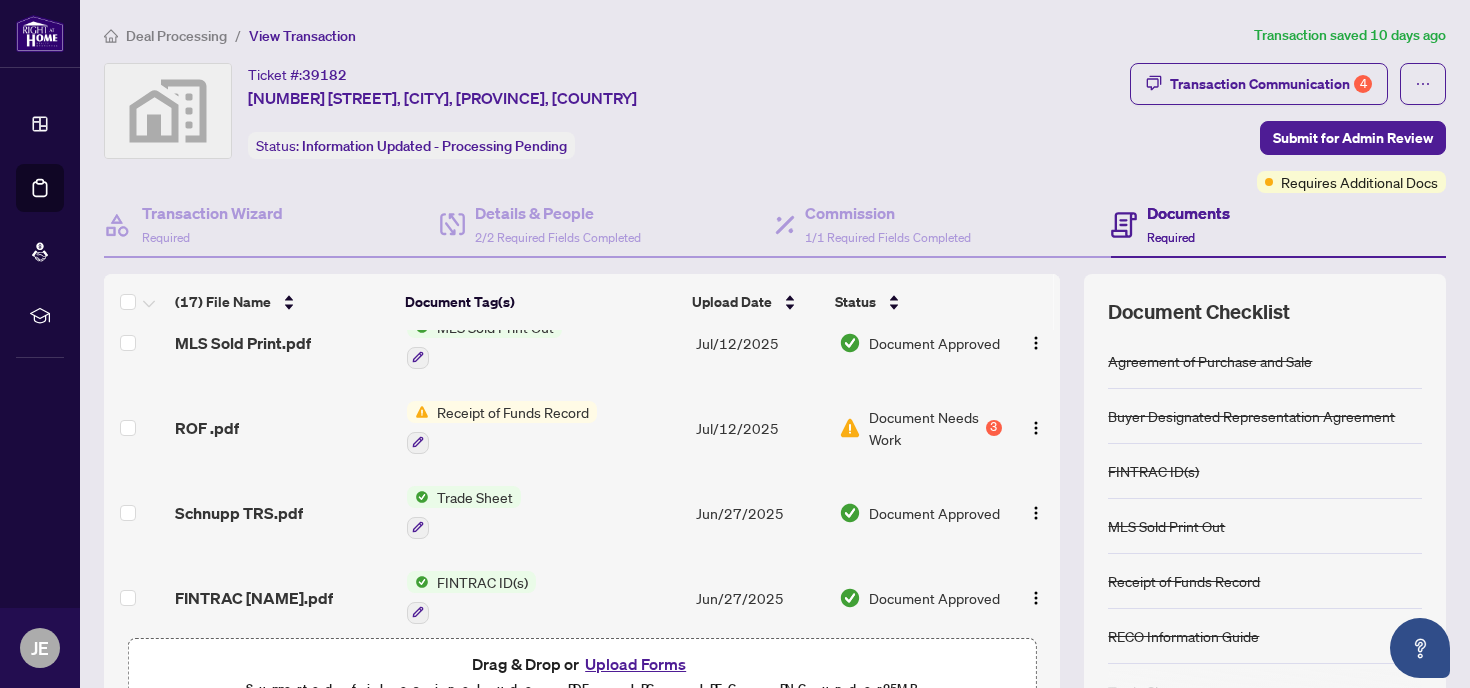 click on "Receipt of Funds Record" at bounding box center [513, 412] 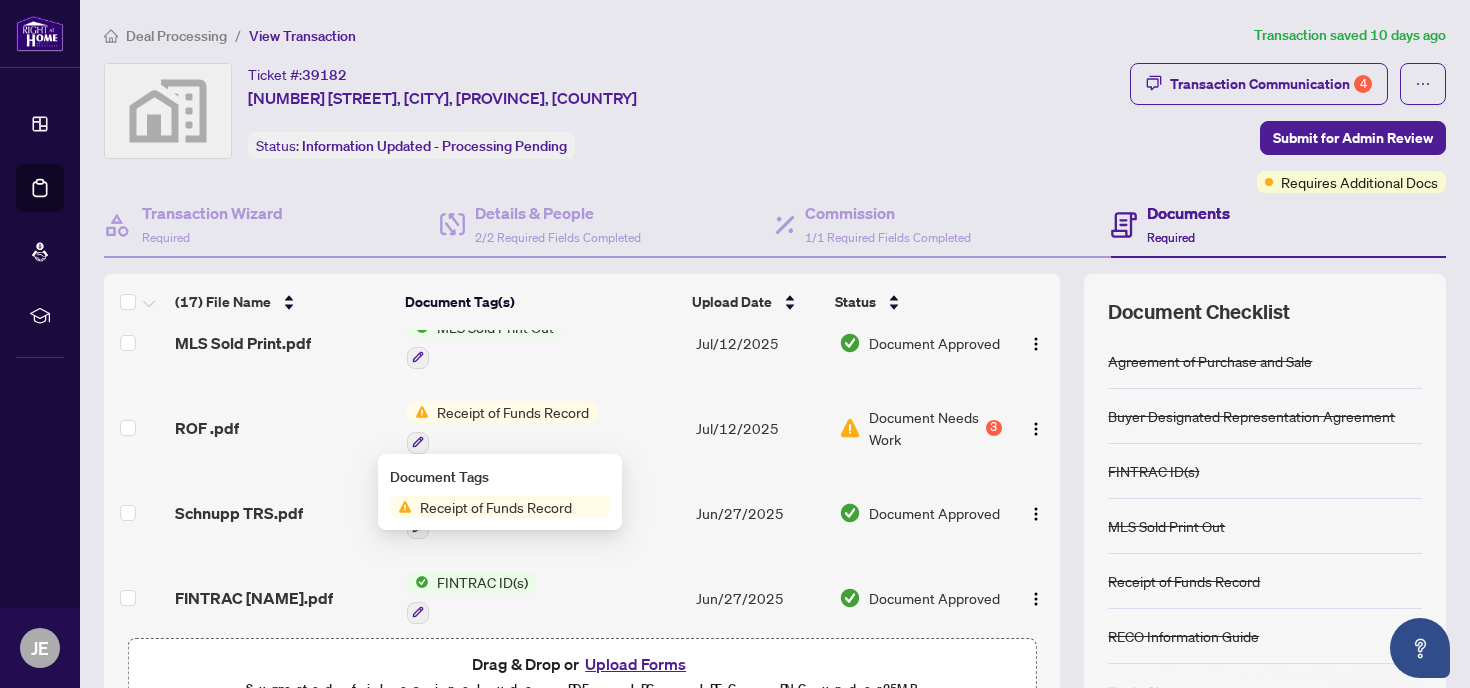click on "ROF .pdf" at bounding box center (207, 428) 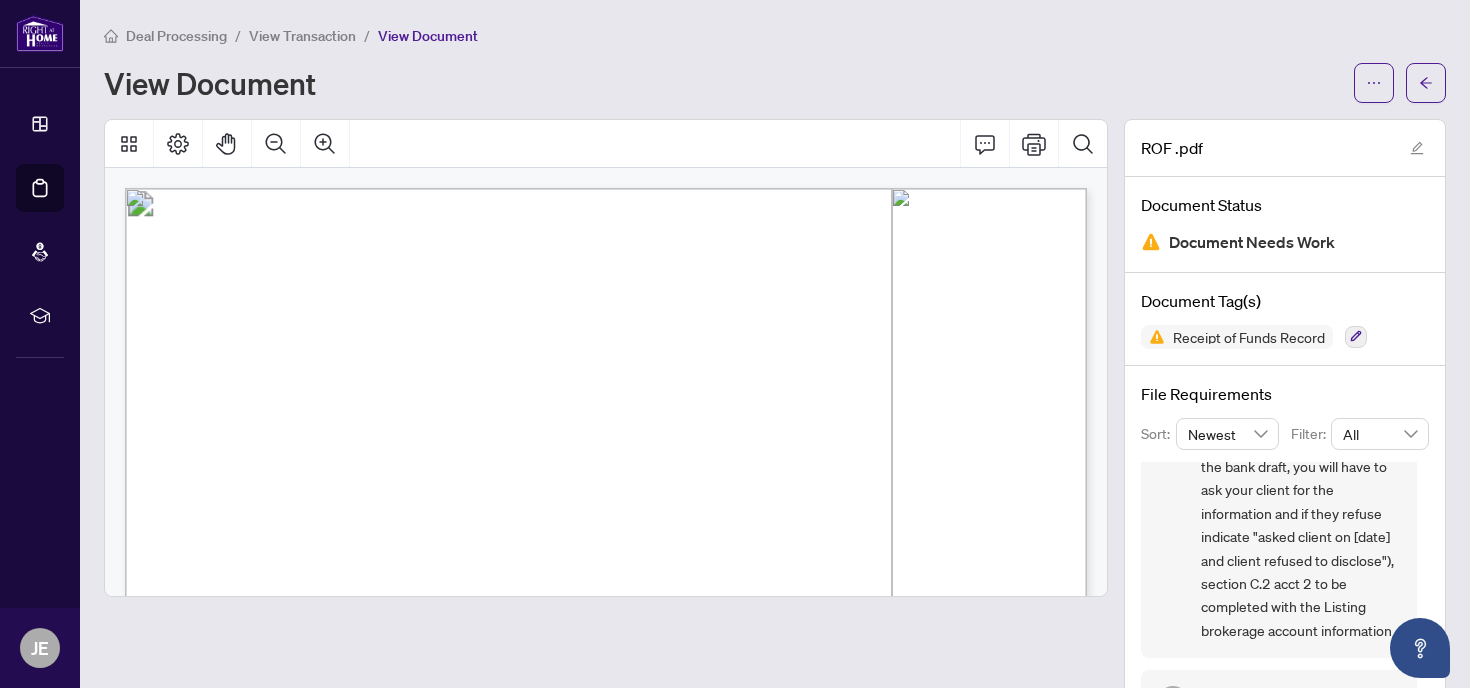 scroll, scrollTop: 212, scrollLeft: 0, axis: vertical 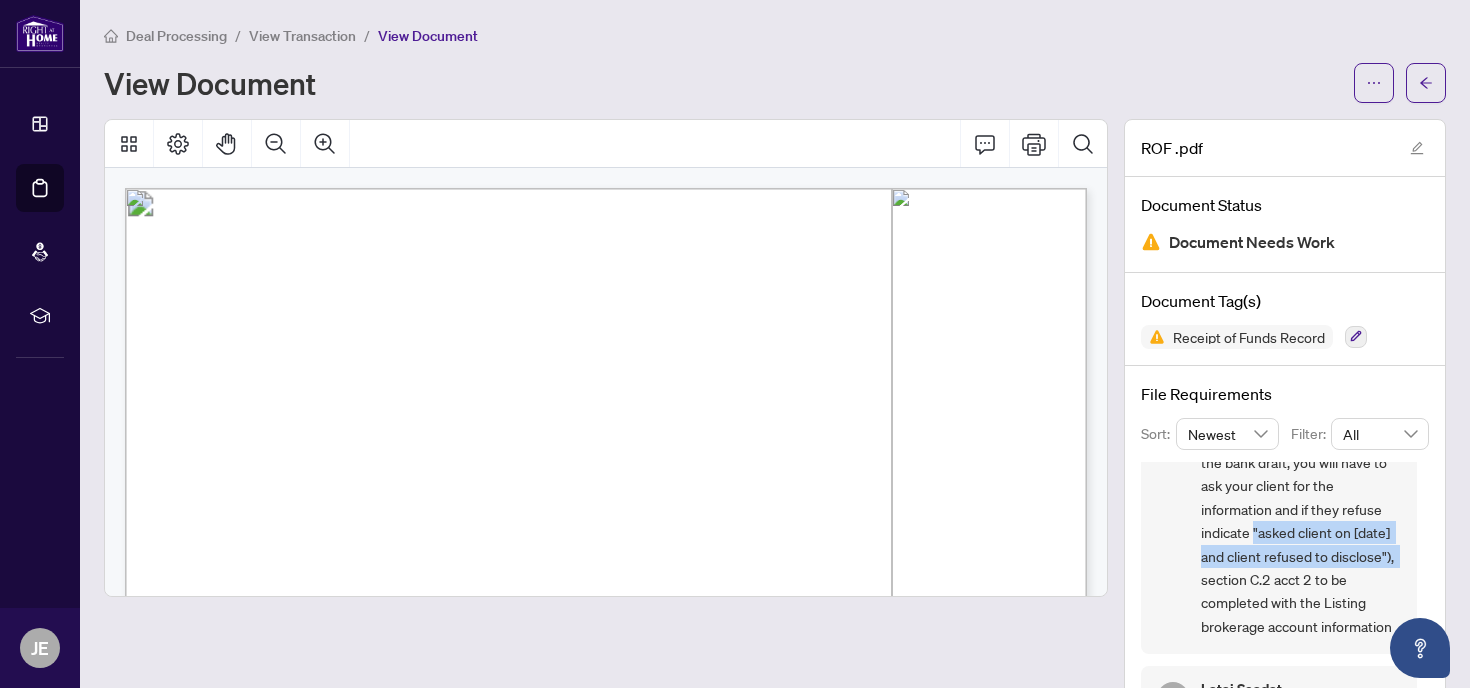 drag, startPoint x: 1254, startPoint y: 529, endPoint x: 1412, endPoint y: 553, distance: 159.8124 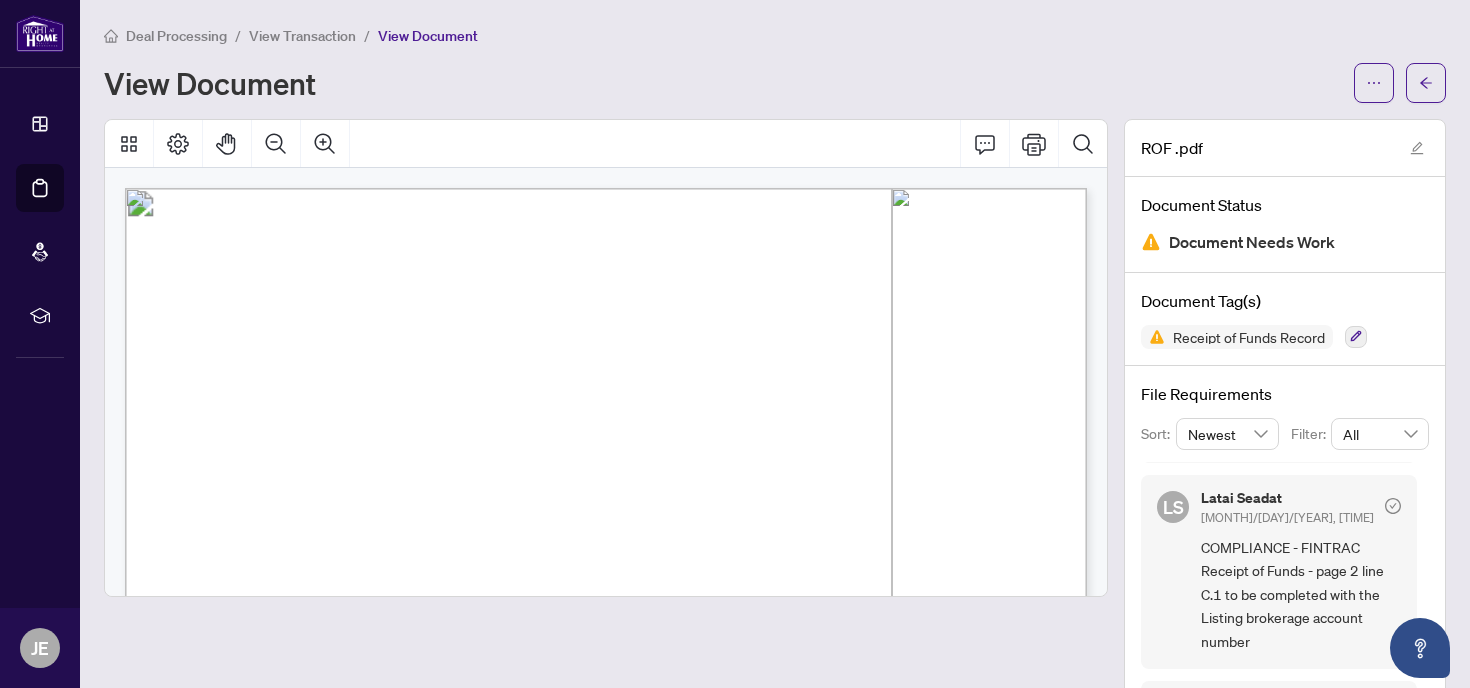 scroll, scrollTop: 424, scrollLeft: 0, axis: vertical 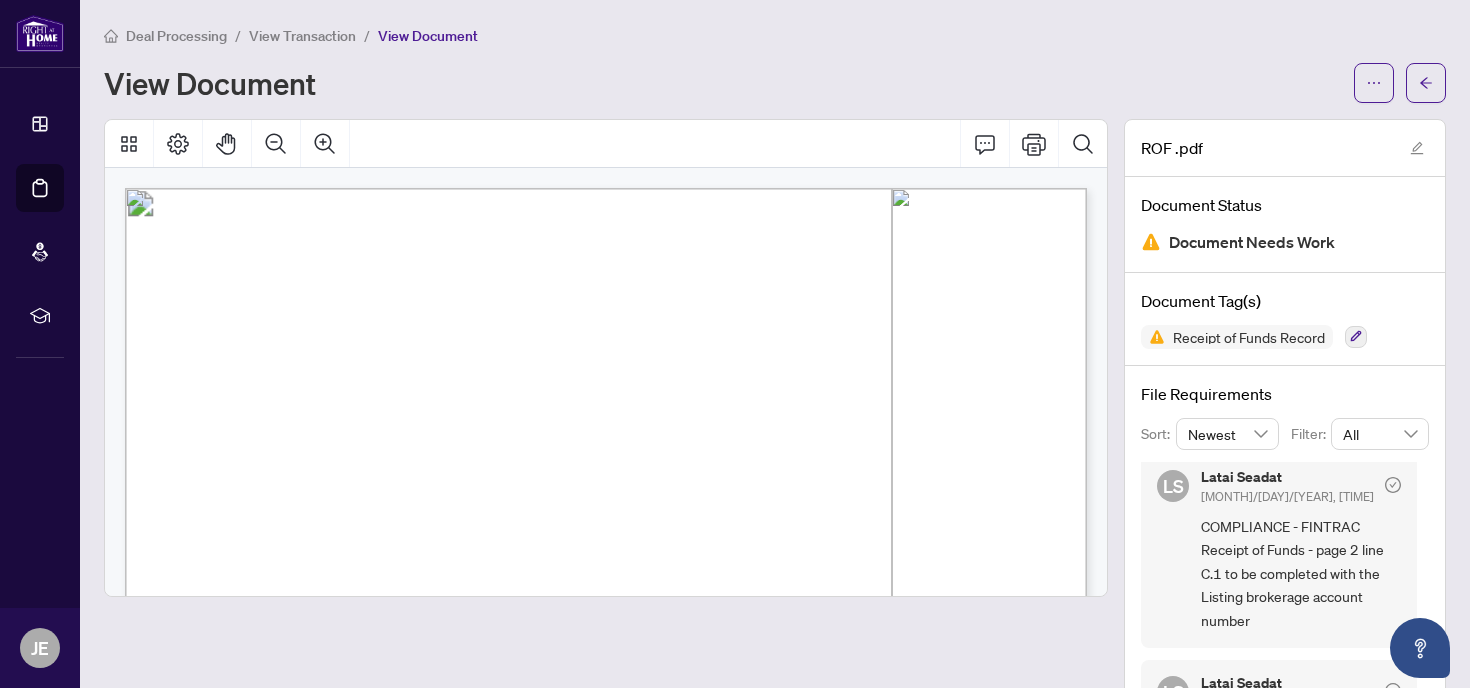 click at bounding box center (881, 1166) 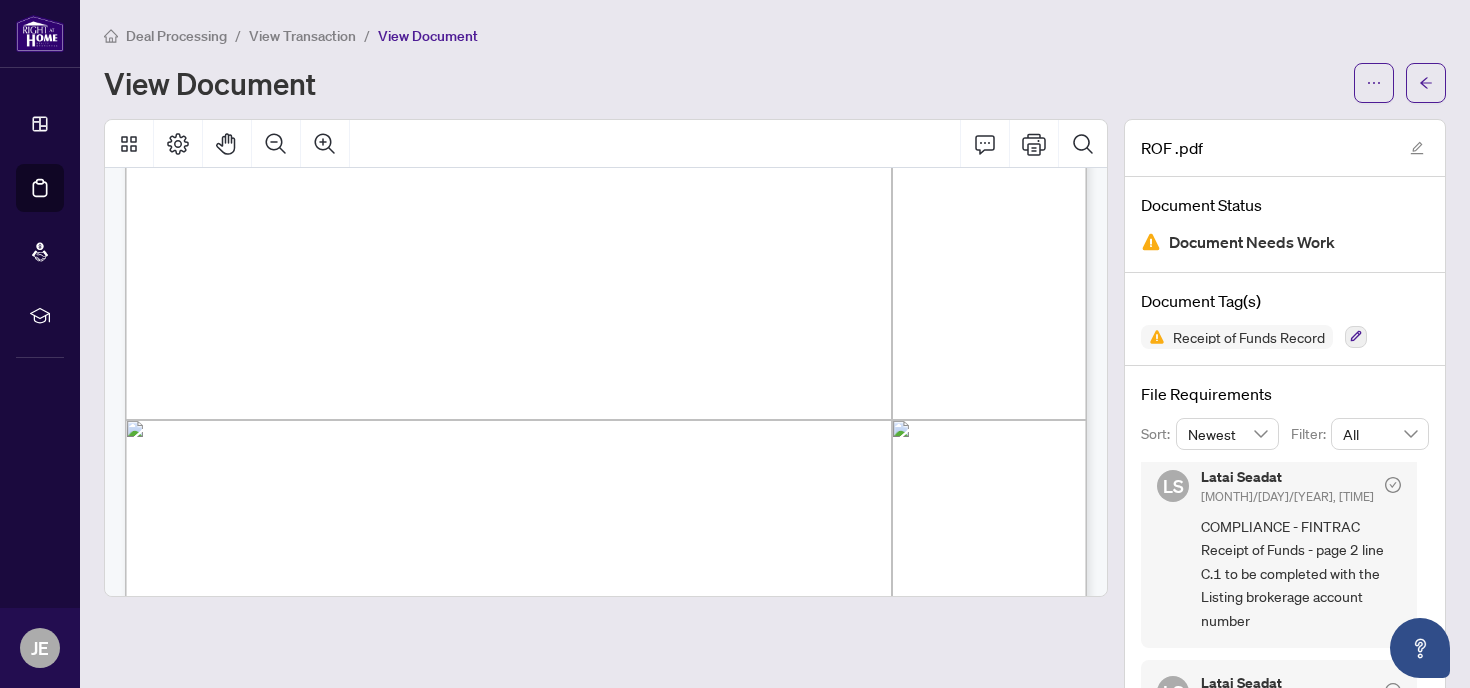 scroll, scrollTop: 551, scrollLeft: 0, axis: vertical 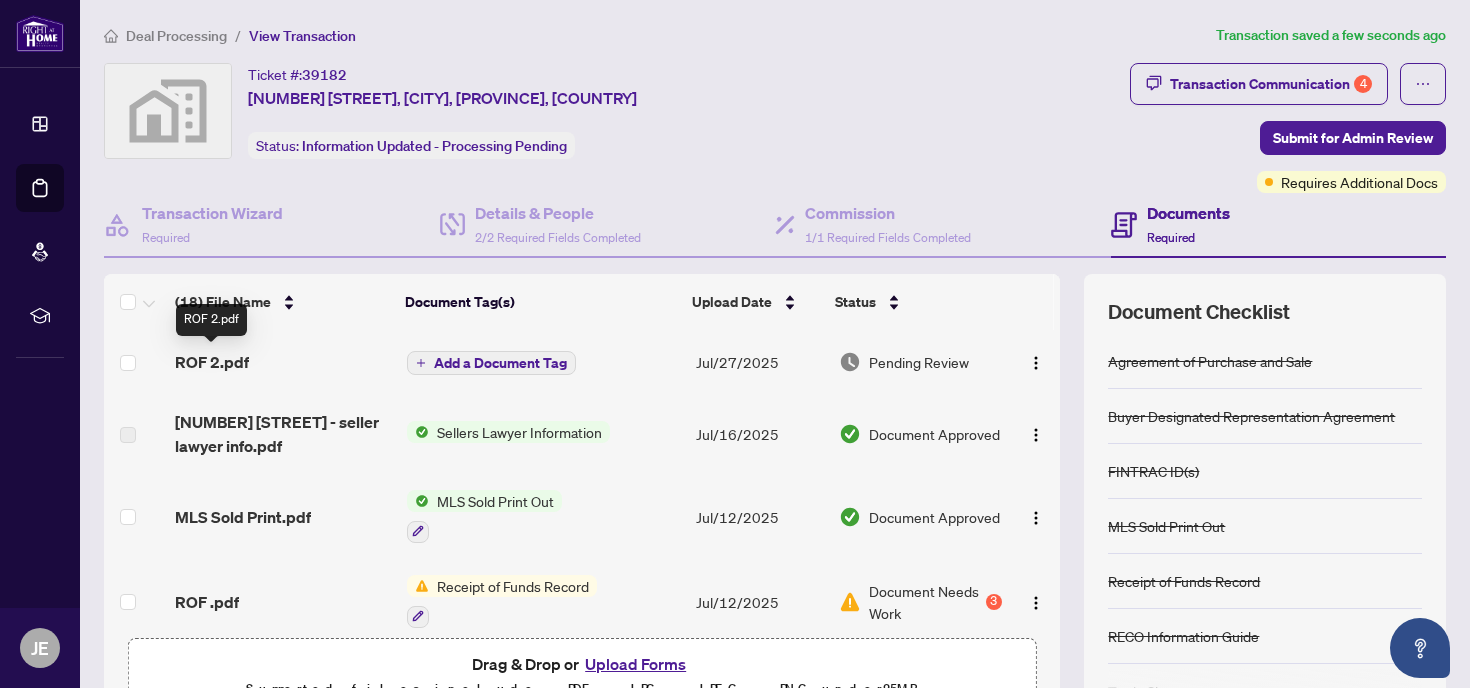 click on "ROF 2.pdf" at bounding box center (212, 362) 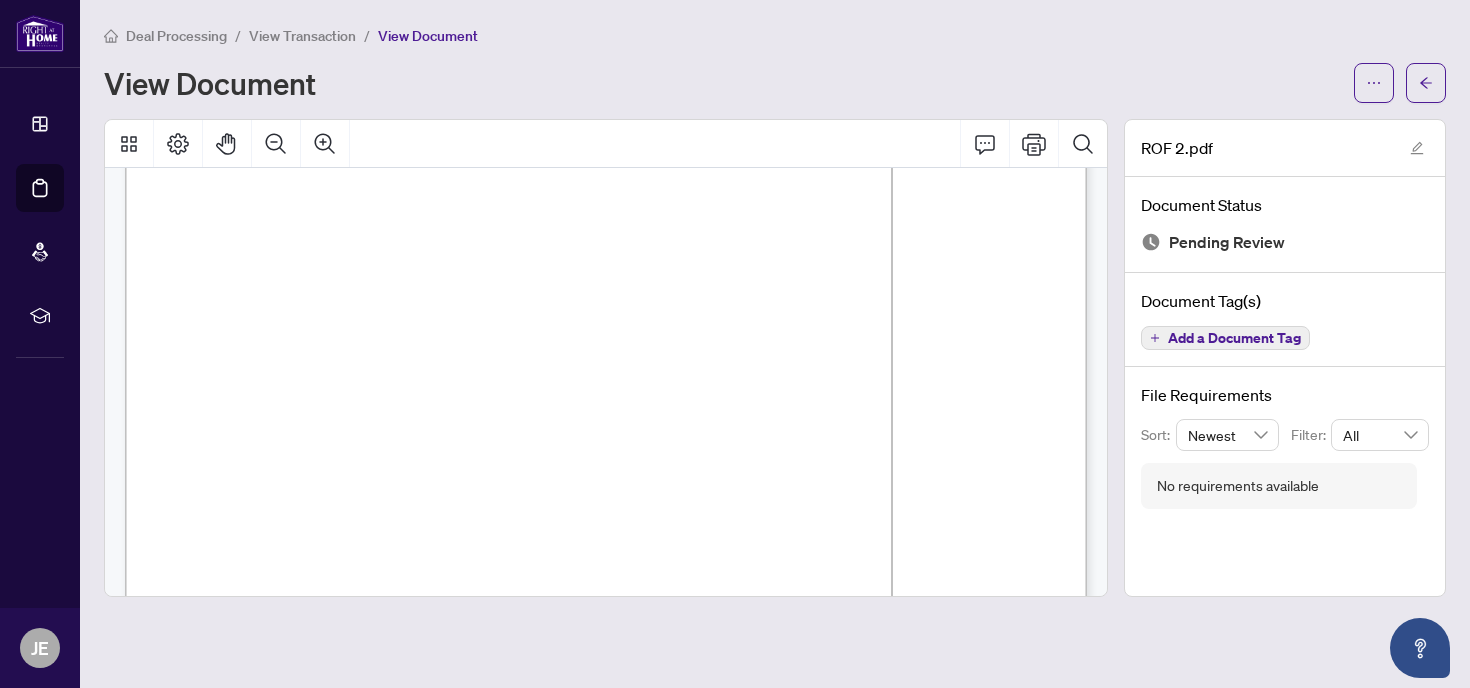 scroll, scrollTop: 341, scrollLeft: 0, axis: vertical 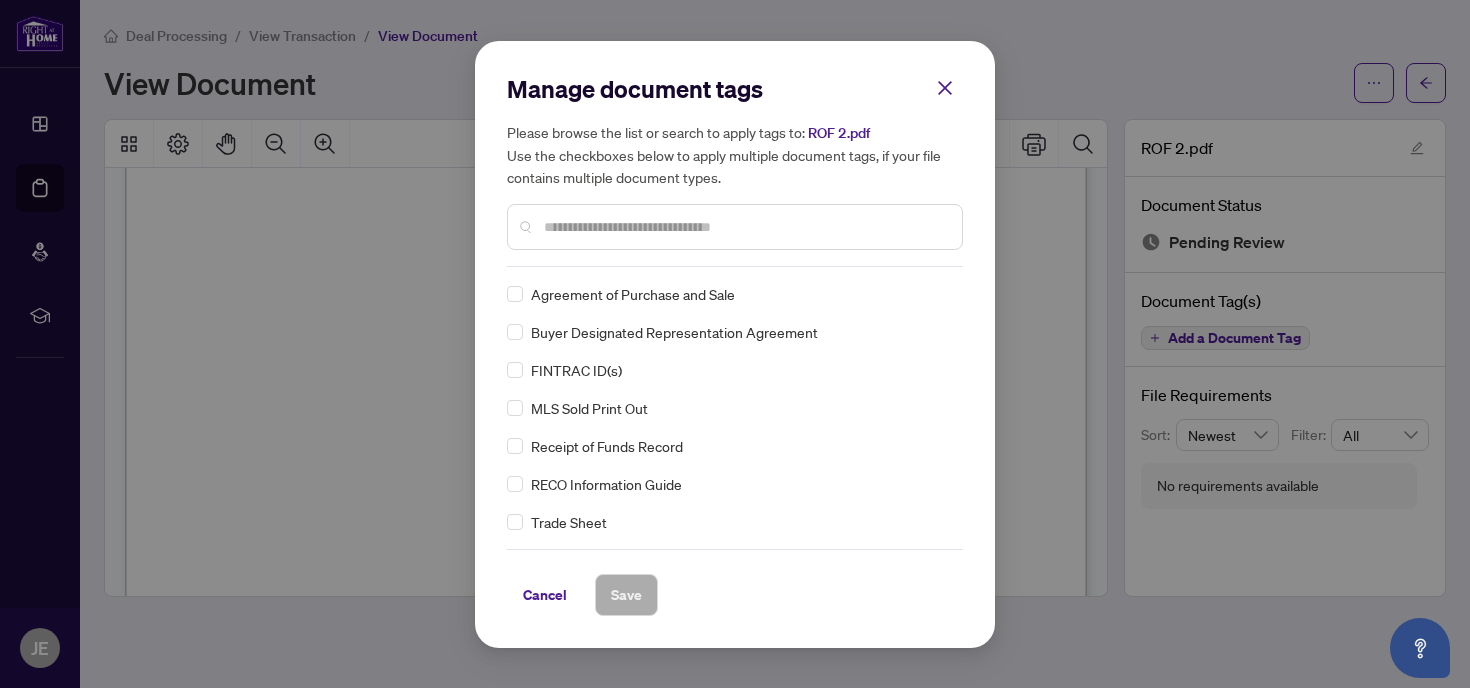 click on "Agreement of Purchase and Sale Buyer Designated Representation Agreement FINTRAC ID(s) MLS Sold Print Out Receipt of Funds Record RECO Information Guide Trade Sheet 1st Page of the APS Advance Paperwork Agent Correspondence Agreement of Assignment of Purchase and Sale Agreement to Cooperate /Broker Referral Agreement to Lease Articles of Incorporation Back to Vendor Letter Belongs to Another Transaction Builder's Consent Buyer Designated Representation Agreement Buyers Lawyer Information Certificate of Estate Trustee(s) Client Refused to Sign Closing Date Change Co-op Brokerage Commission Statement Co-op EFT Co-operating Indemnity Agreement Commission Adjustment Commission Agreement Commission Calculation Commission Statement Sent Commission Statement Sent to Landlord Commission Statement Sent to Lawyer Commission Statement Sent to Listing Brokerage Commission Statement Sent to Vendor Commission Waiver Letter Confirmation of Closing Confirmation of Co-operation and Representation—Buyer/Seller Correspondence" at bounding box center (735, 408) 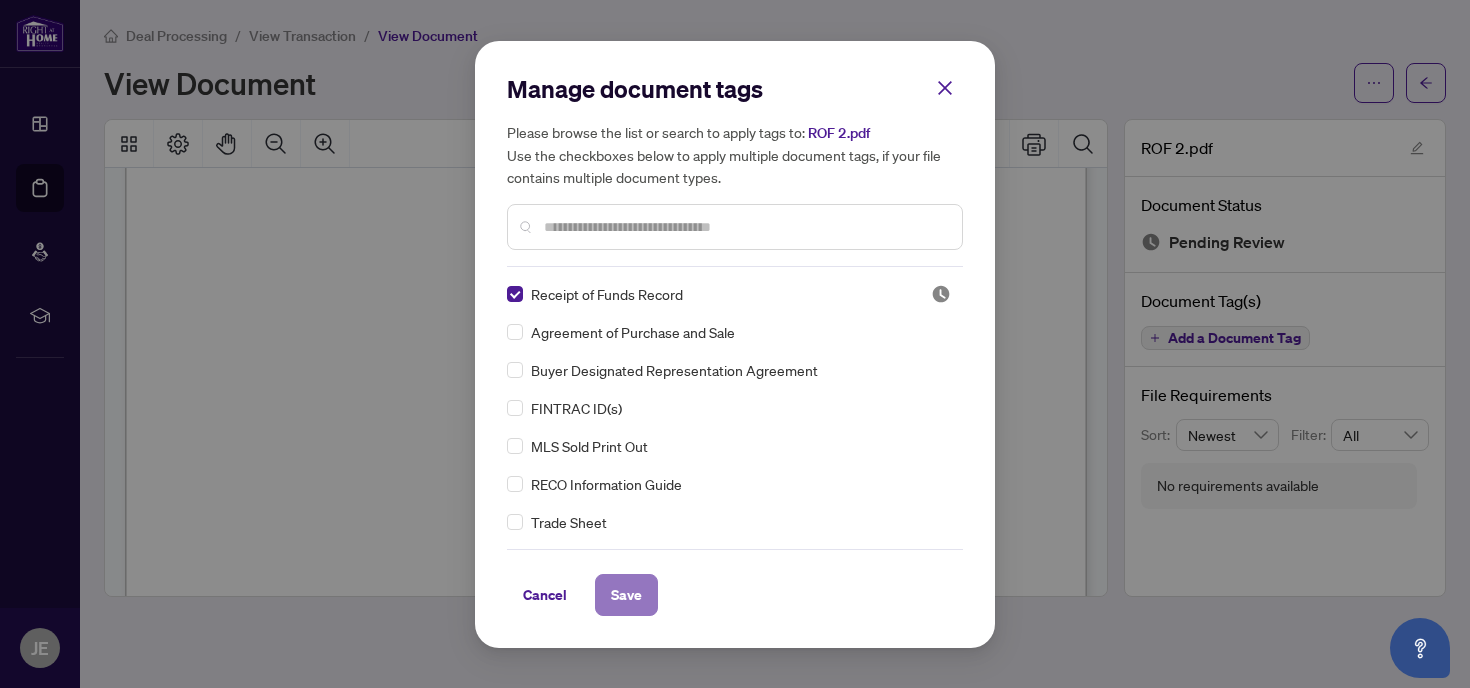 click on "Save" at bounding box center [626, 595] 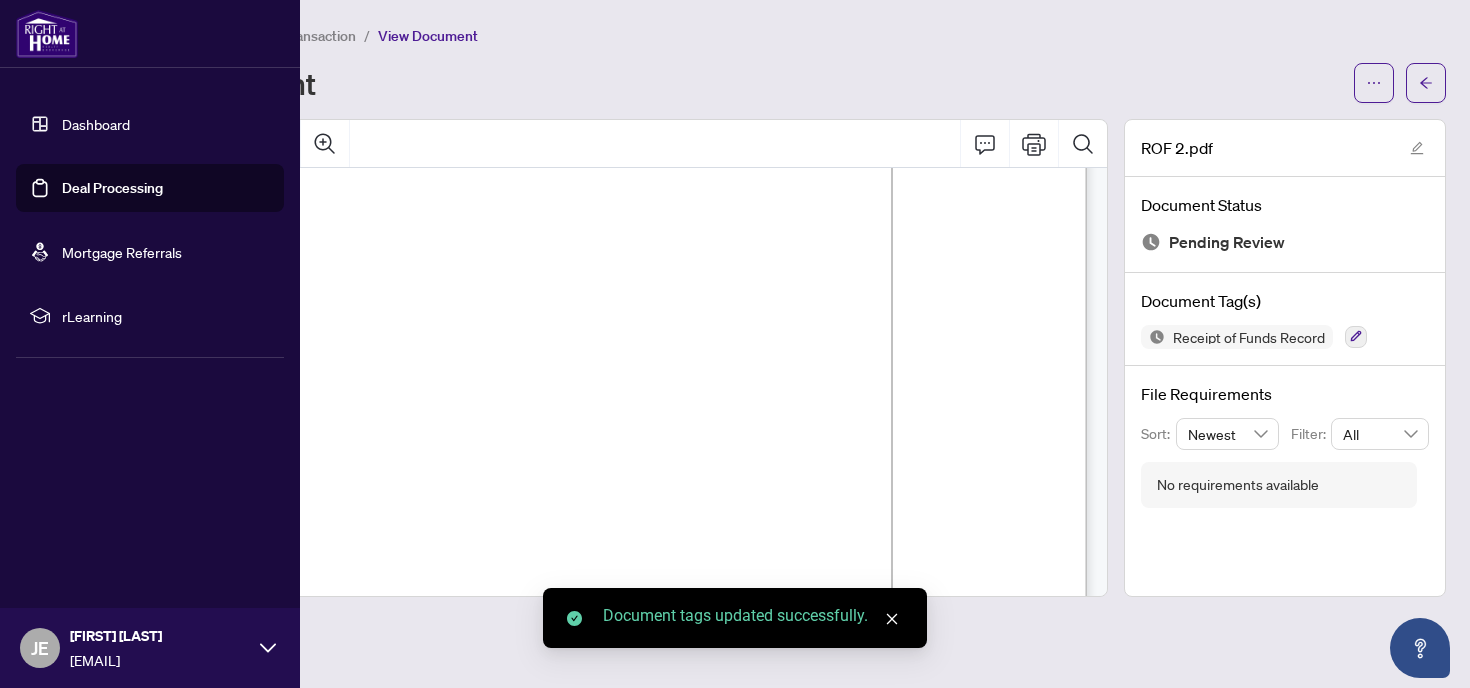 click at bounding box center (47, 34) 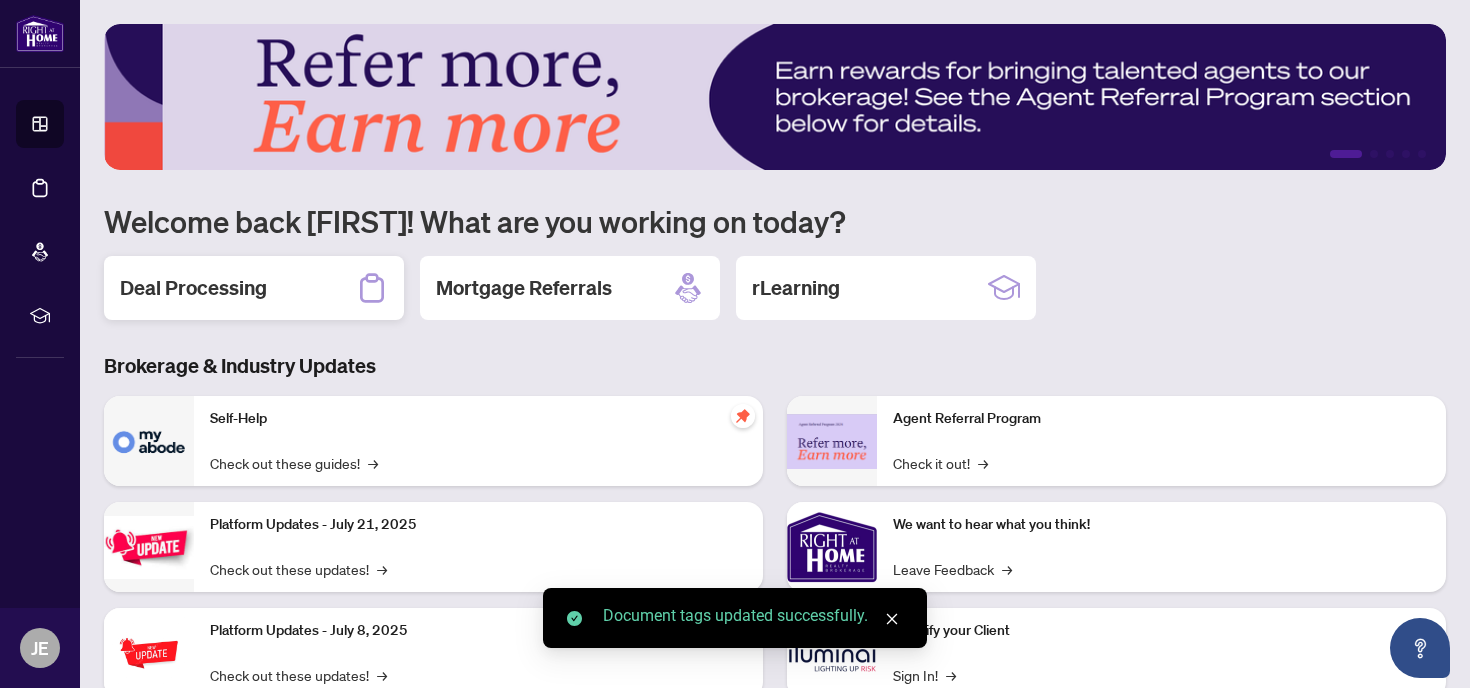 click on "Deal Processing" at bounding box center (254, 288) 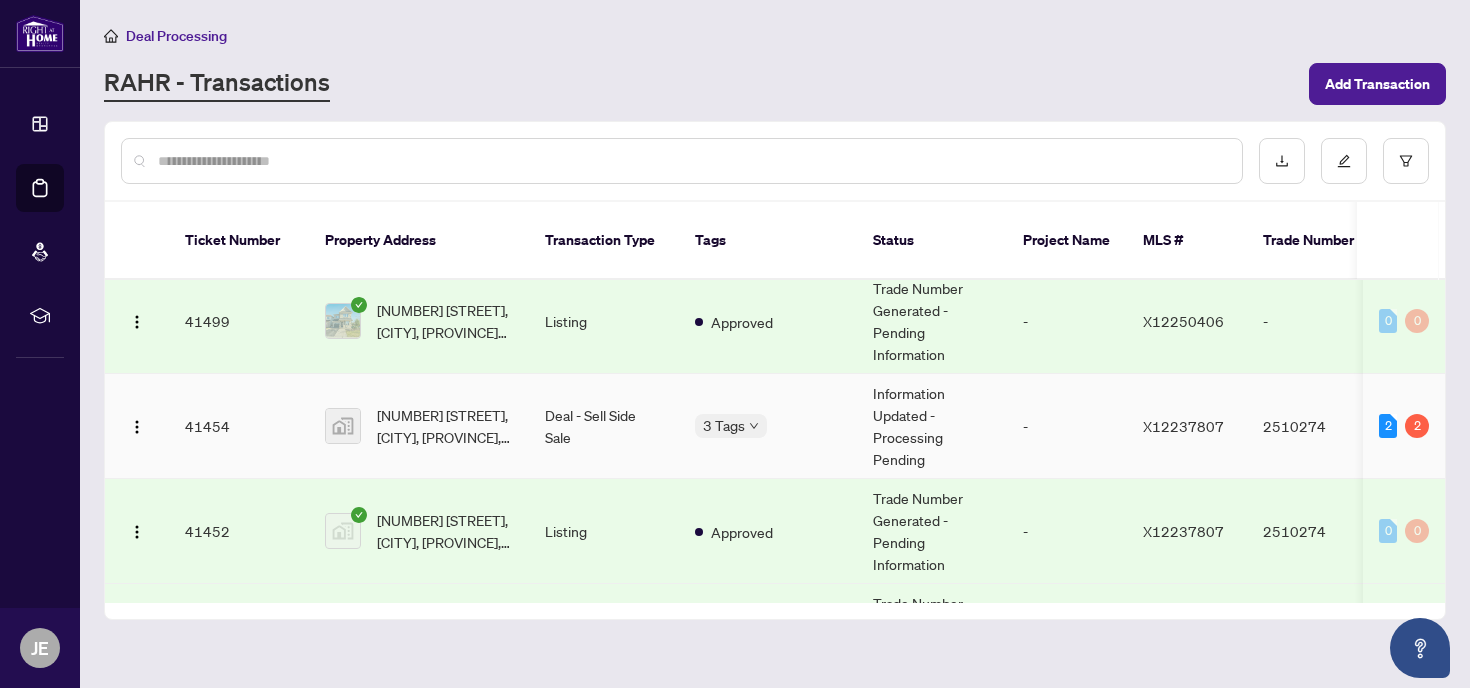 scroll, scrollTop: 17, scrollLeft: 0, axis: vertical 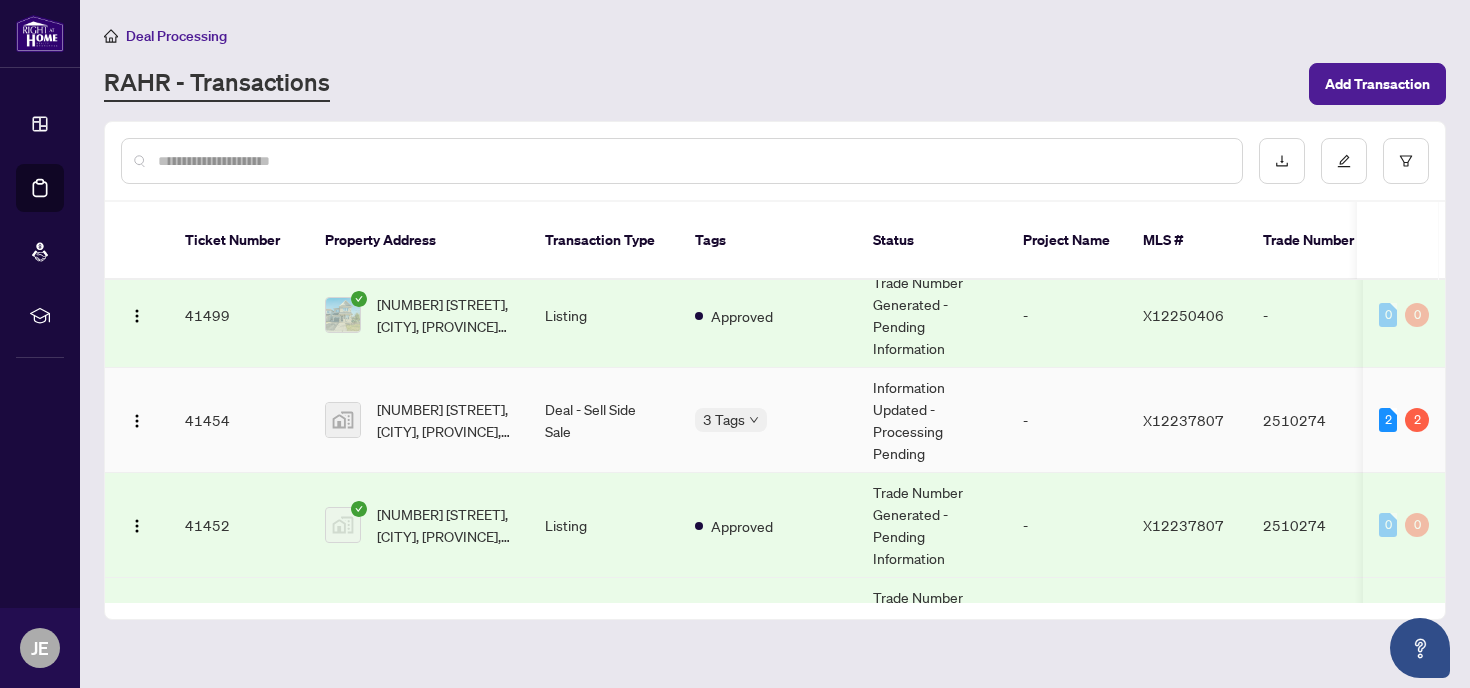 click on "[NUMBER] [STREET], [CITY], [STATE], [COUNTRY]" at bounding box center [419, 420] 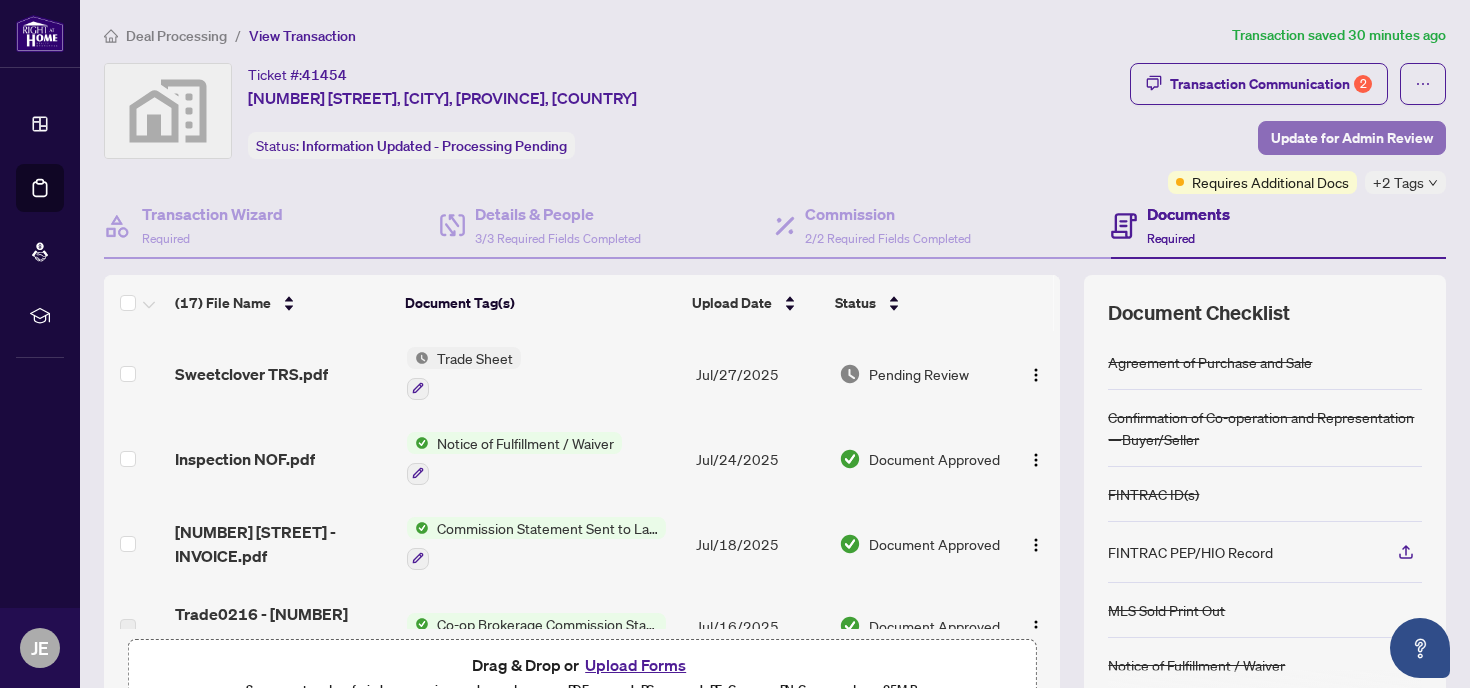 click on "Update for Admin Review" at bounding box center (1352, 138) 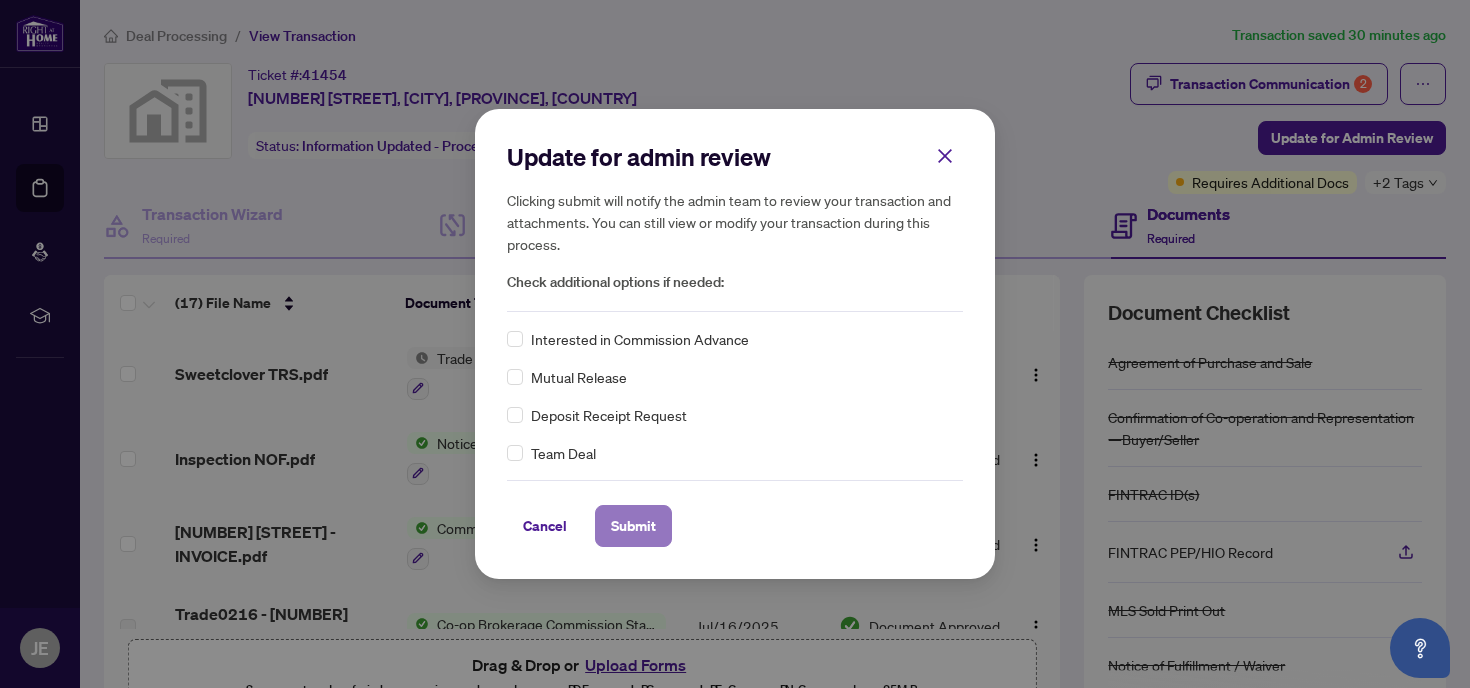 click on "Submit" at bounding box center [633, 526] 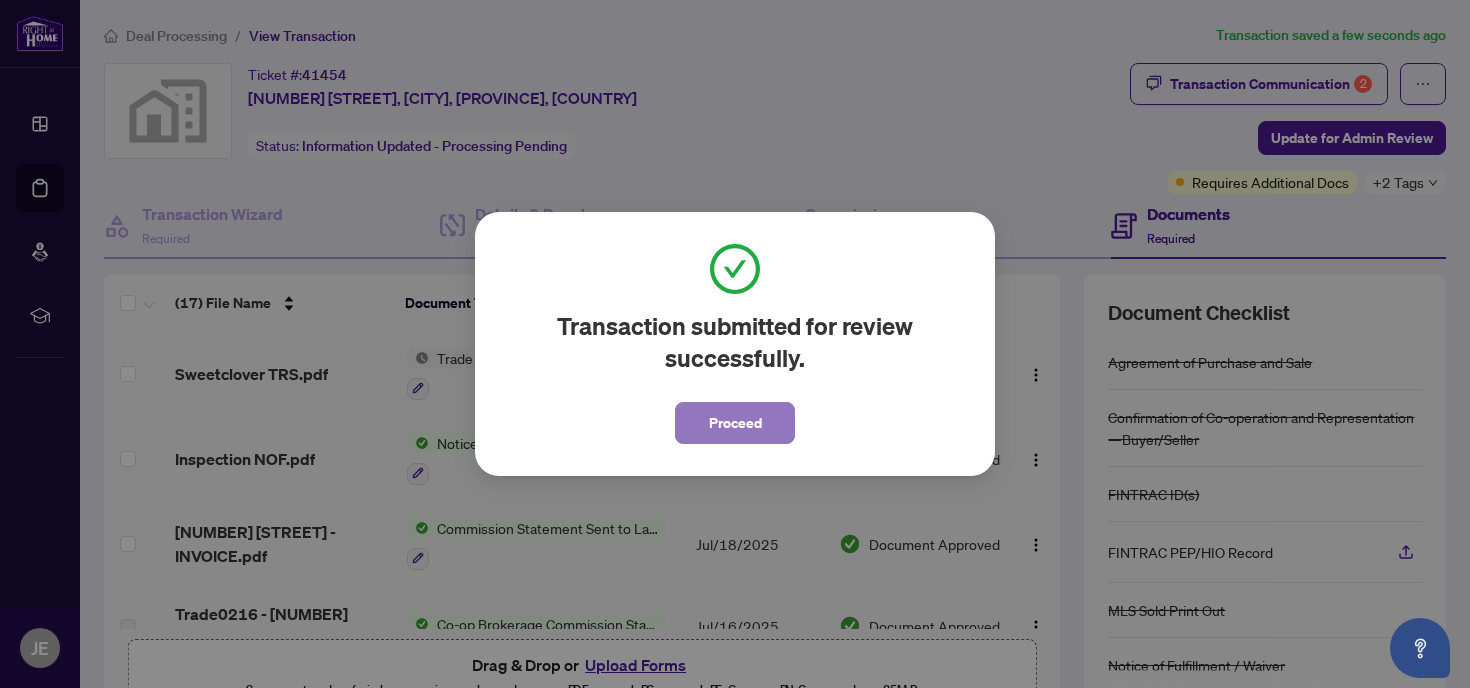 click on "Proceed" at bounding box center [735, 423] 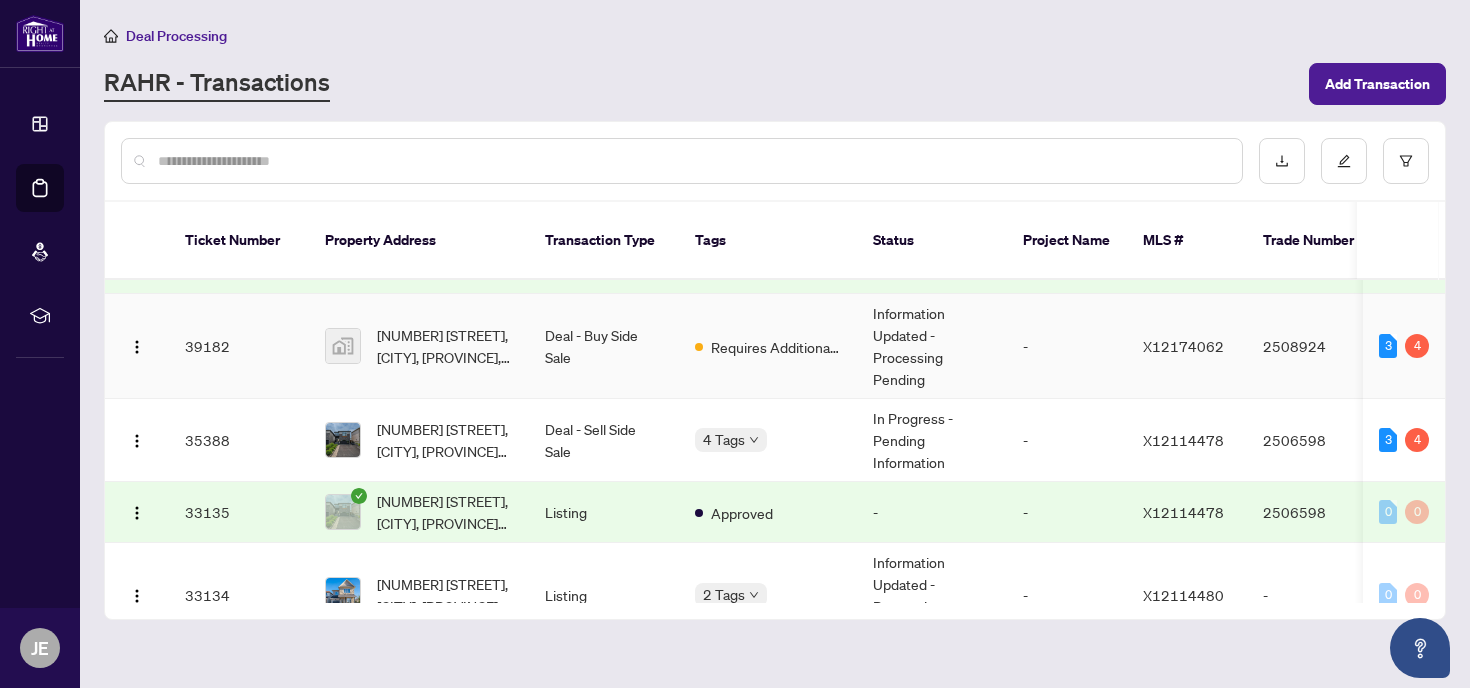 scroll, scrollTop: 418, scrollLeft: 0, axis: vertical 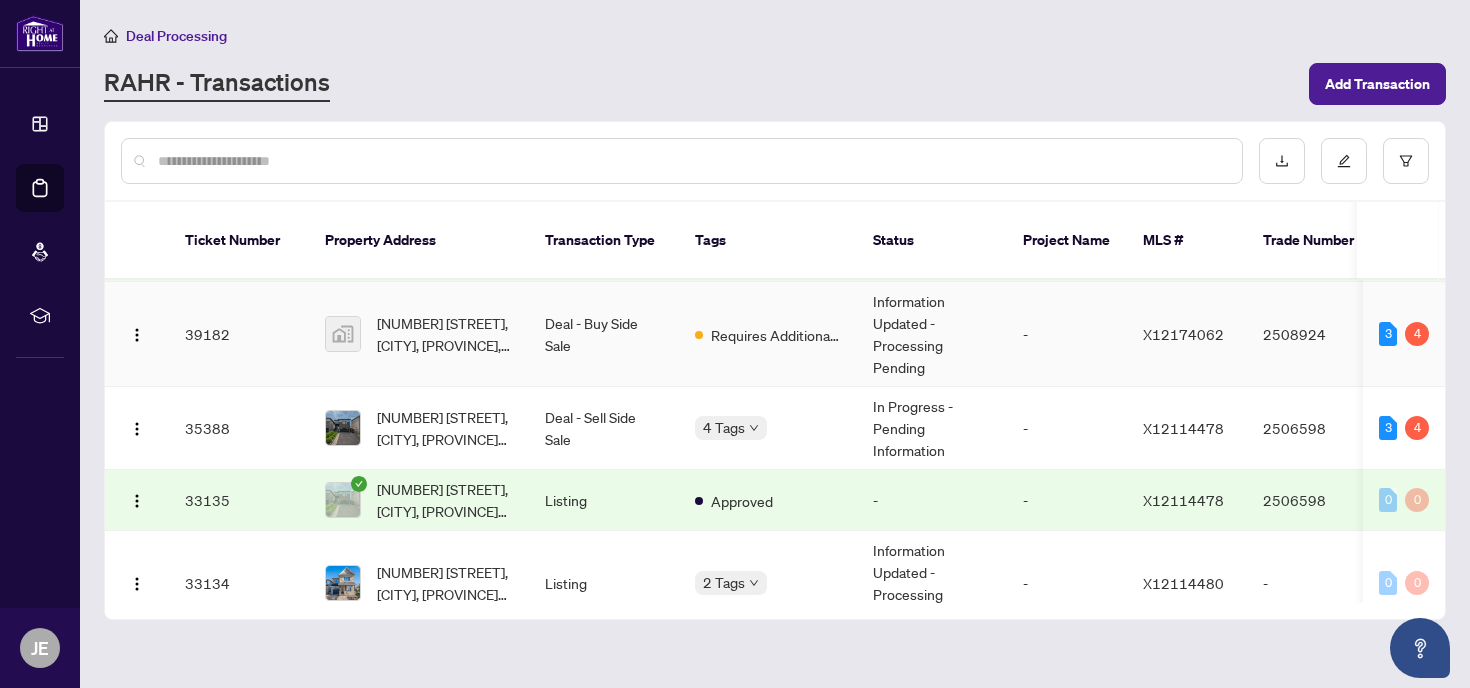 click on "Requires Additional Docs" at bounding box center (768, 334) 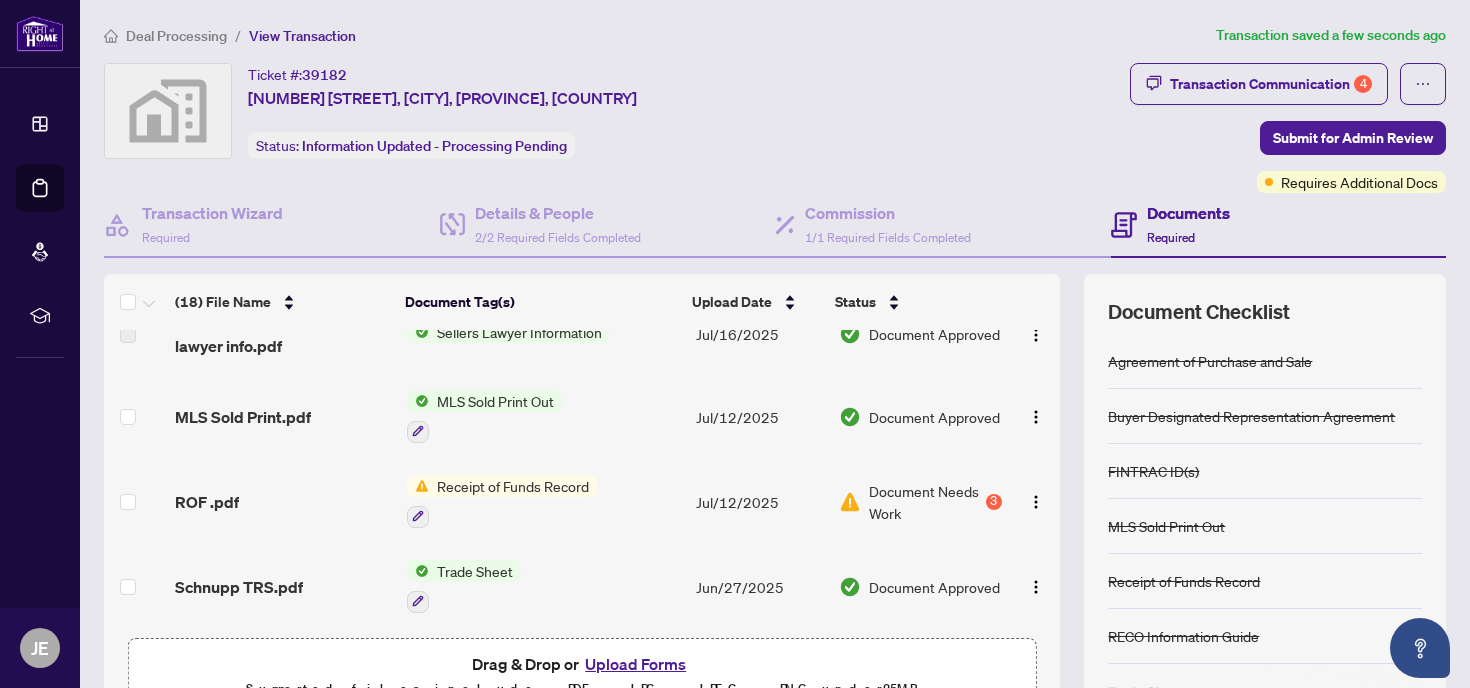 scroll, scrollTop: 125, scrollLeft: 0, axis: vertical 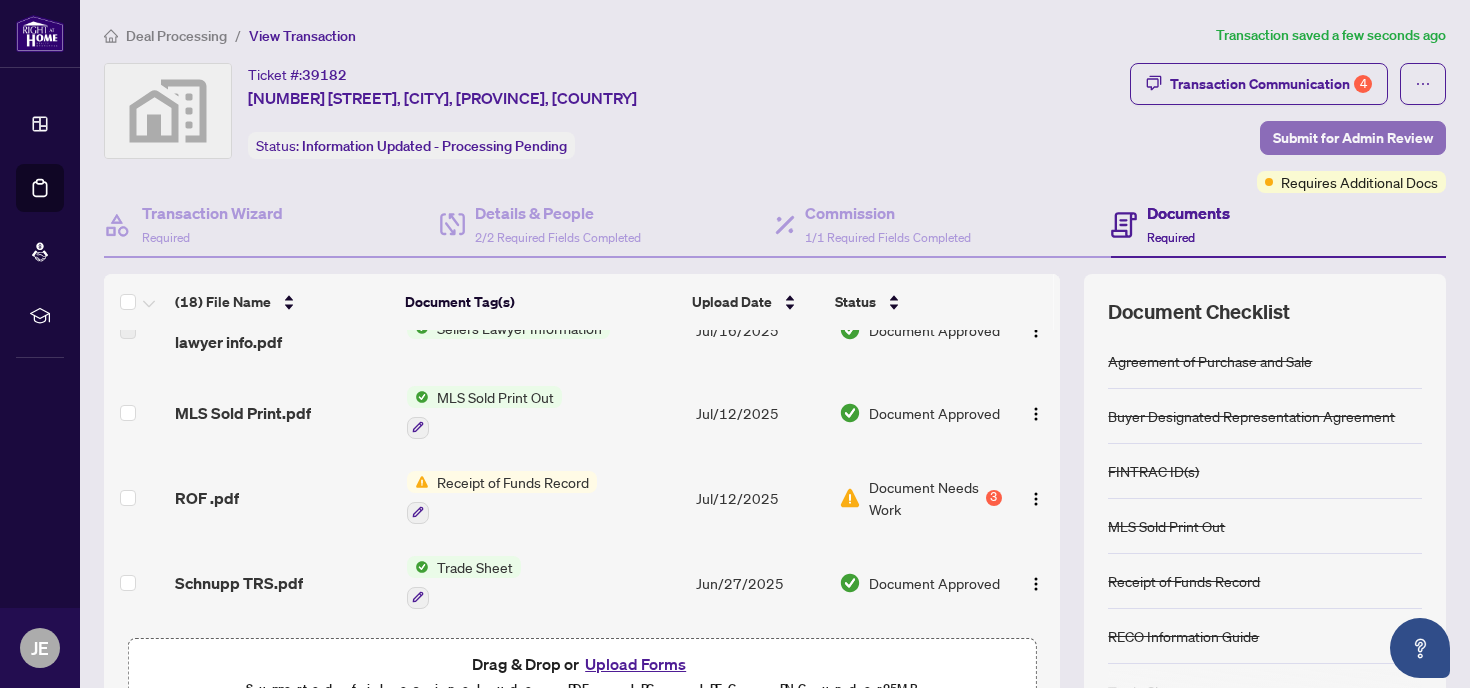 click on "Submit for Admin Review" at bounding box center (1353, 138) 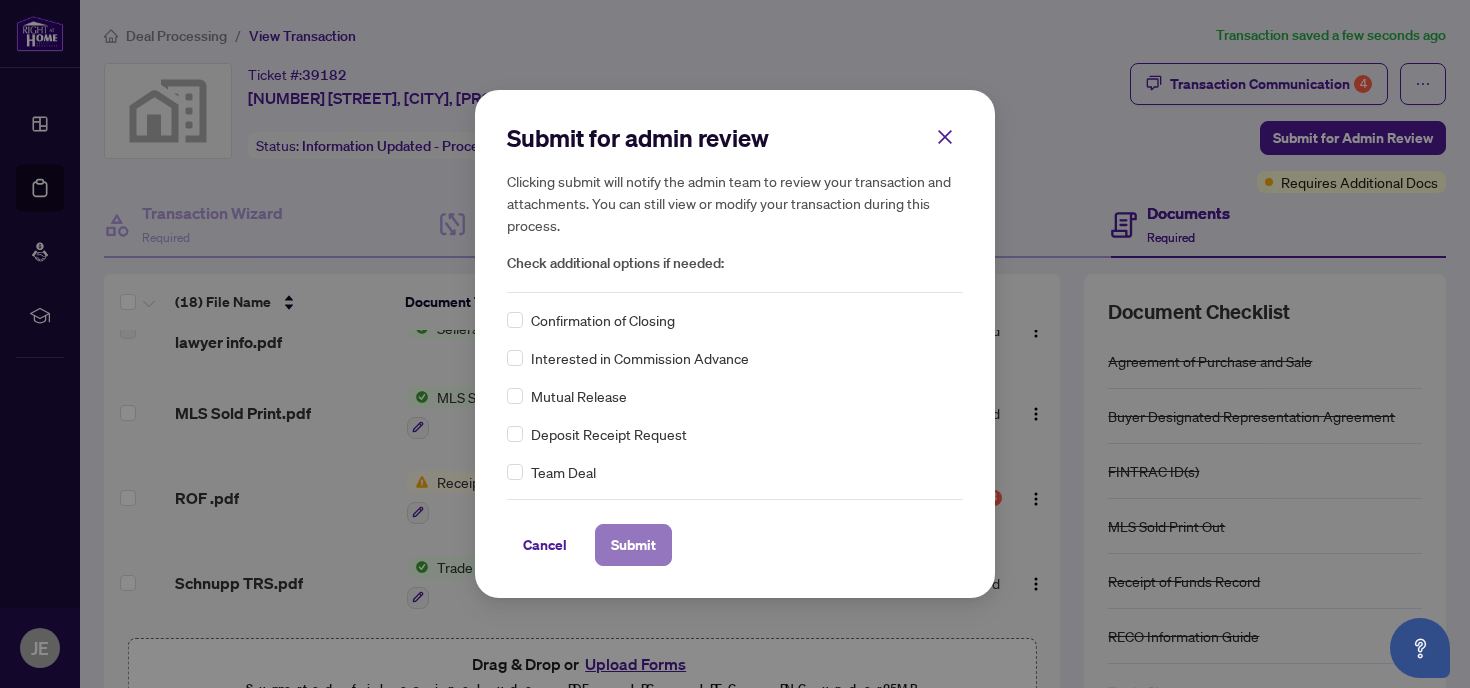 click on "Submit" at bounding box center (633, 545) 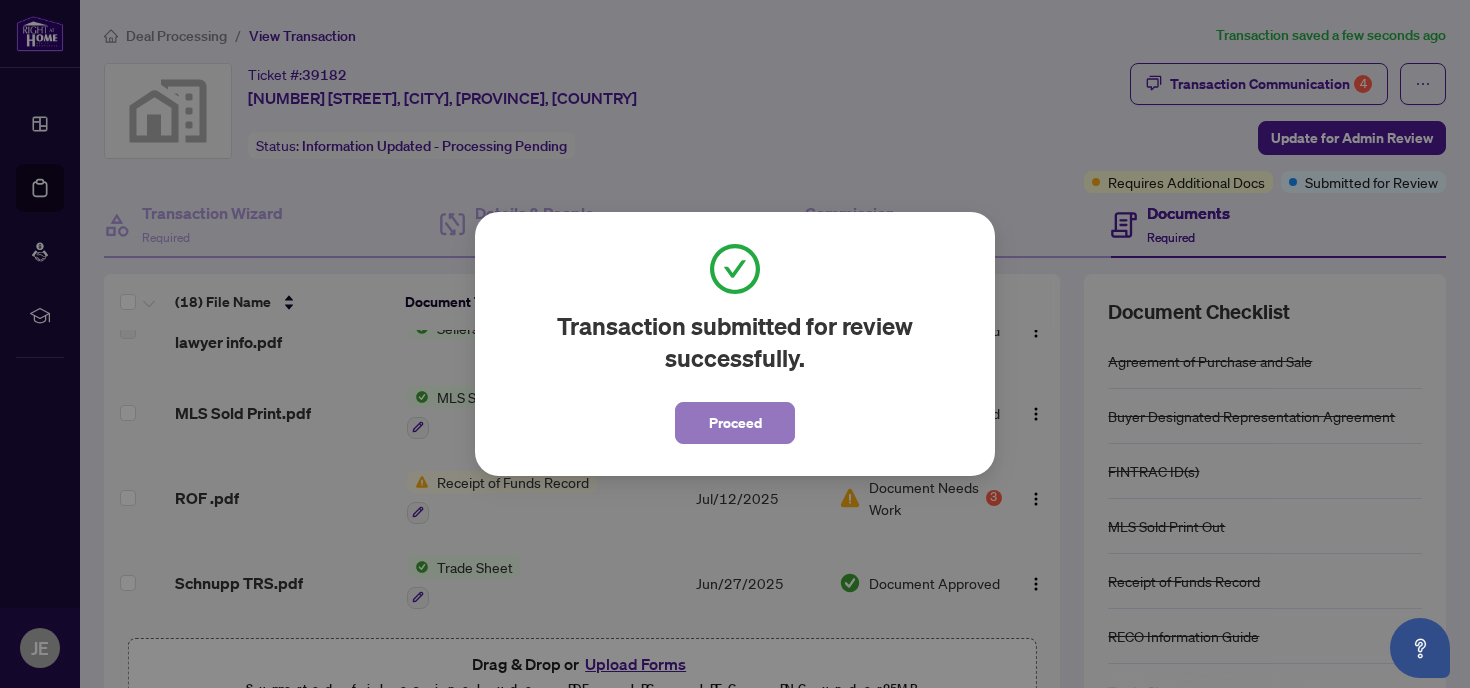 click on "Proceed" at bounding box center (735, 423) 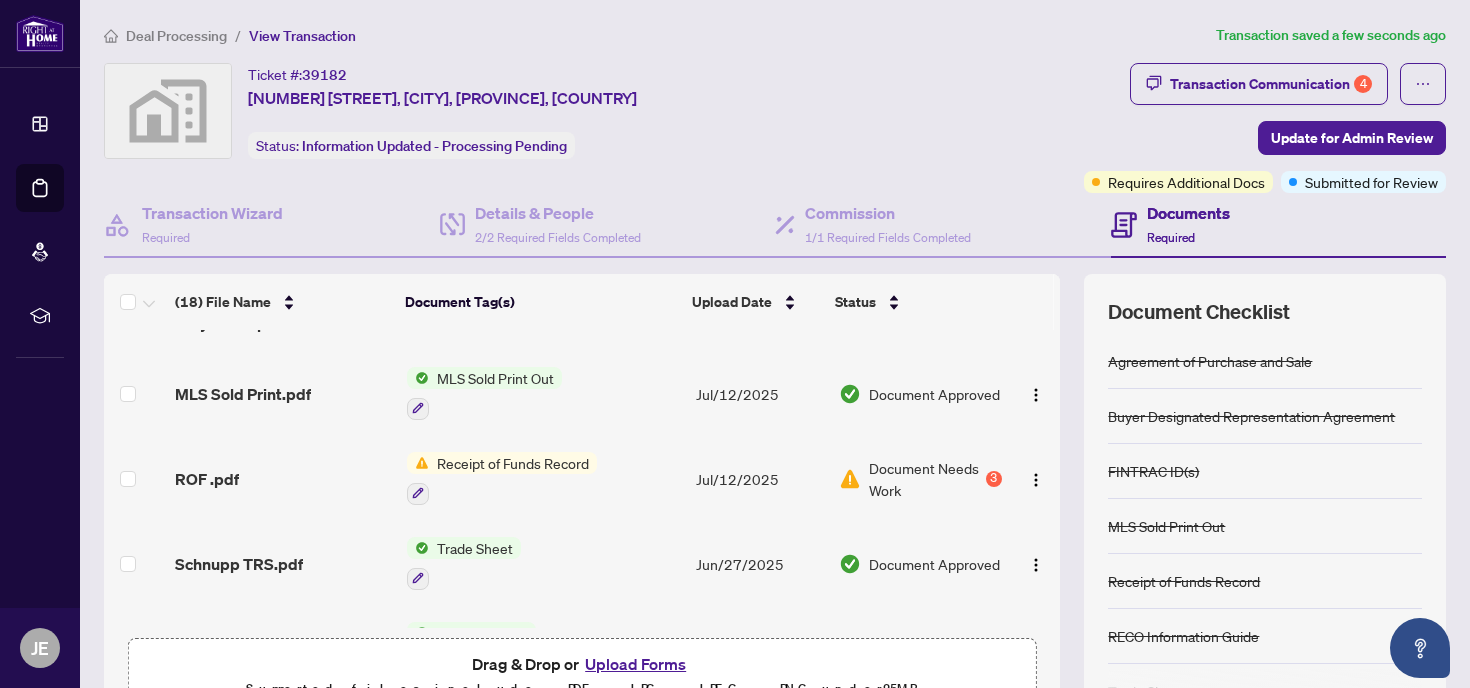 scroll, scrollTop: 169, scrollLeft: 0, axis: vertical 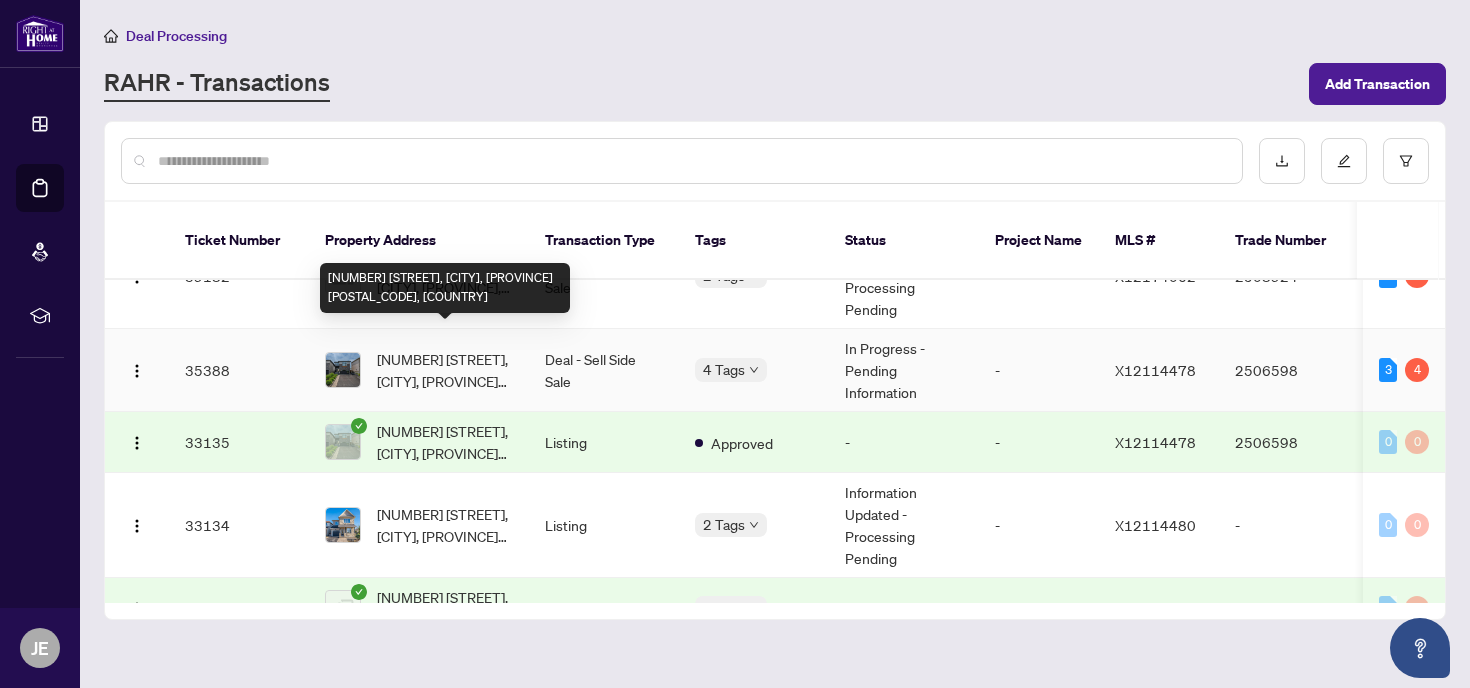 click on "[NUMBER] [STREET], [CITY], [STATE] [POSTAL_CODE], [COUNTRY]" at bounding box center [445, 370] 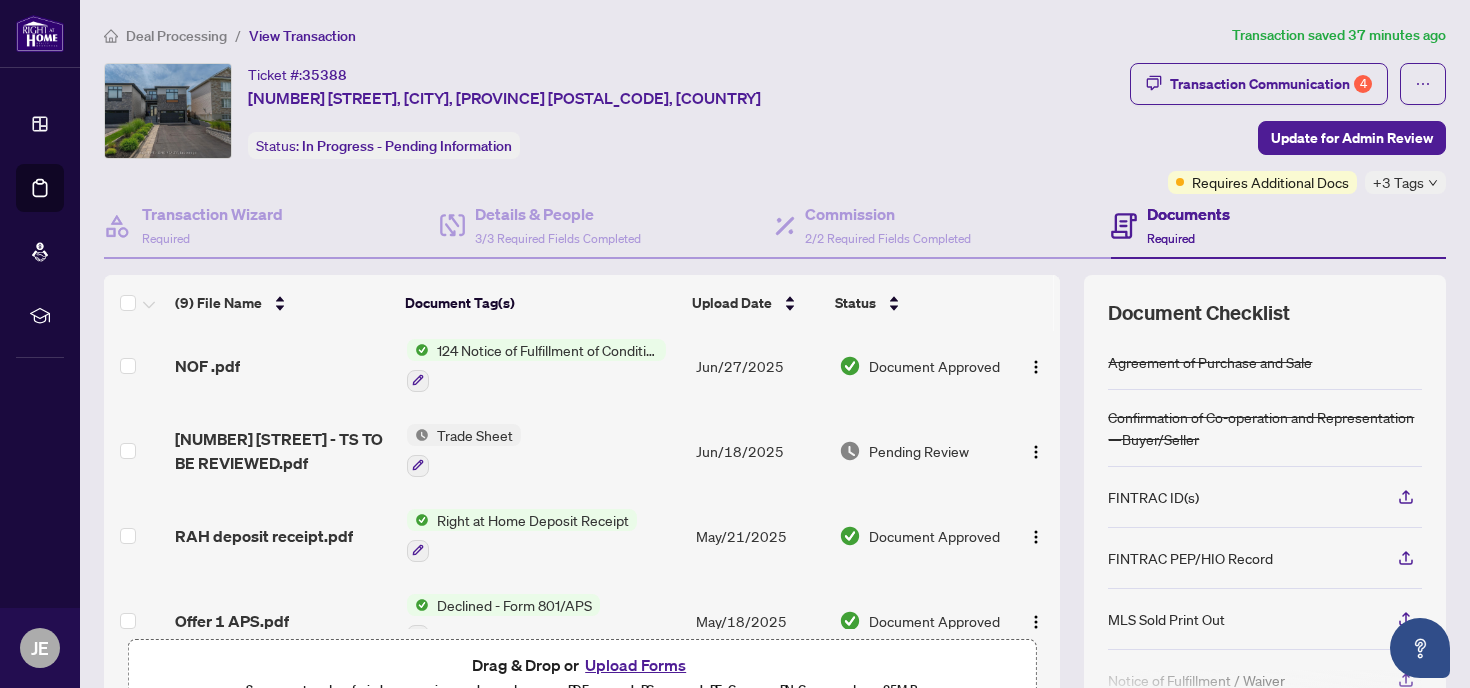 scroll, scrollTop: 135, scrollLeft: 0, axis: vertical 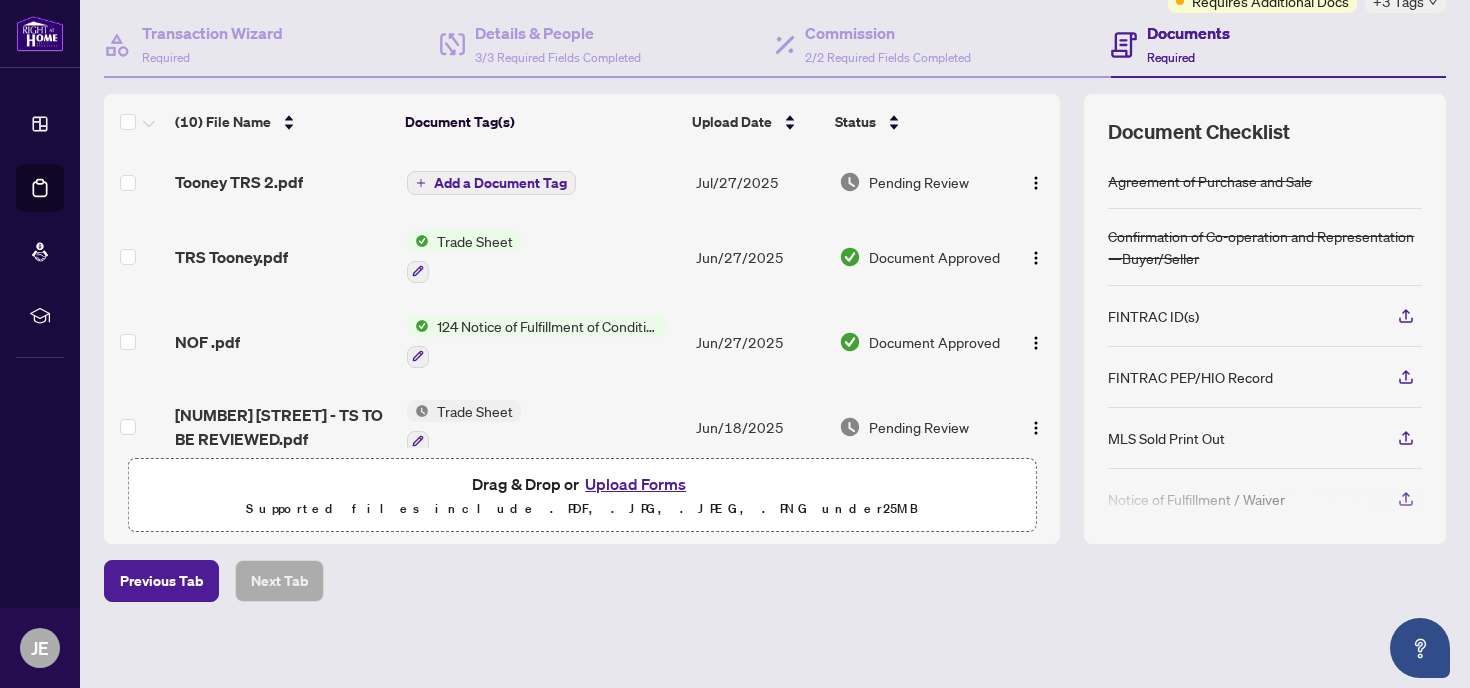 click on "Add a Document Tag" at bounding box center (500, 183) 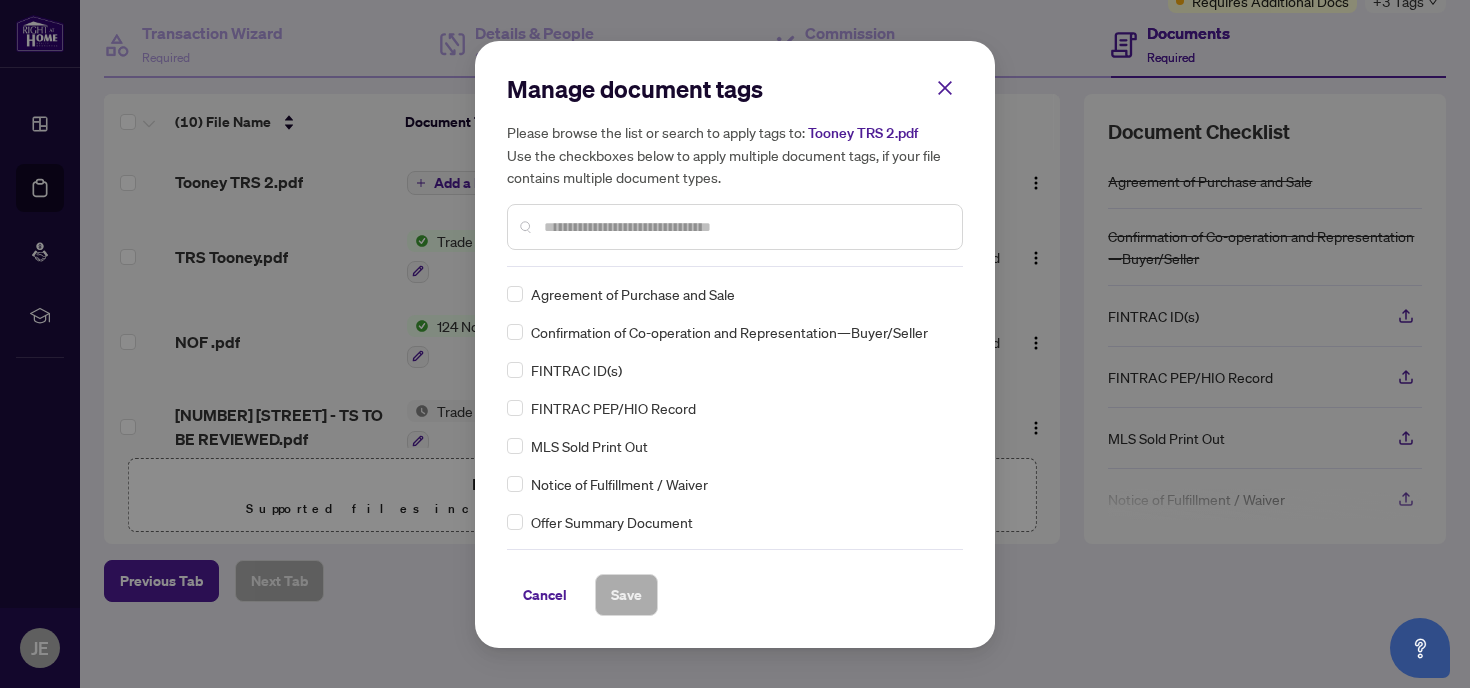 click at bounding box center [745, 227] 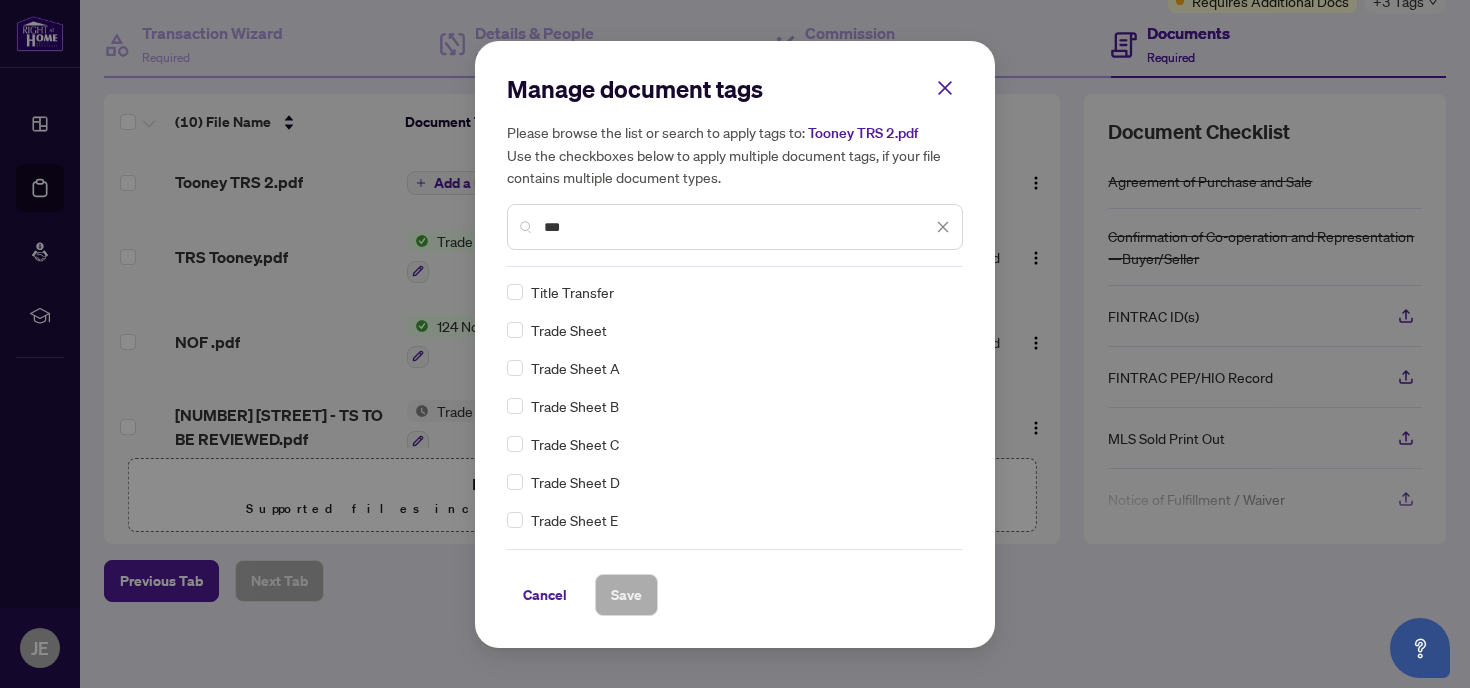 scroll, scrollTop: 342, scrollLeft: 0, axis: vertical 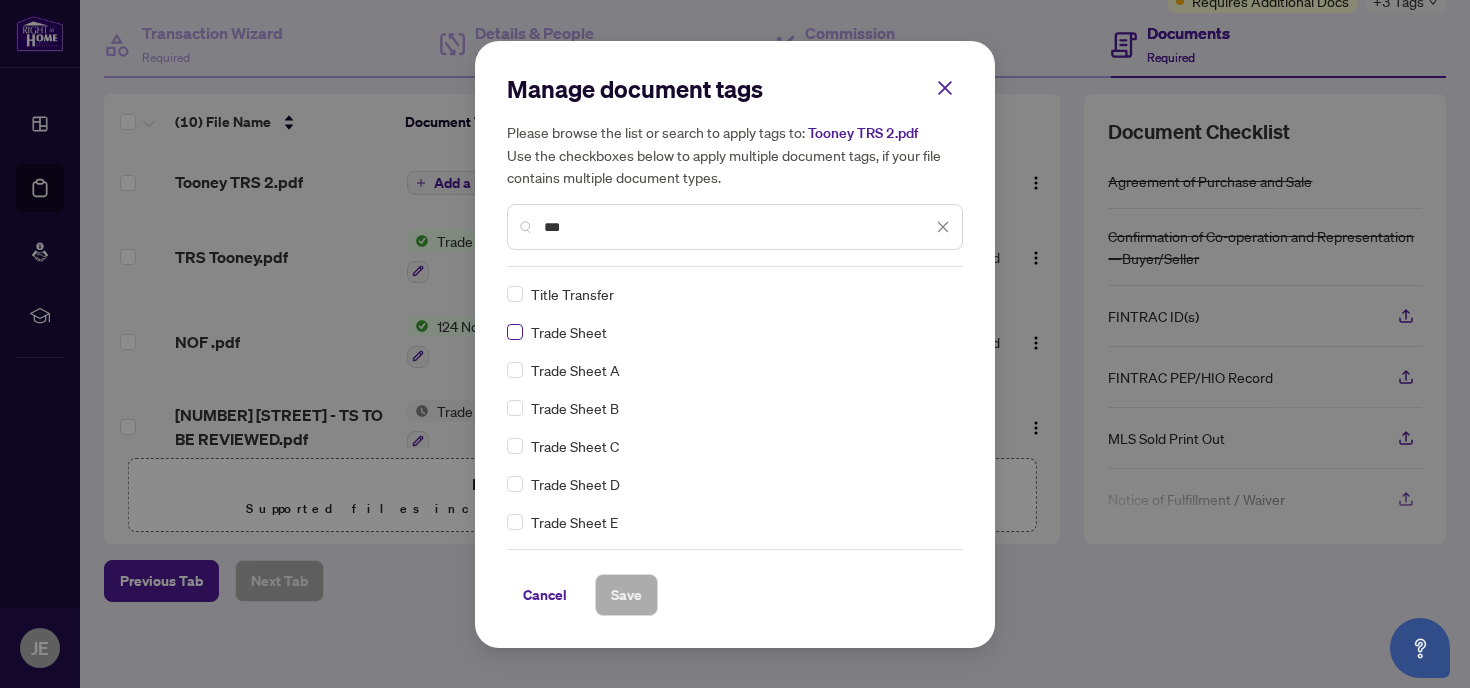 type on "***" 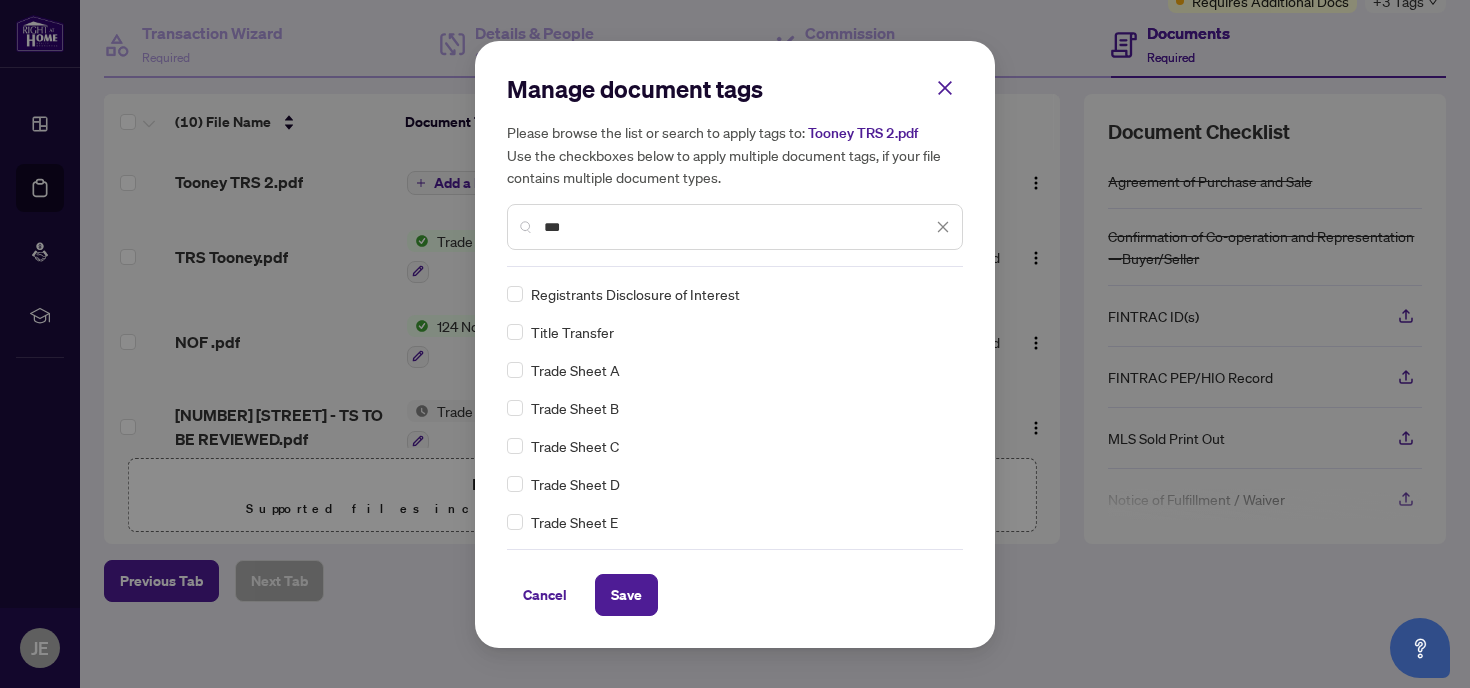 scroll, scrollTop: 0, scrollLeft: 0, axis: both 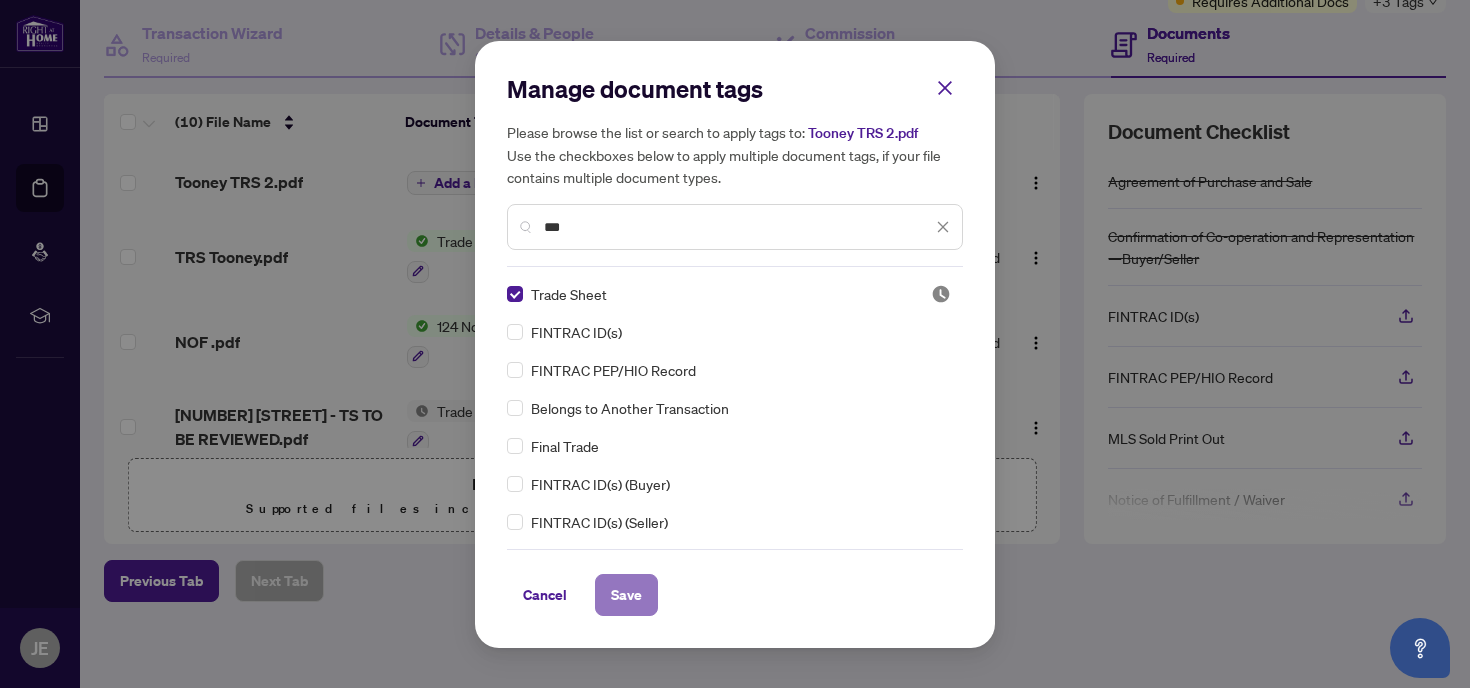 click on "Save" at bounding box center (626, 595) 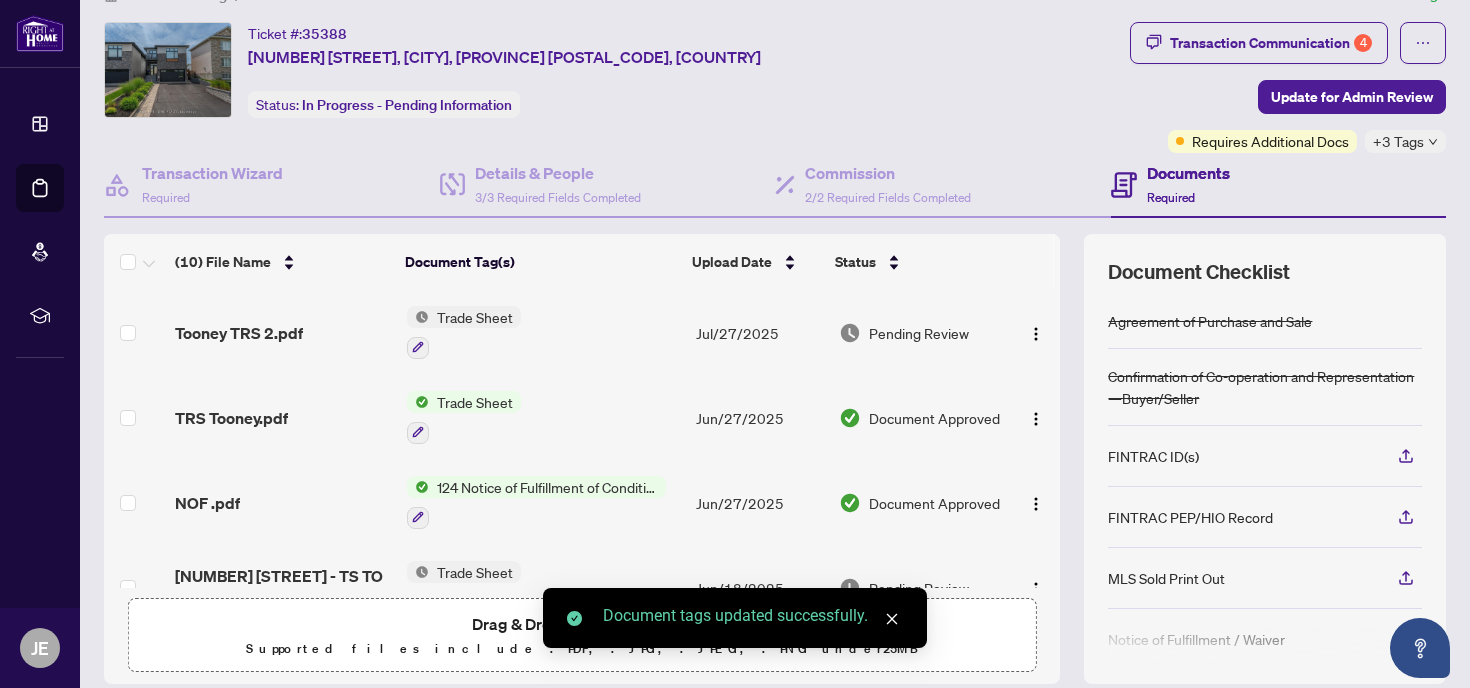 scroll, scrollTop: 0, scrollLeft: 0, axis: both 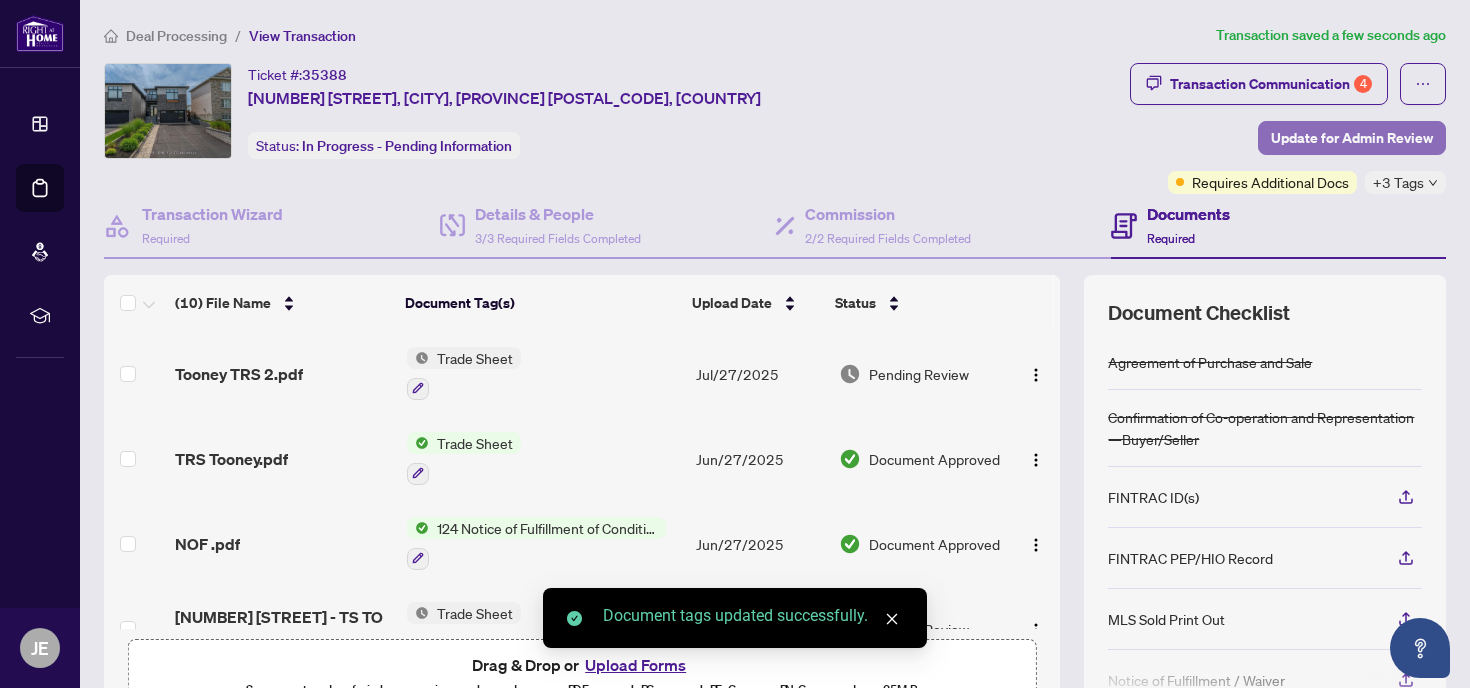 click on "Update for Admin Review" at bounding box center (1352, 138) 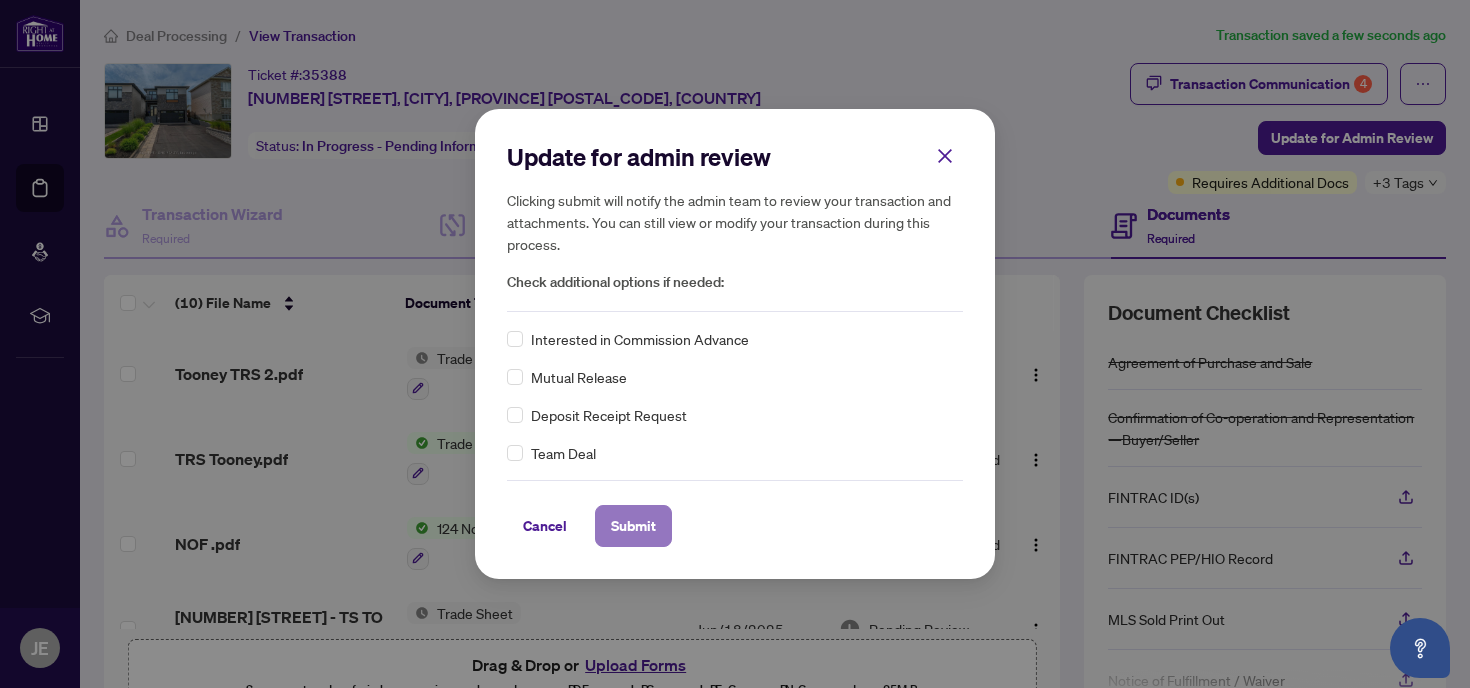 click on "Submit" at bounding box center [633, 526] 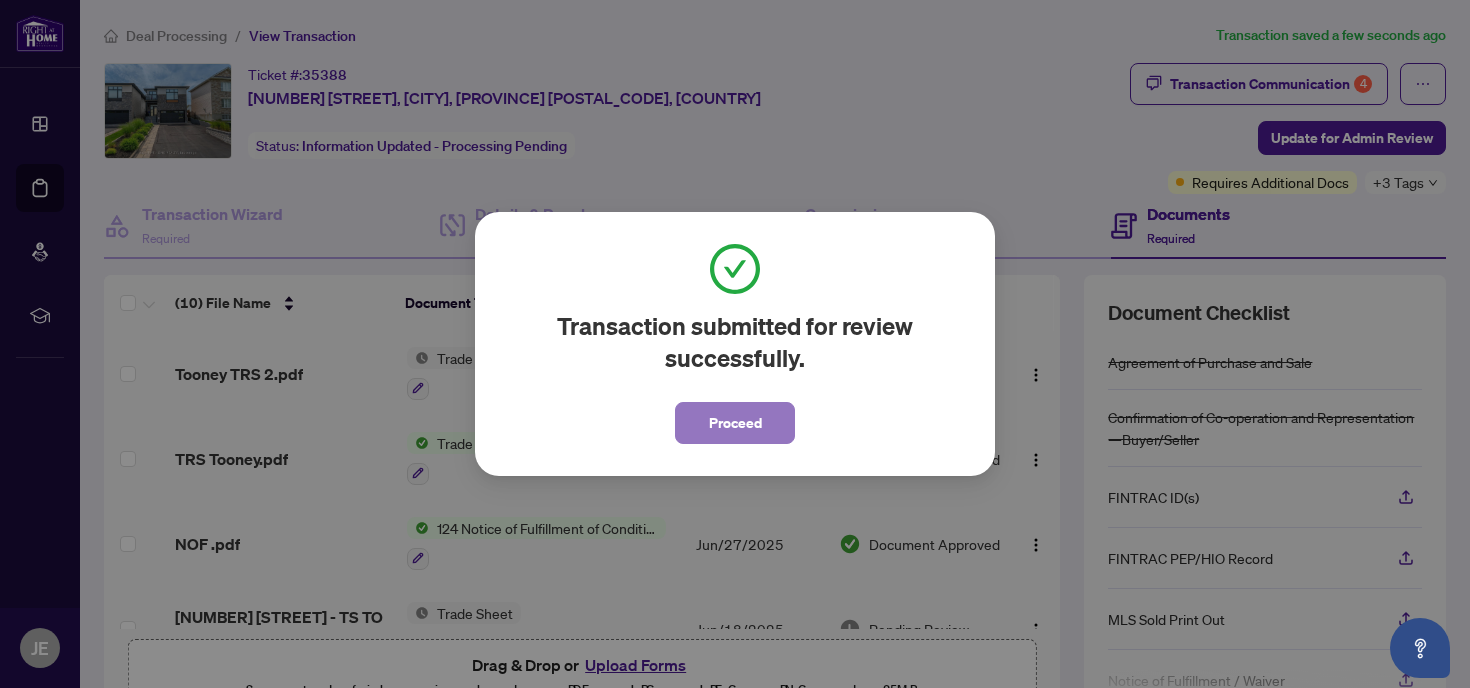 click on "Proceed" at bounding box center (735, 423) 